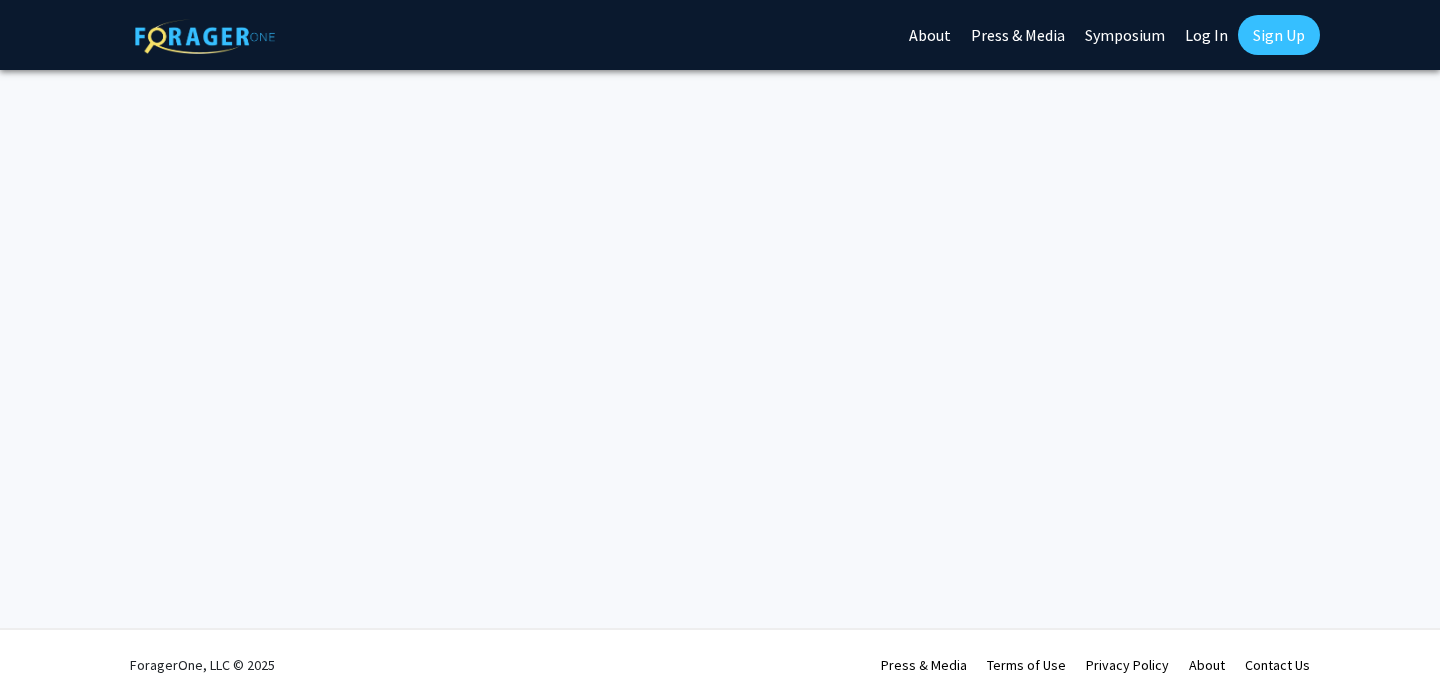 scroll, scrollTop: 0, scrollLeft: 0, axis: both 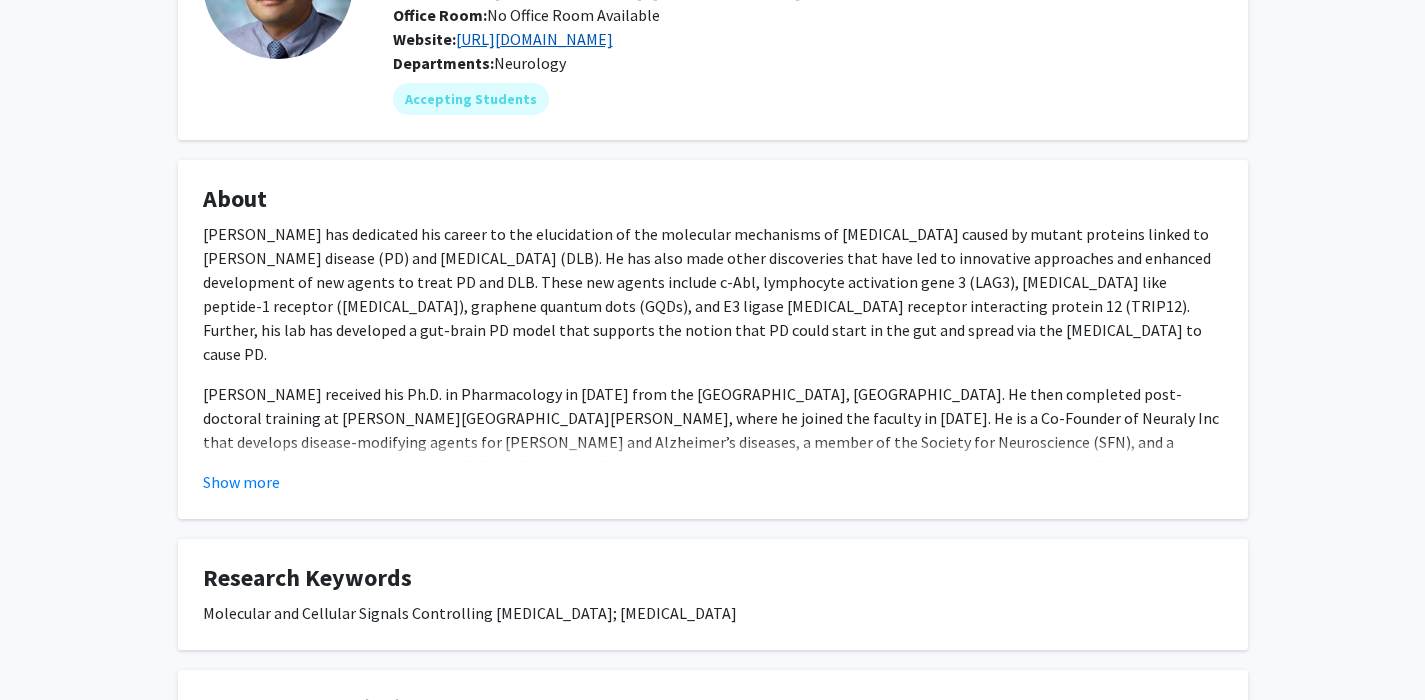 click on "[URL][DOMAIN_NAME]" 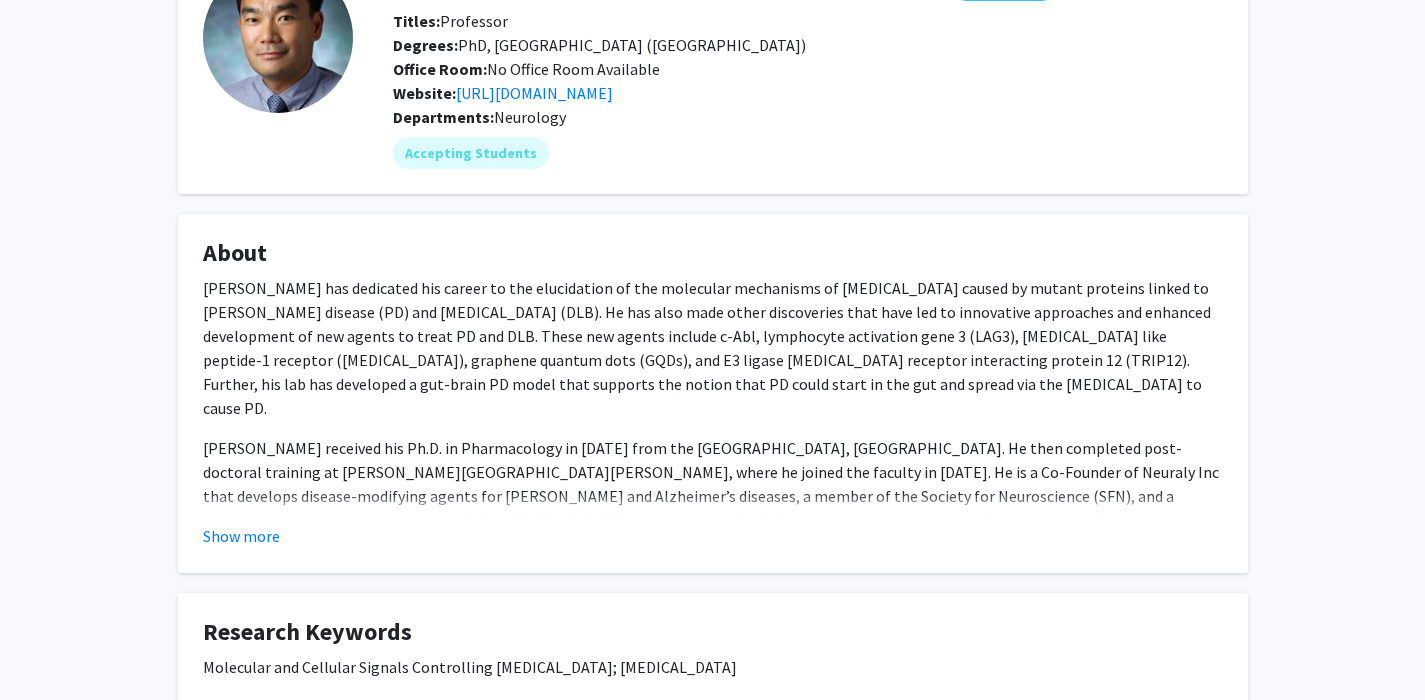 scroll, scrollTop: 159, scrollLeft: 0, axis: vertical 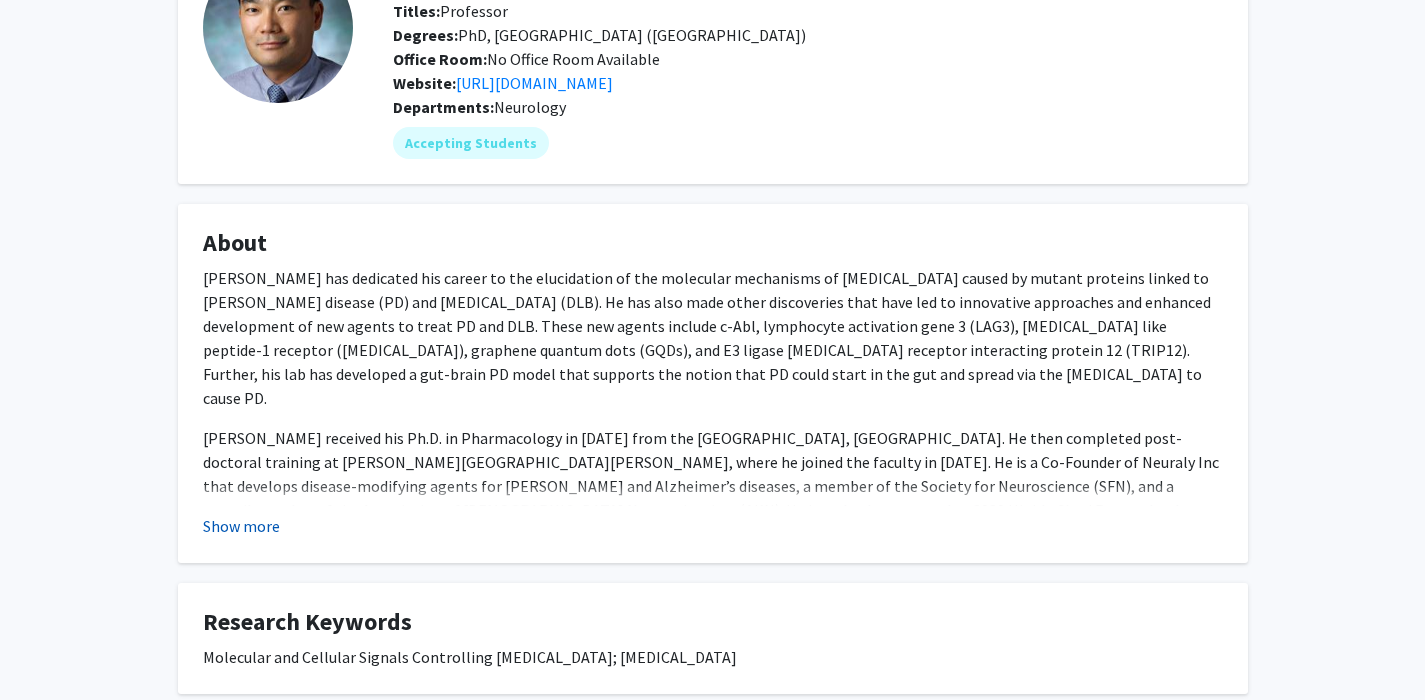 click on "Show more" 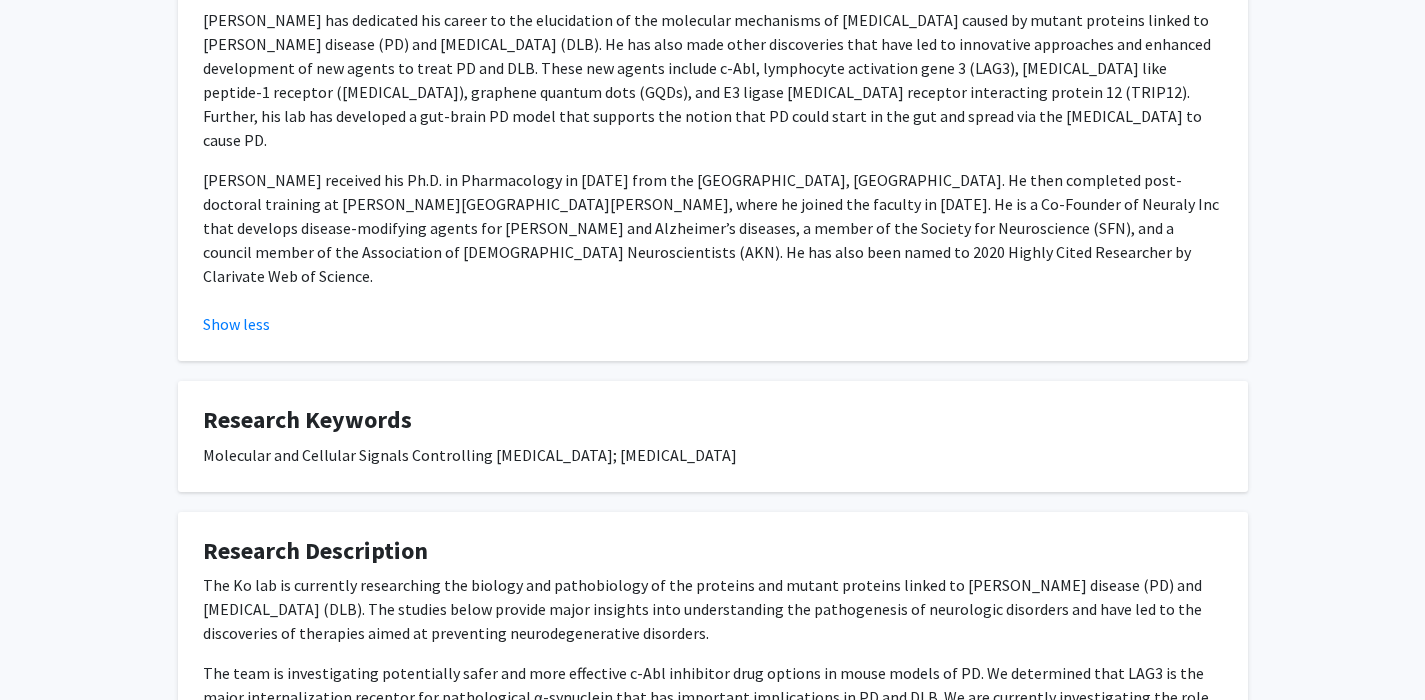 scroll, scrollTop: 664, scrollLeft: 0, axis: vertical 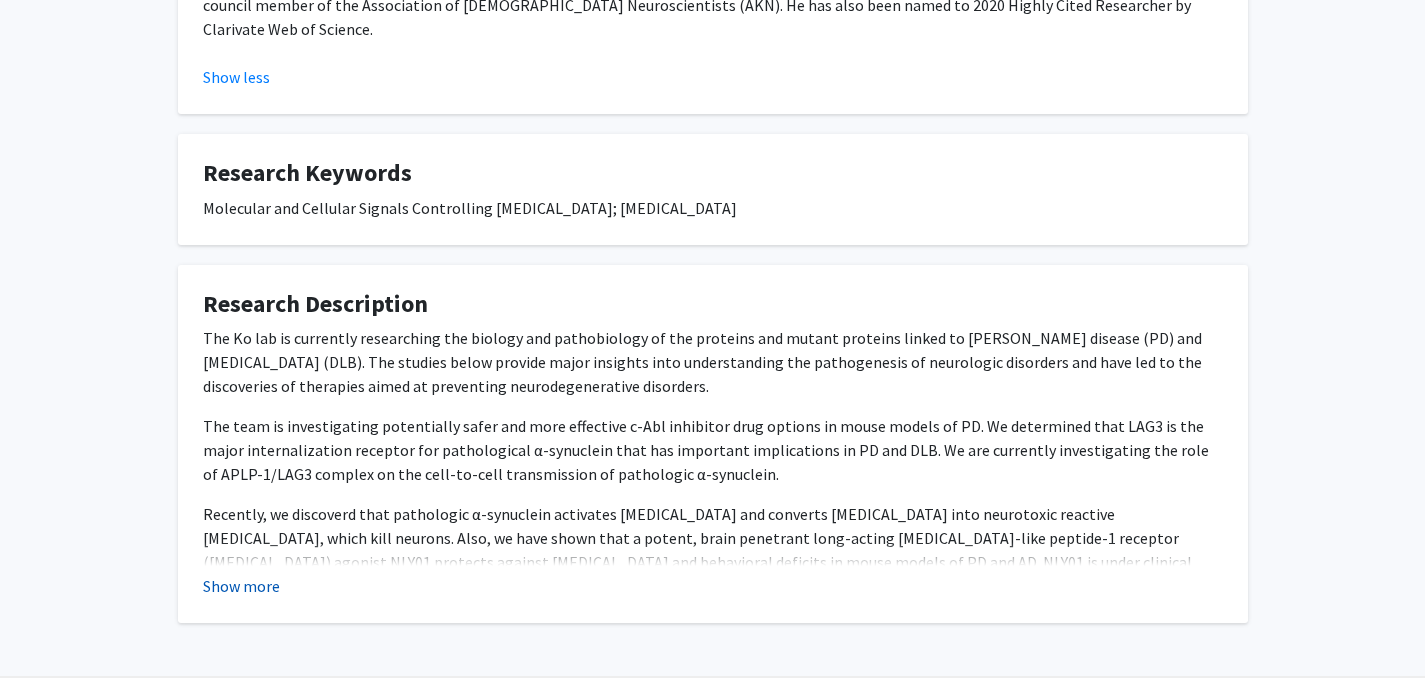 click on "Show more" 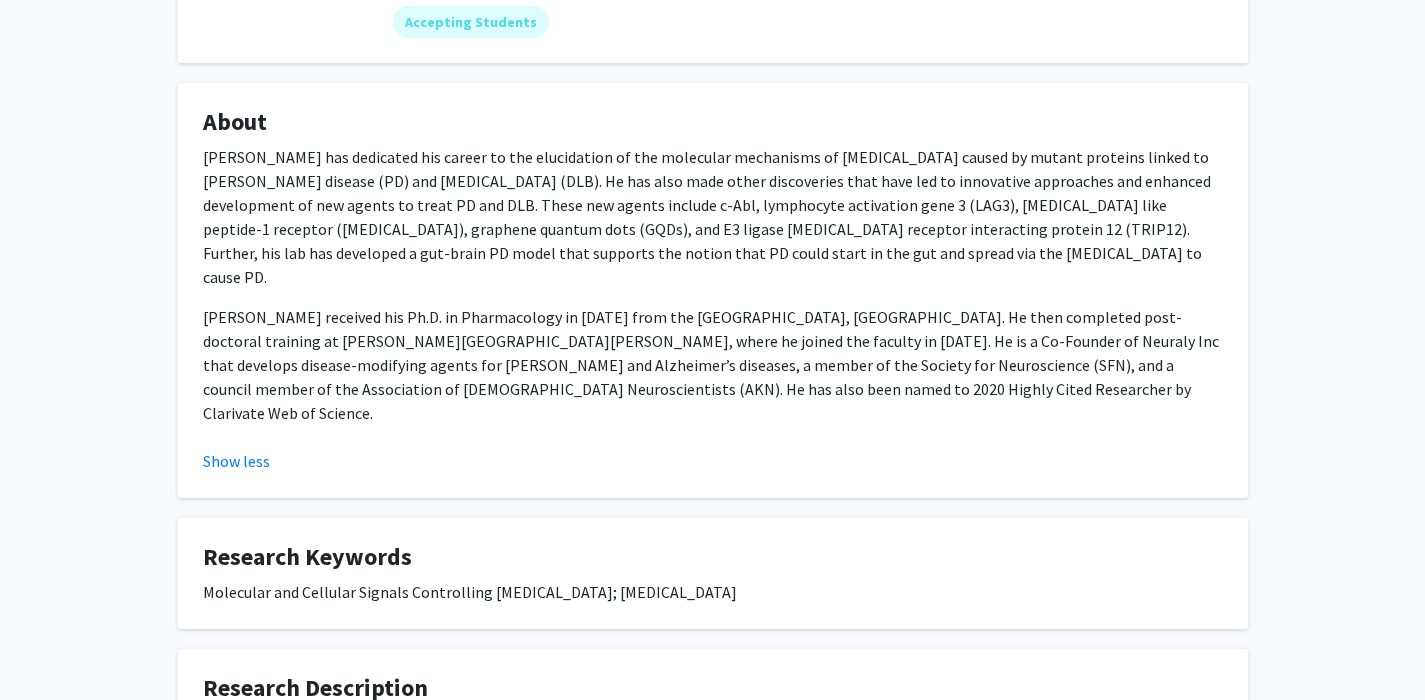 scroll, scrollTop: 252, scrollLeft: 0, axis: vertical 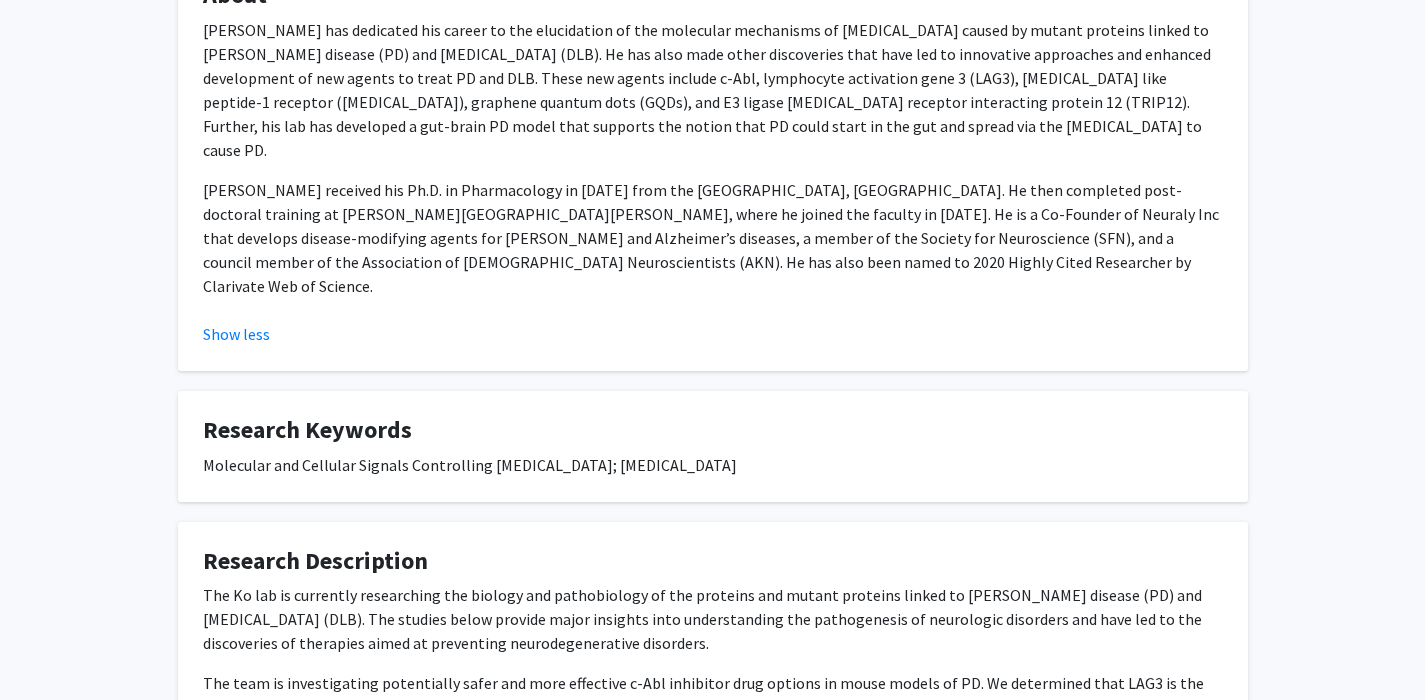 drag, startPoint x: 200, startPoint y: 416, endPoint x: 795, endPoint y: 432, distance: 595.2151 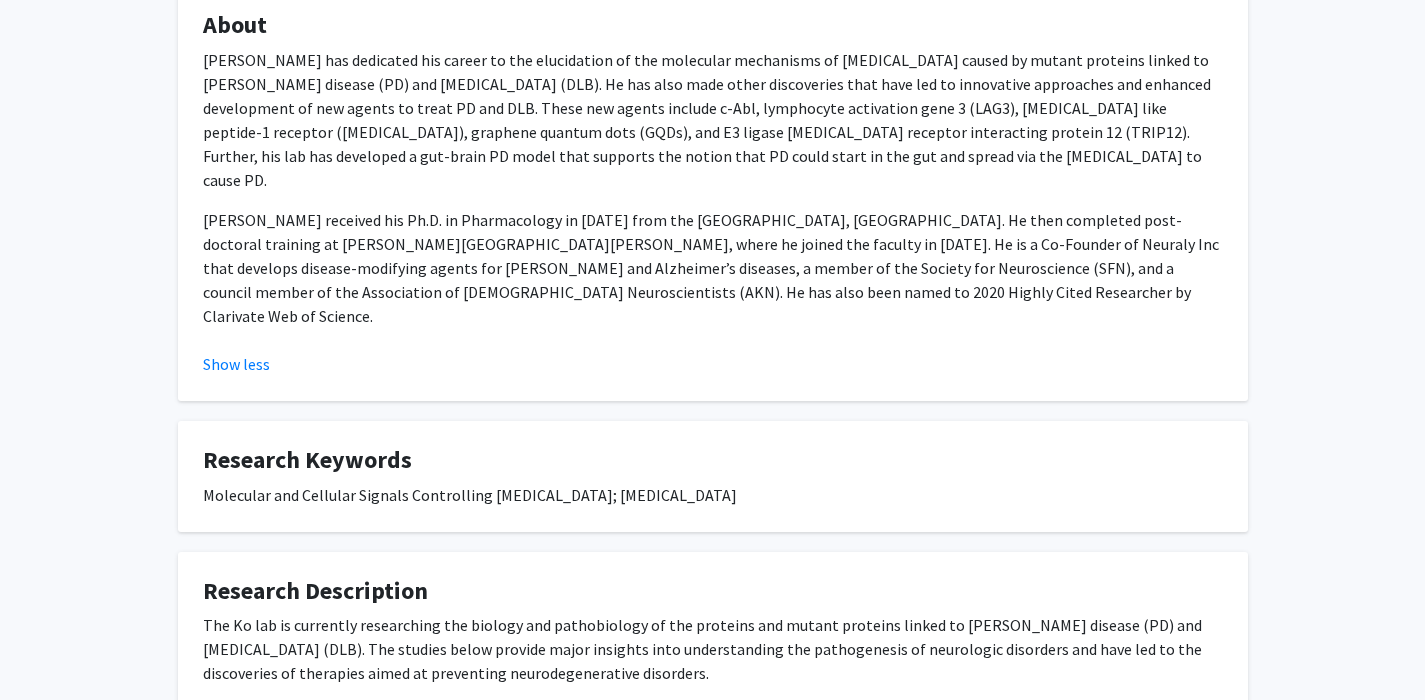 scroll, scrollTop: 357, scrollLeft: 0, axis: vertical 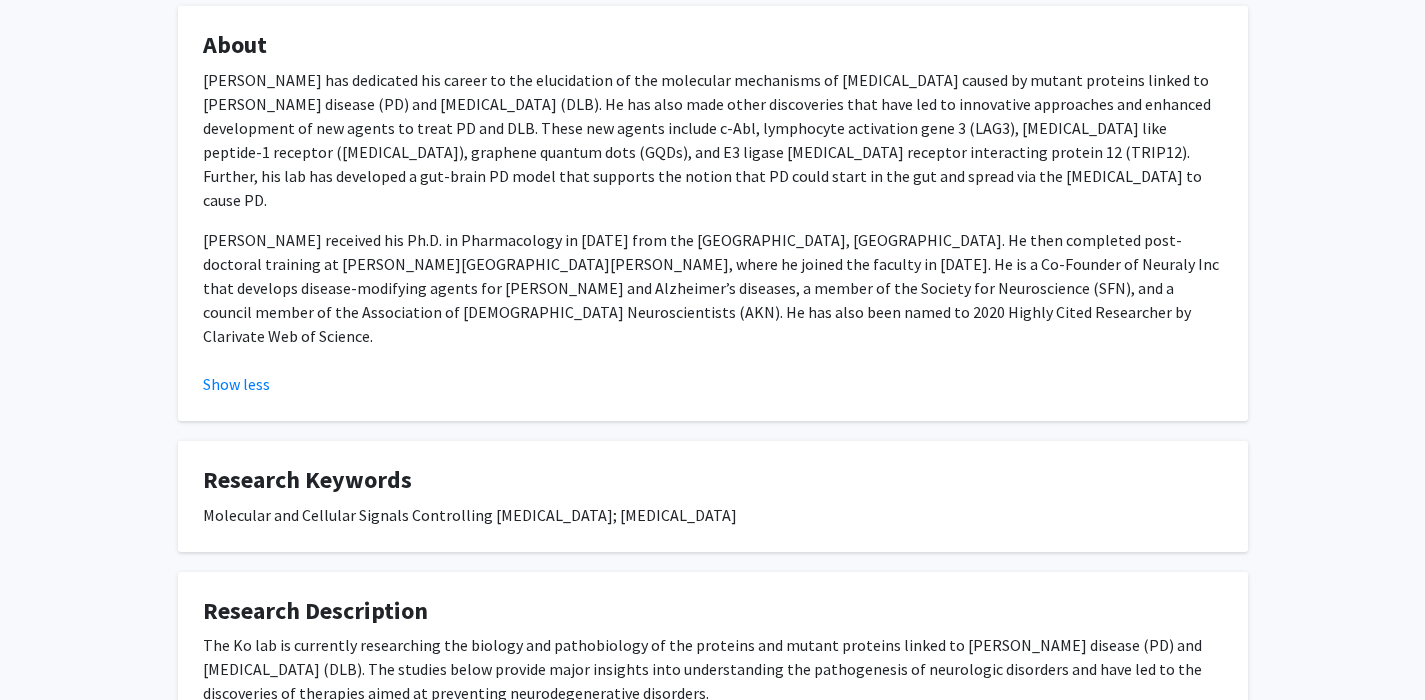 click on "Dr. Ko received his Ph.D. in Pharmacology in 2003 from the University of Hokkaido, Japan. He then completed post-doctoral training at Johns Hopkins School of Medicine, where he joined the faculty in 2008. He is a Co-Founder of Neuraly Inc that develops disease-modifying agents for Parkinson’s and Alzheimer’s diseases, a member of the Society for Neuroscience (SFN), and a council member of the Association of Korean Neuroscientists (AKN). He has also been named to 2020 Highly Cited Researcher by Clarivate Web of Science." 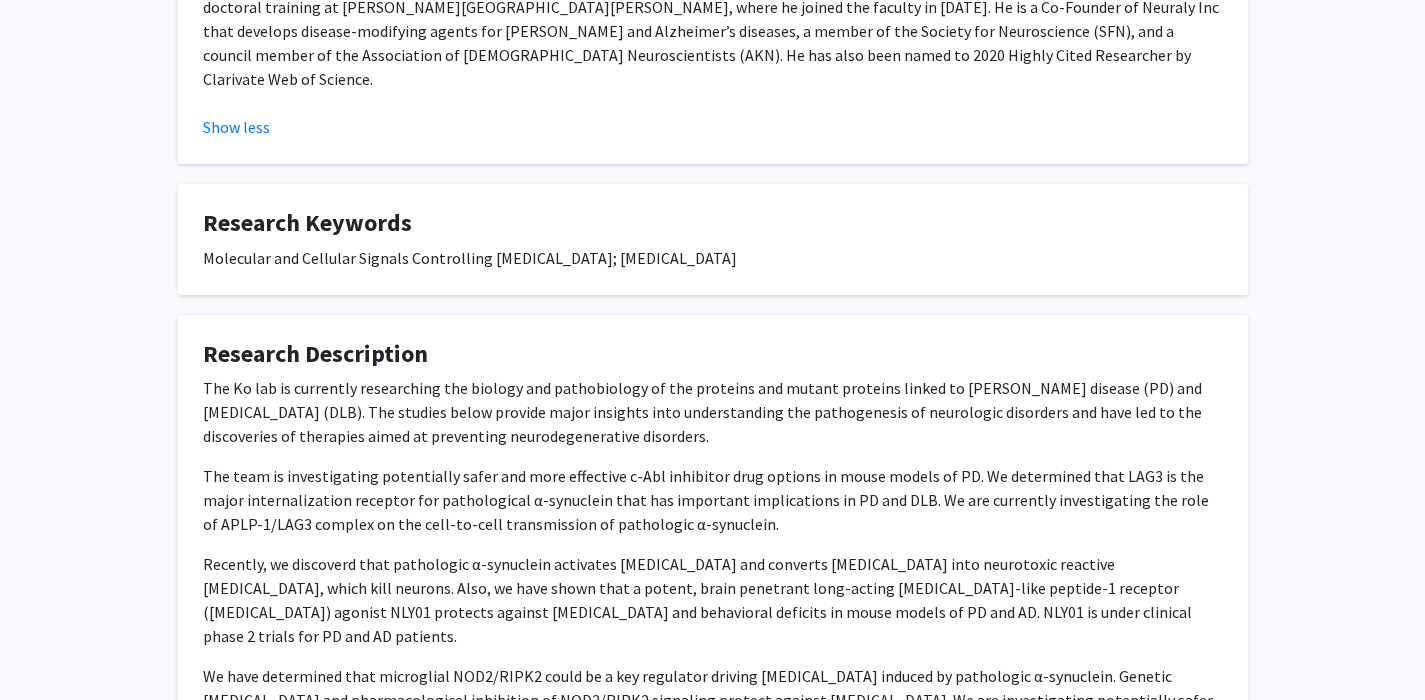 scroll, scrollTop: 0, scrollLeft: 0, axis: both 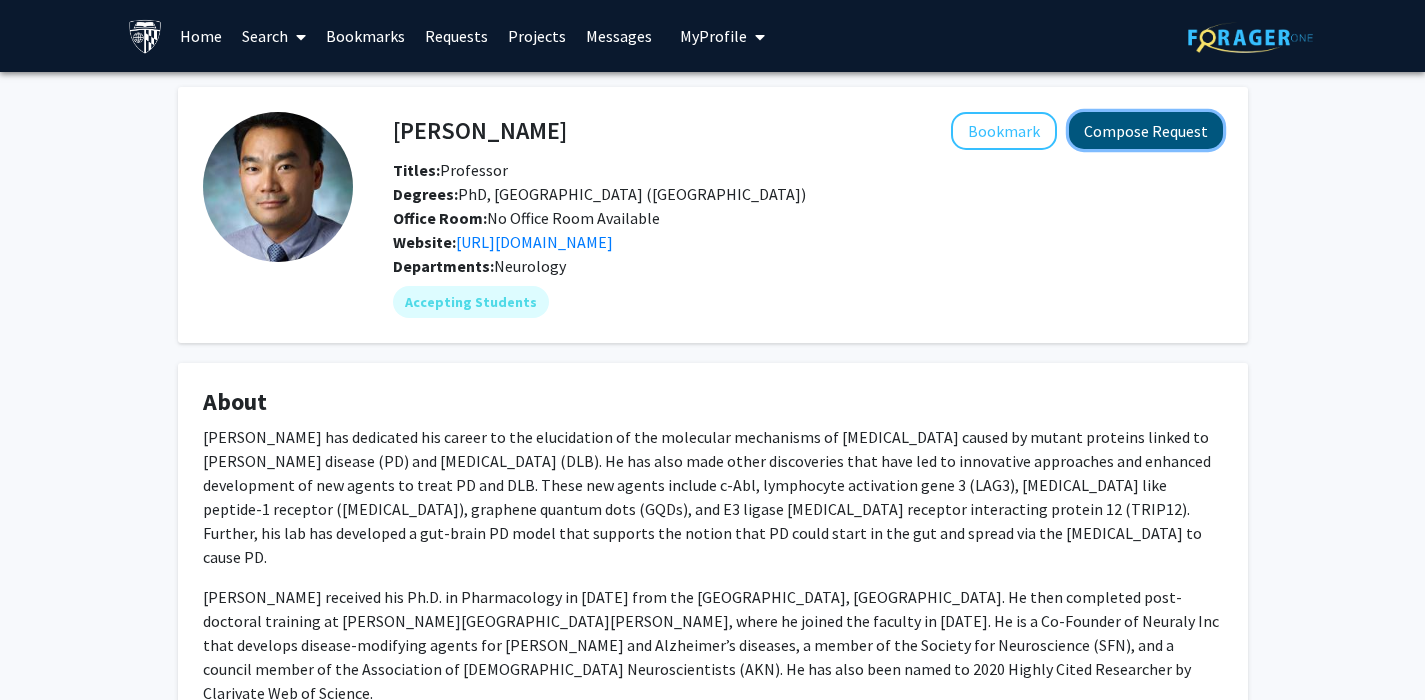 click on "Compose Request" 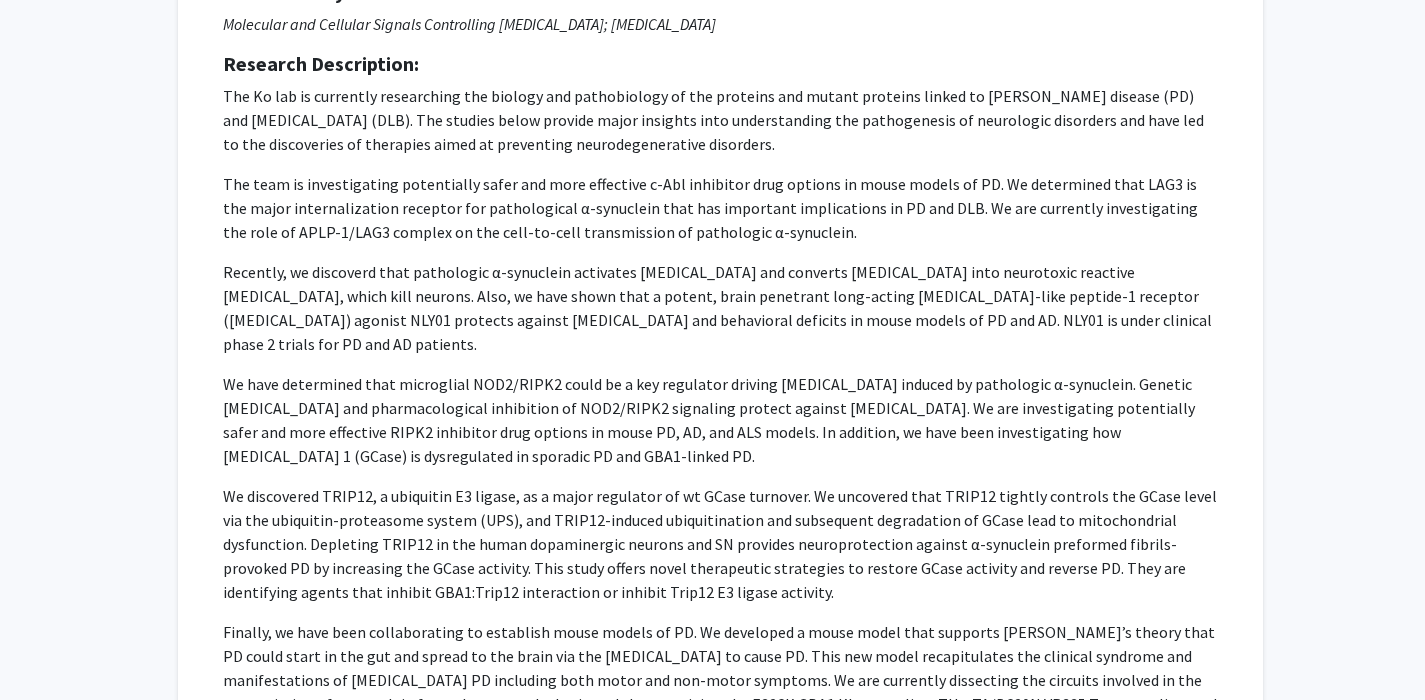 scroll, scrollTop: 770, scrollLeft: 0, axis: vertical 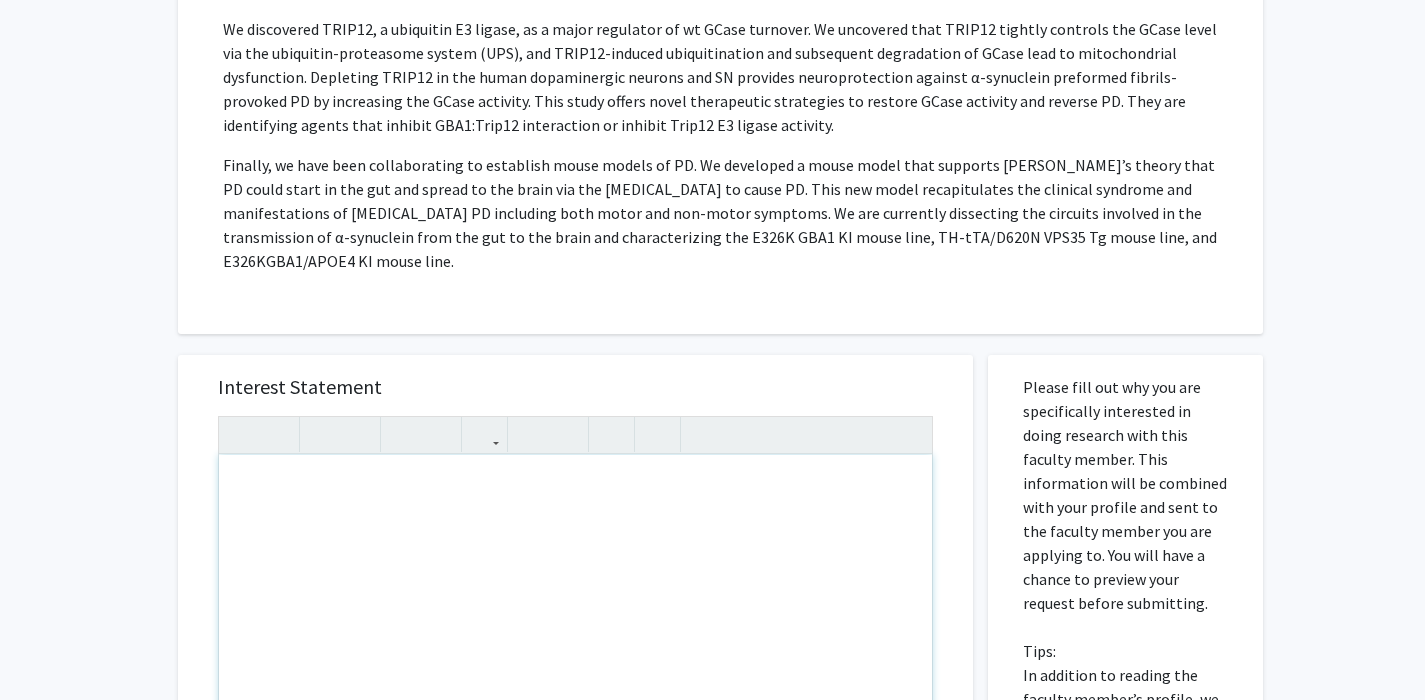 paste 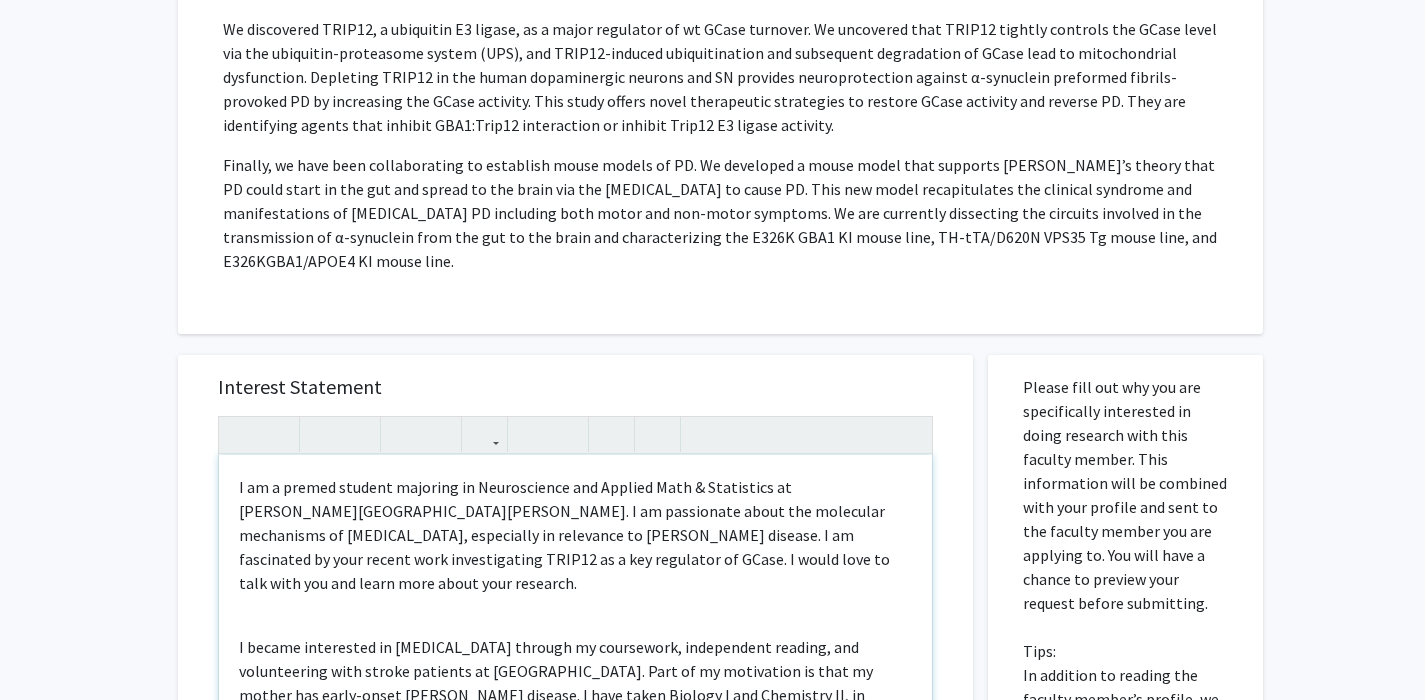 type on "<p>I am a premed student majoring in Neuroscience and Applied Math &amp; Statistics at Johns Hopkins University. I am passionate about the molecular mechanisms of neurodegeneration, especially in relevance to Parkinson’s disease. I am fascinated by your recent work investigating TRIP12 as a key regulator of GCase. I would love to talk with you and learn more about your research.</p><br><p>I became interested in neurodegeneration through my coursework, independent reading, and volunteering with stroke patients at Shady Grove Medical Center. Part of my motivation is that my mother has early-onset Parkinson’s disease. I have taken Biology I and Chemistry II, in addition to the labs. This year, I will be taking Neuroscience: Cellular &amp; Systems I and II. During an internship, I analyzed cancer deaths during COVID by fitting a Poisson regression model to time series data in R. I am eager to further my interest by engaging in wet lab work, as well as learning about mutant proteins linked to Parkinson’s Diseas..." 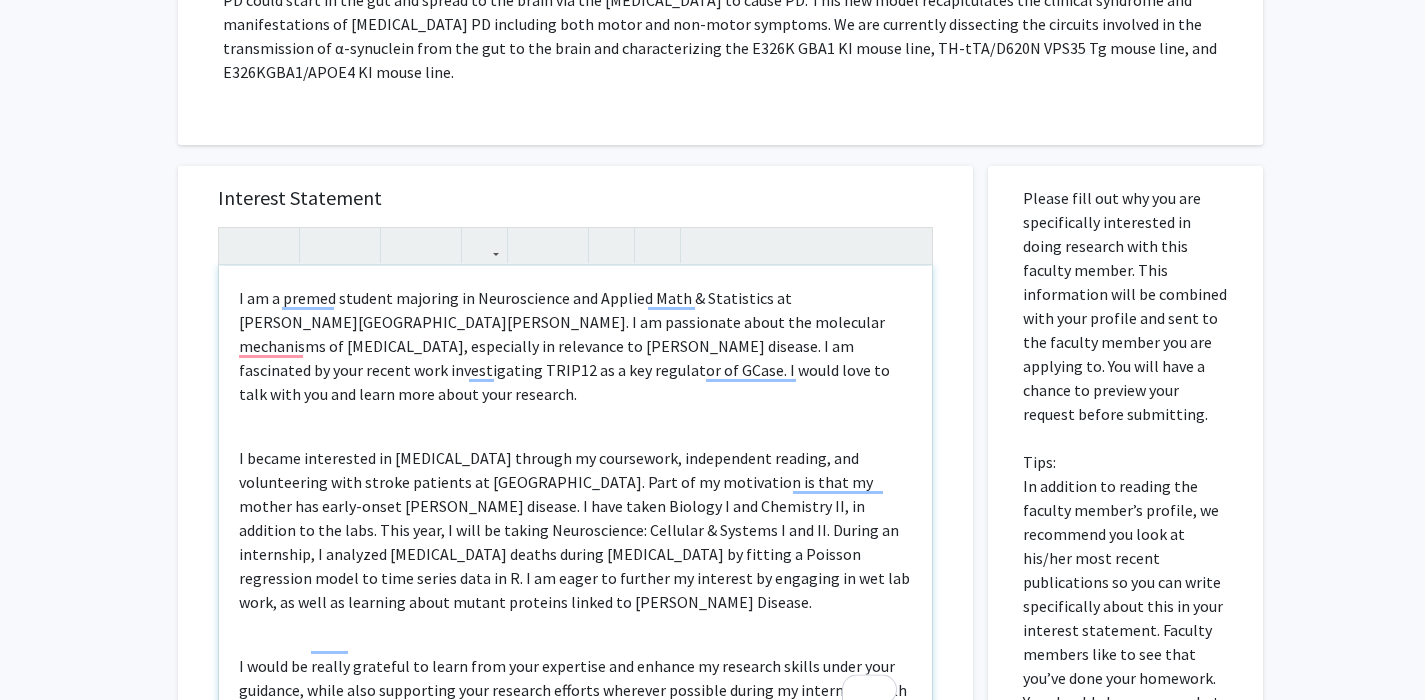 scroll, scrollTop: 1003, scrollLeft: 0, axis: vertical 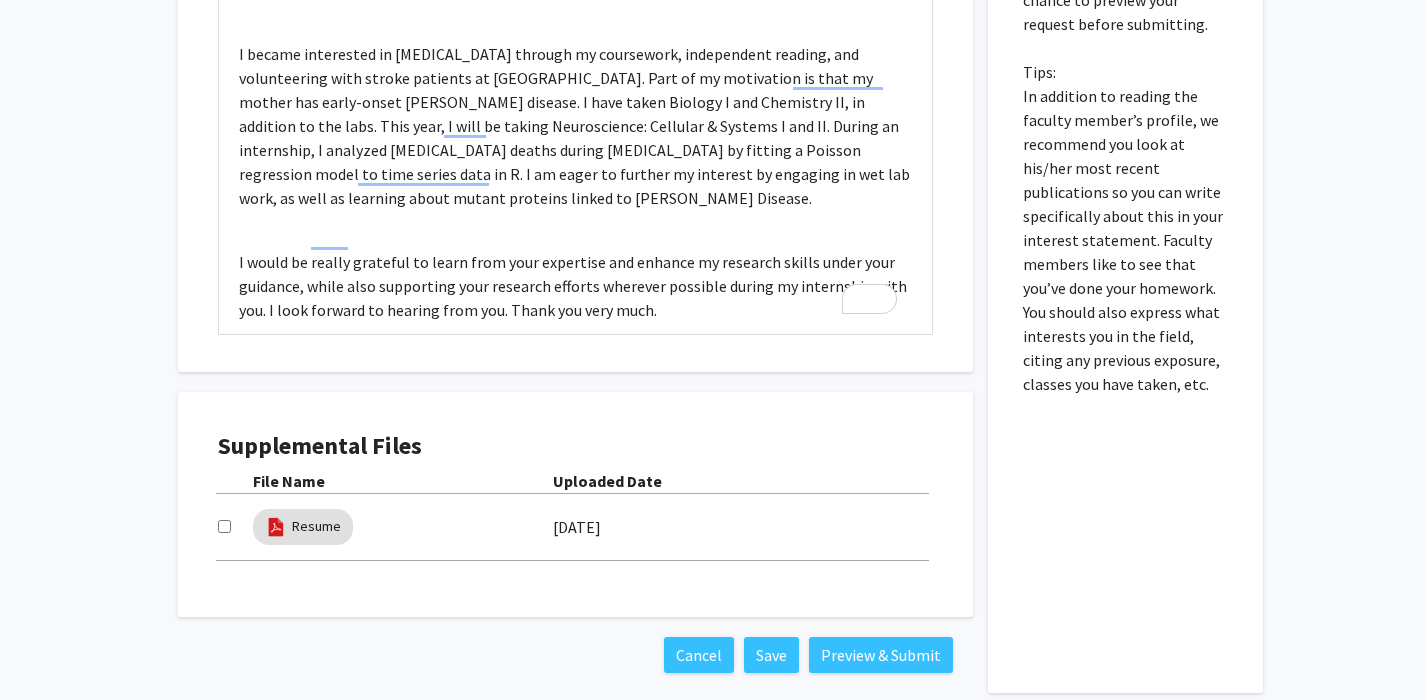 click at bounding box center [224, 526] 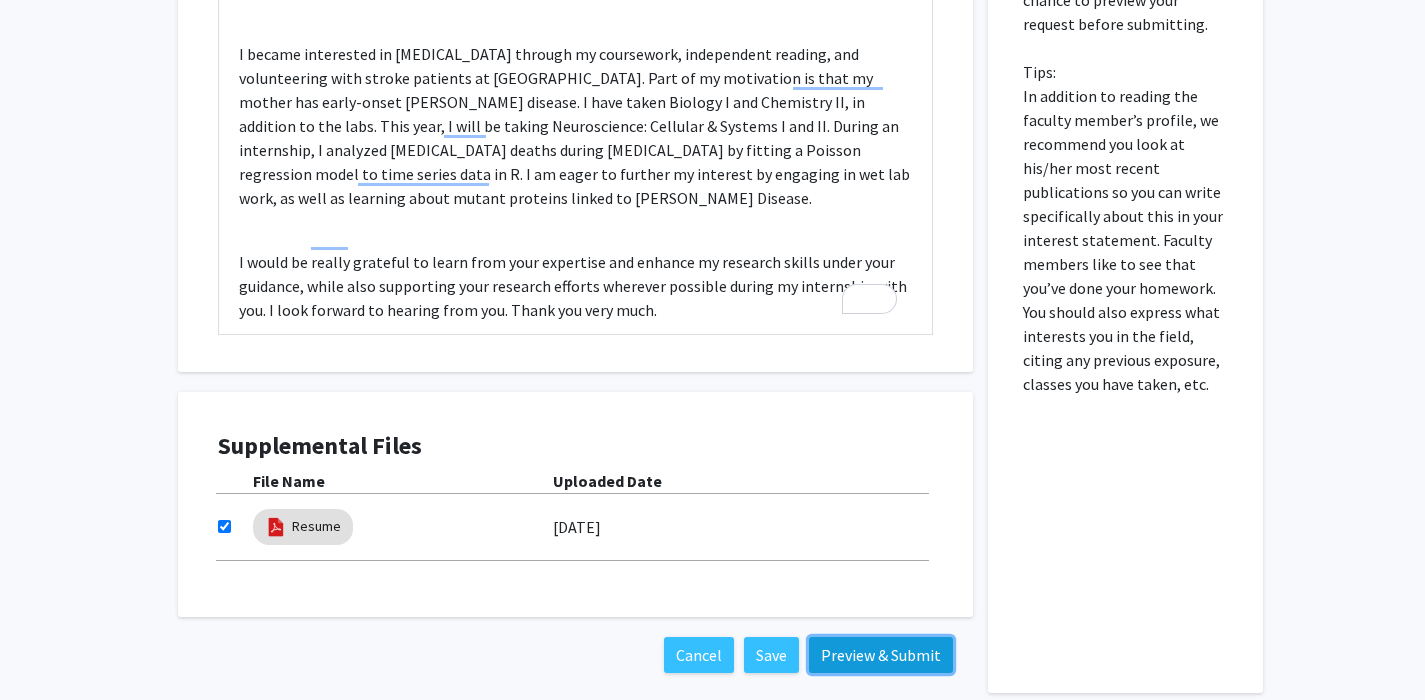 click on "Preview & Submit" at bounding box center (881, 655) 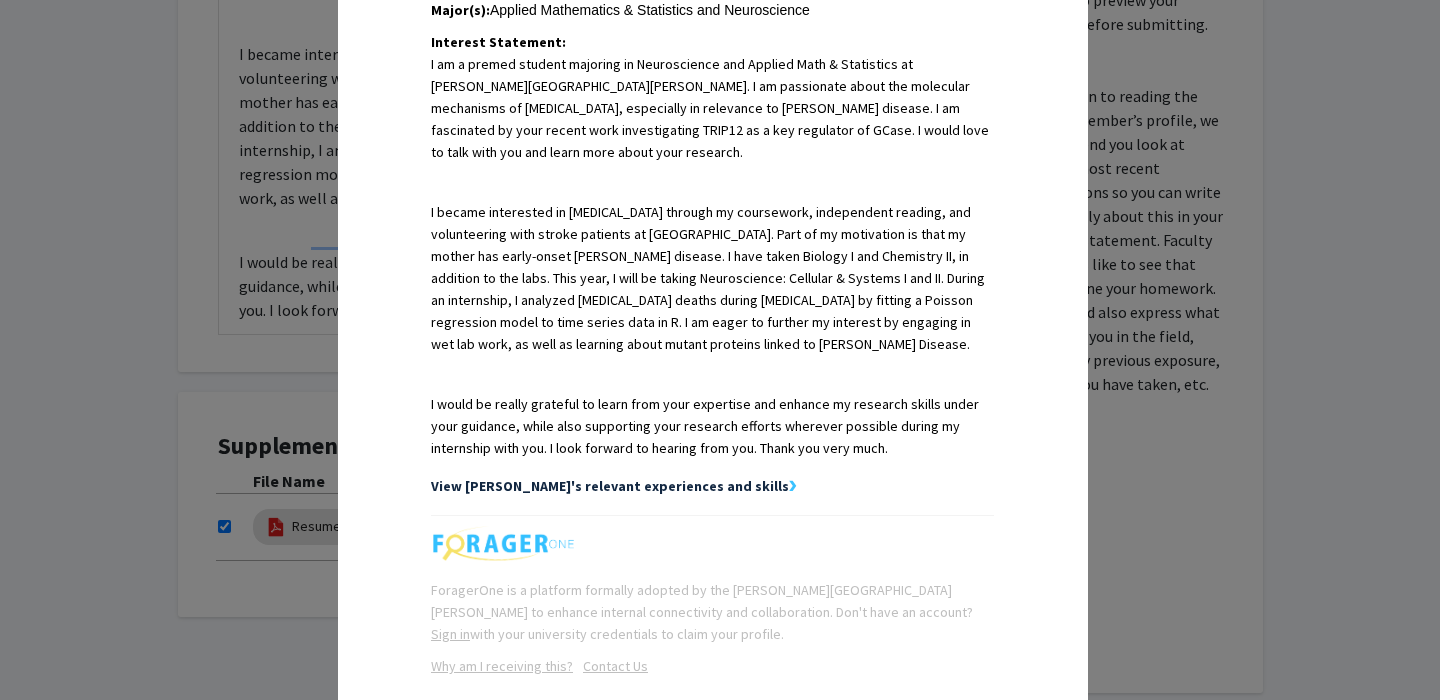 scroll, scrollTop: 597, scrollLeft: 0, axis: vertical 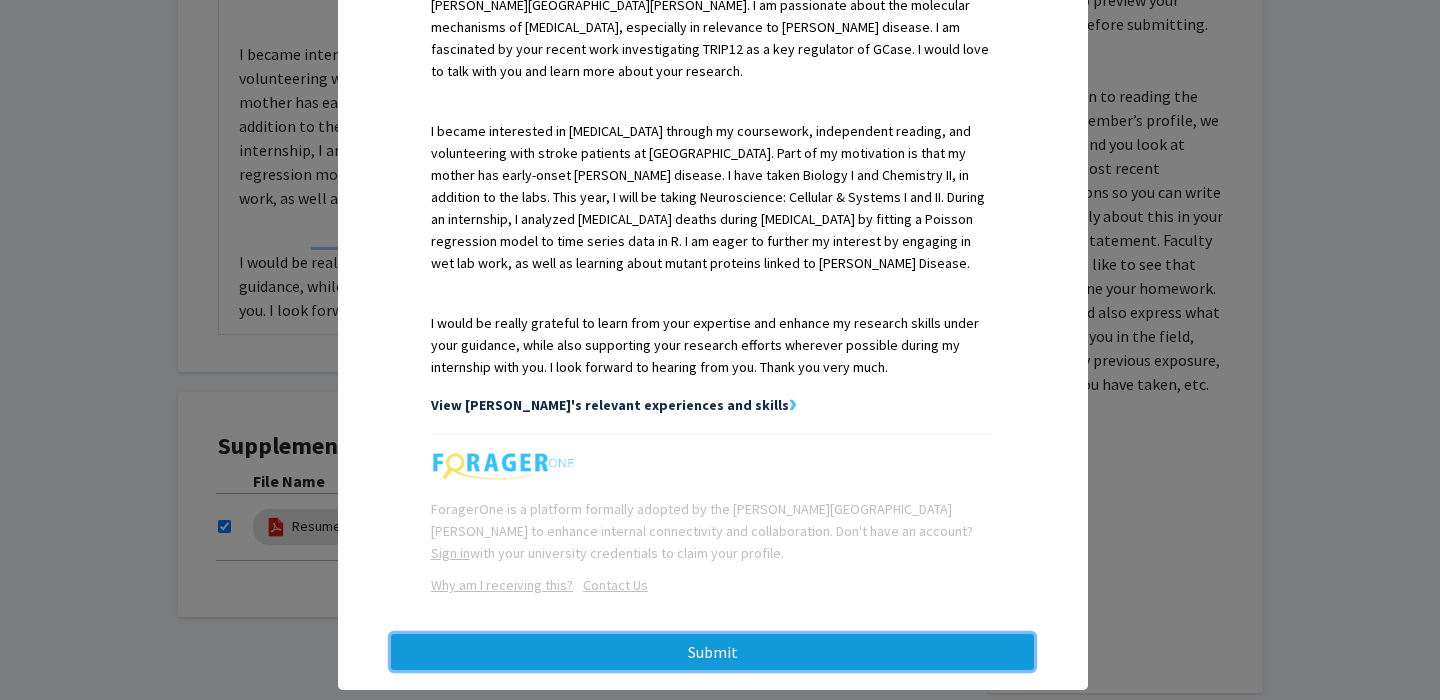 click on "Submit" at bounding box center [712, 652] 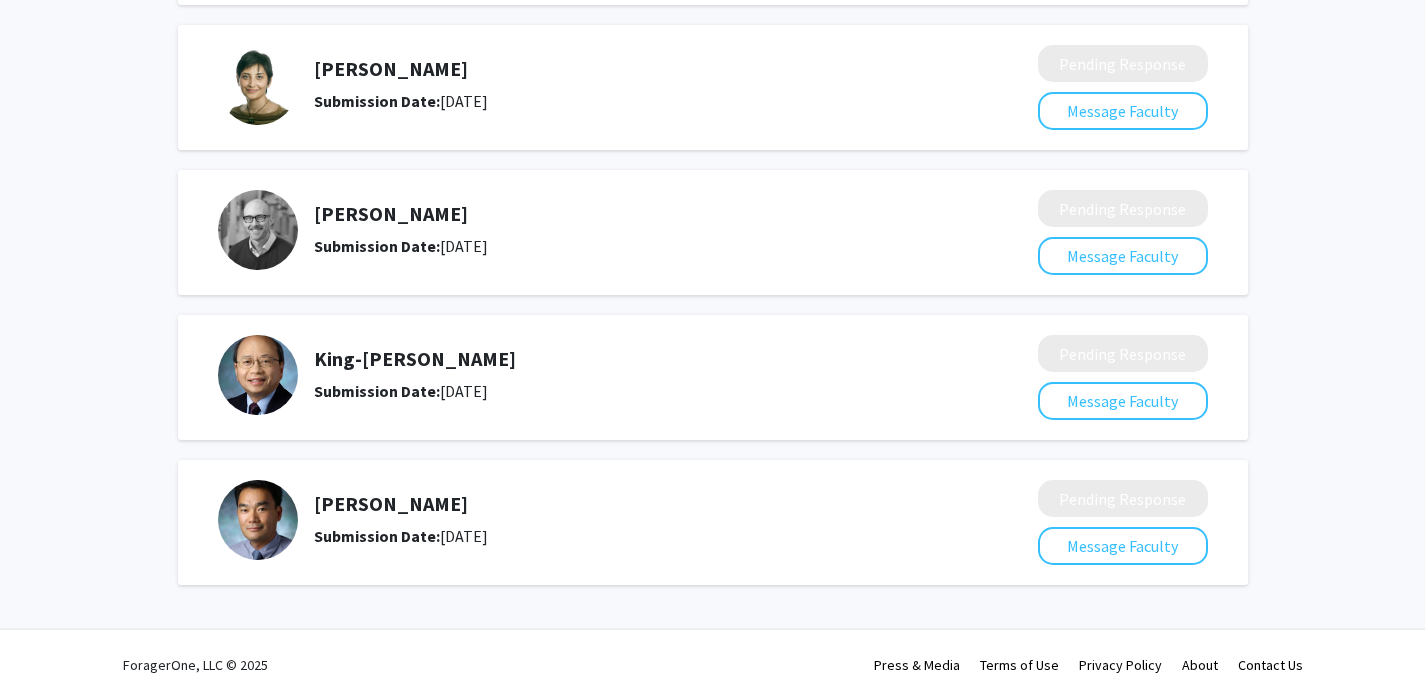 scroll, scrollTop: 729, scrollLeft: 0, axis: vertical 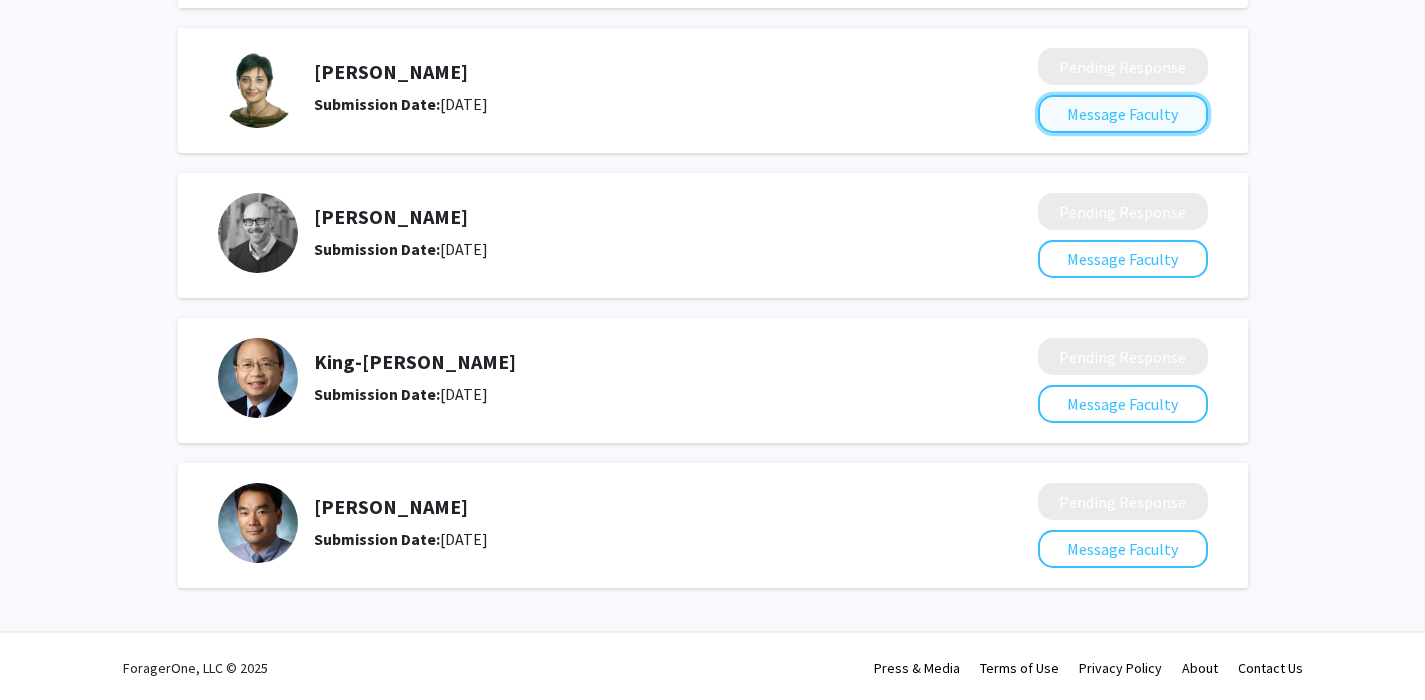 click on "Message Faculty" 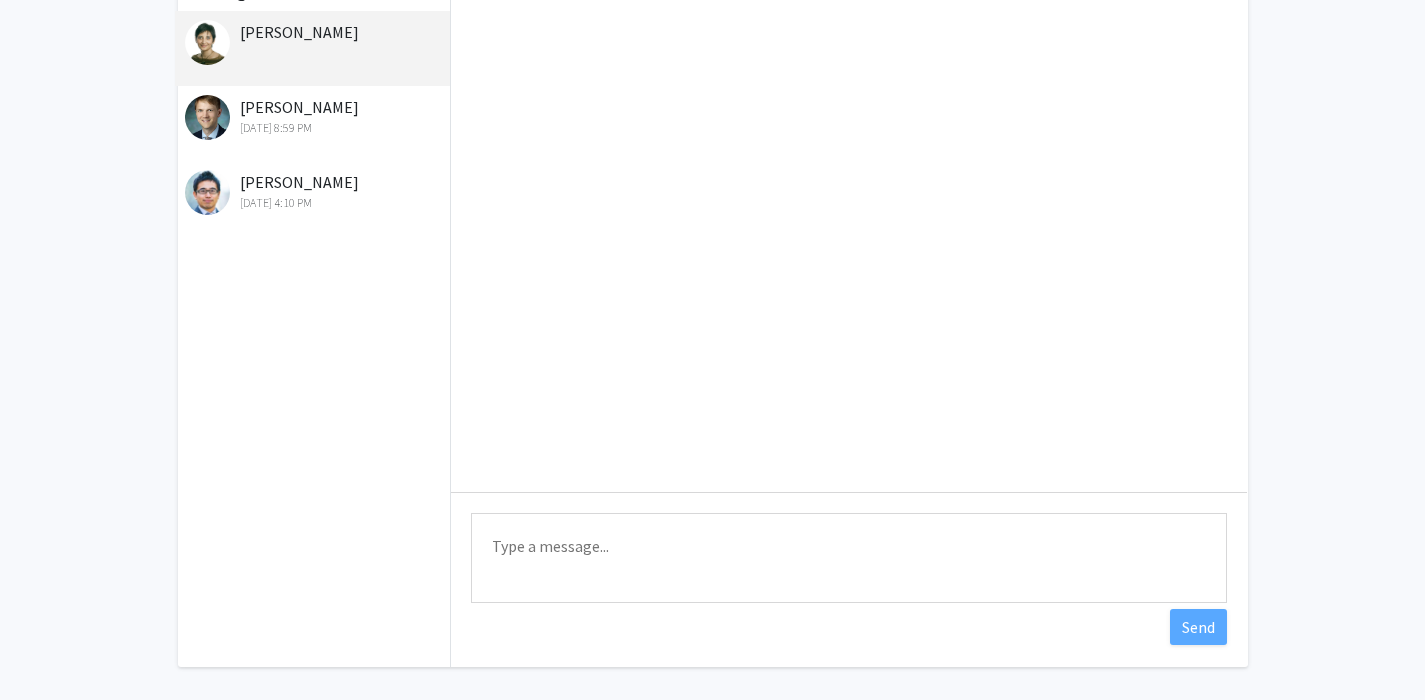 scroll, scrollTop: 56, scrollLeft: 0, axis: vertical 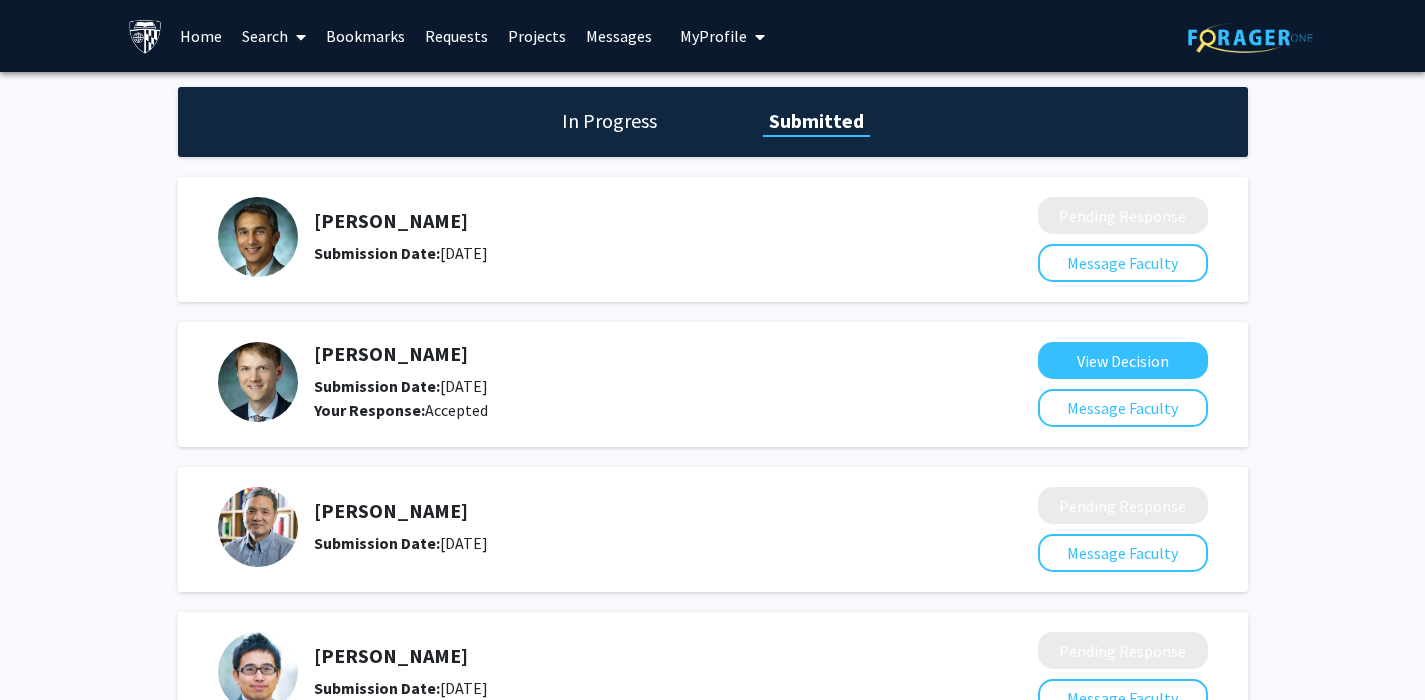 click on "In Progress" 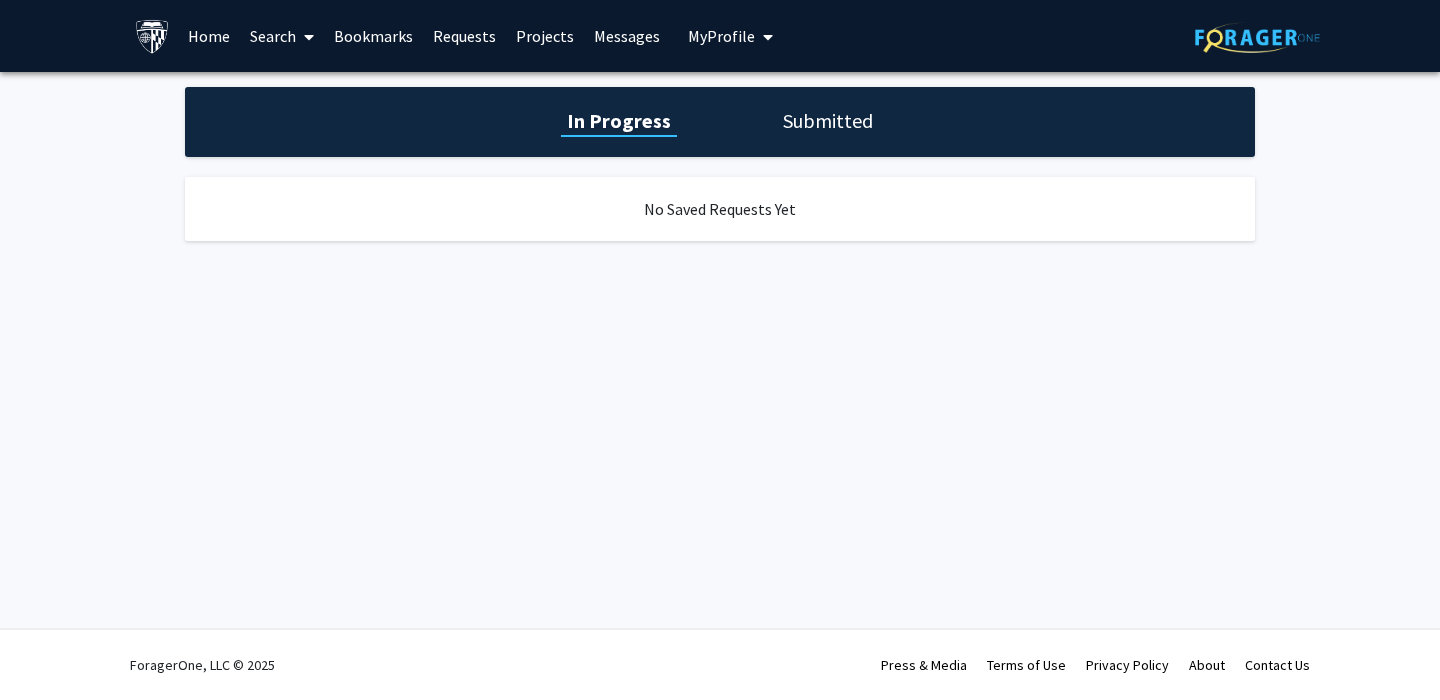 click on "Search" at bounding box center [282, 36] 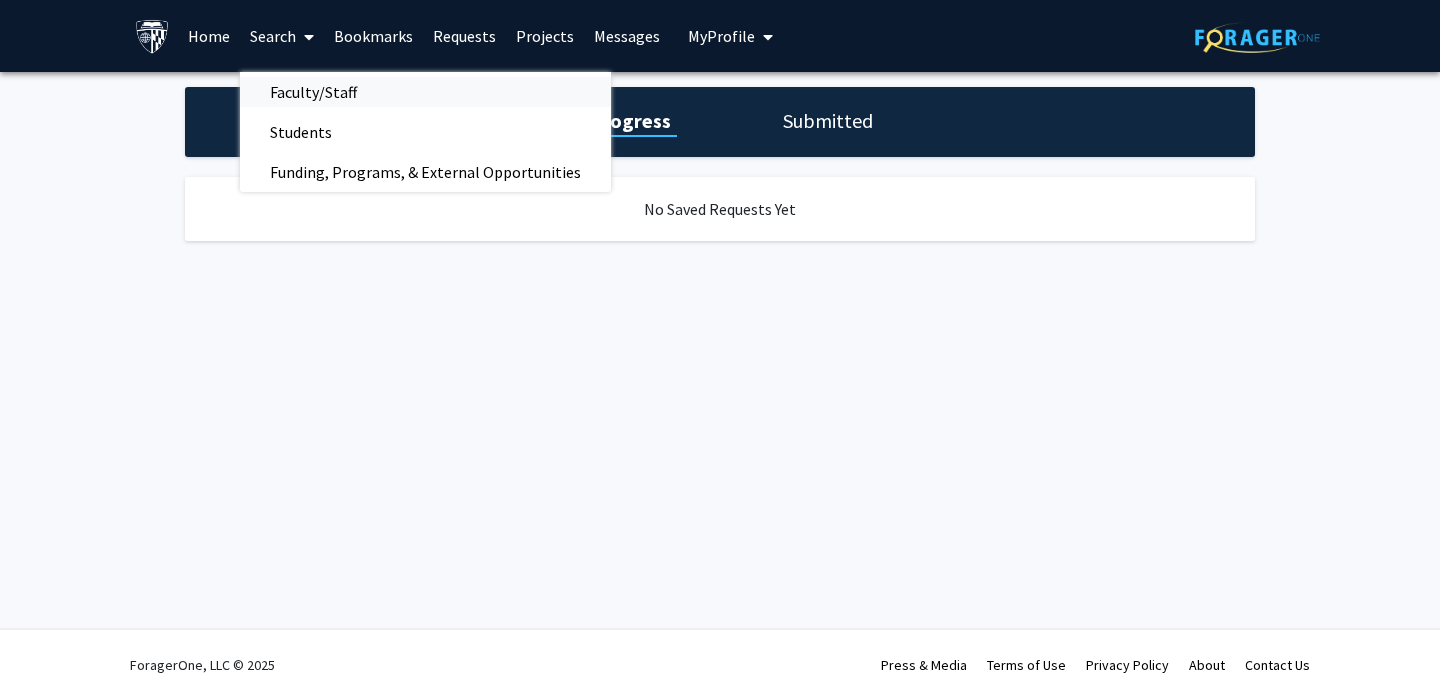 click on "Faculty/Staff" at bounding box center (313, 92) 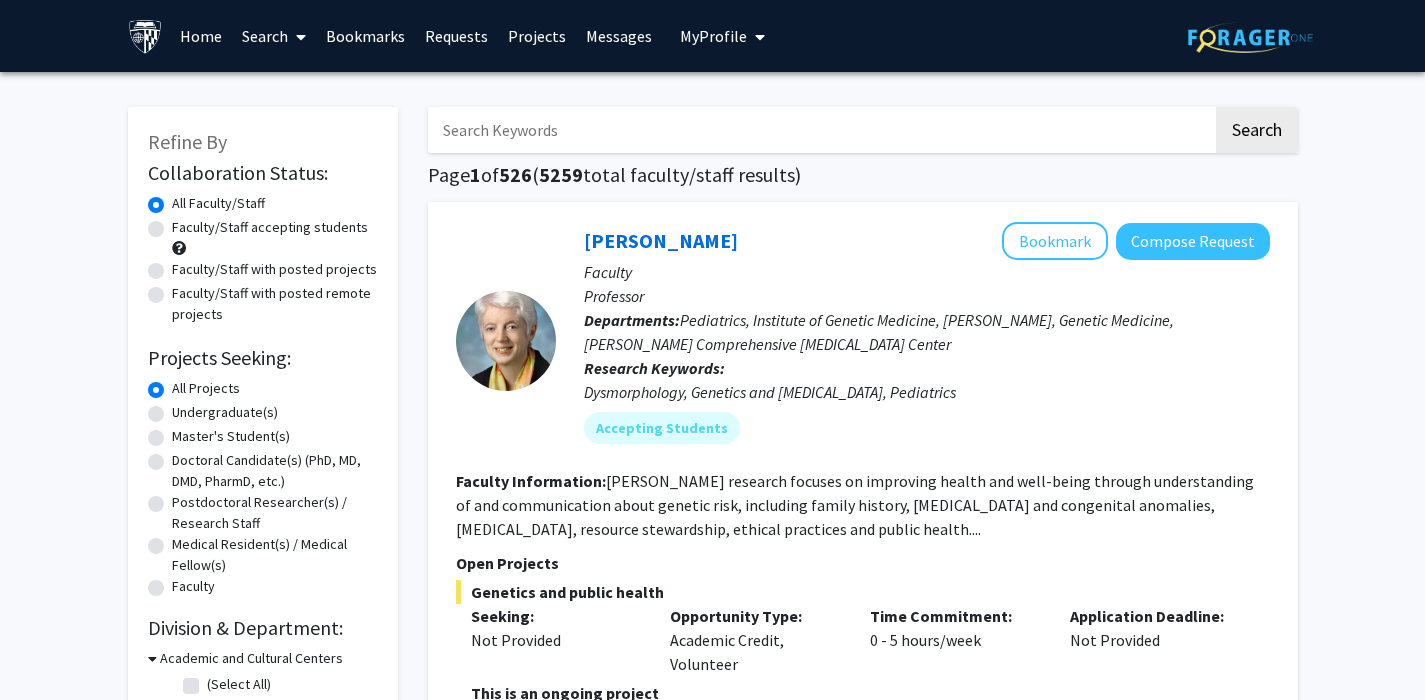 click at bounding box center (820, 130) 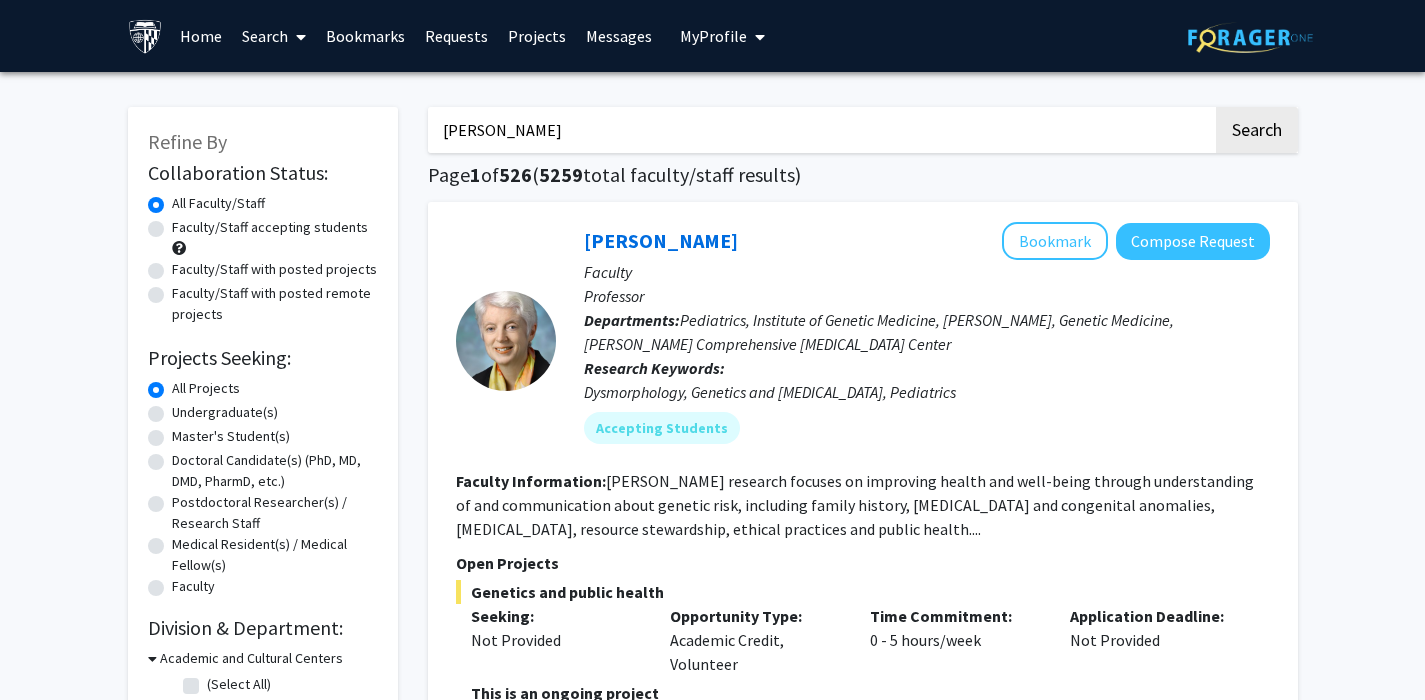 type on "ted dawson" 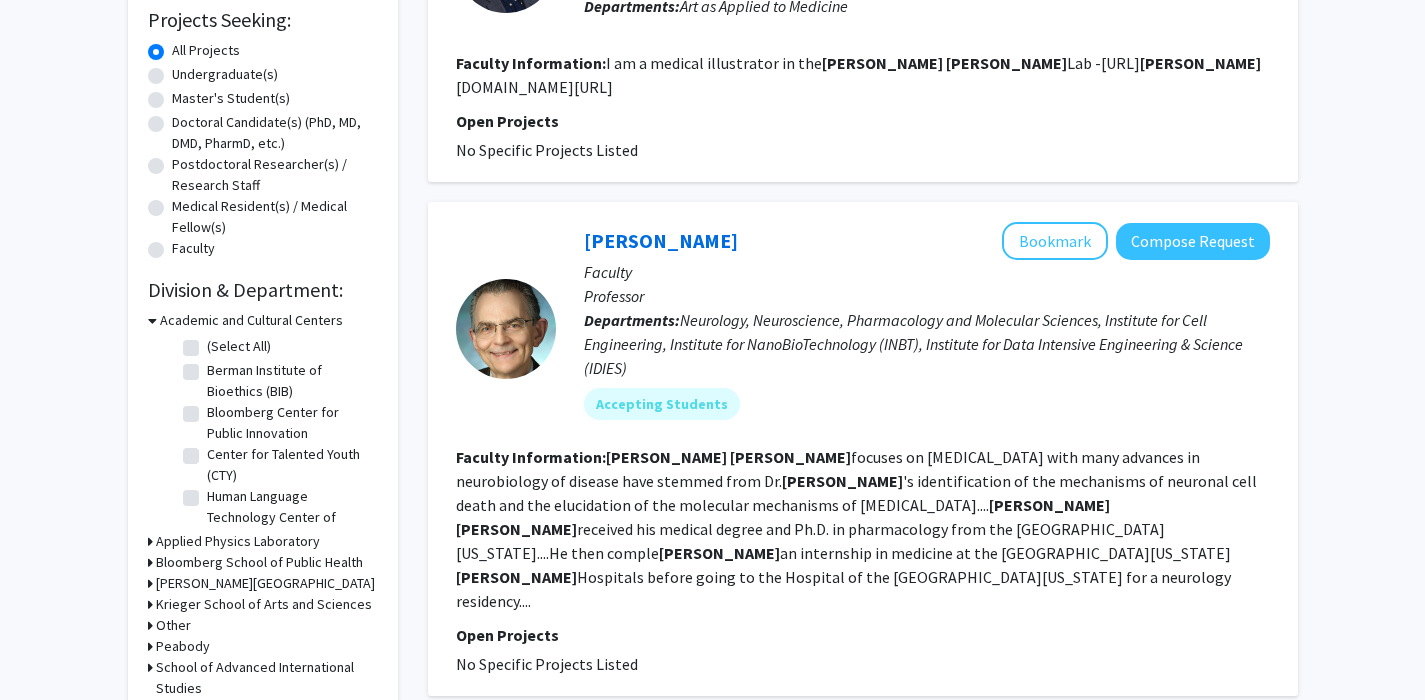 scroll, scrollTop: 349, scrollLeft: 0, axis: vertical 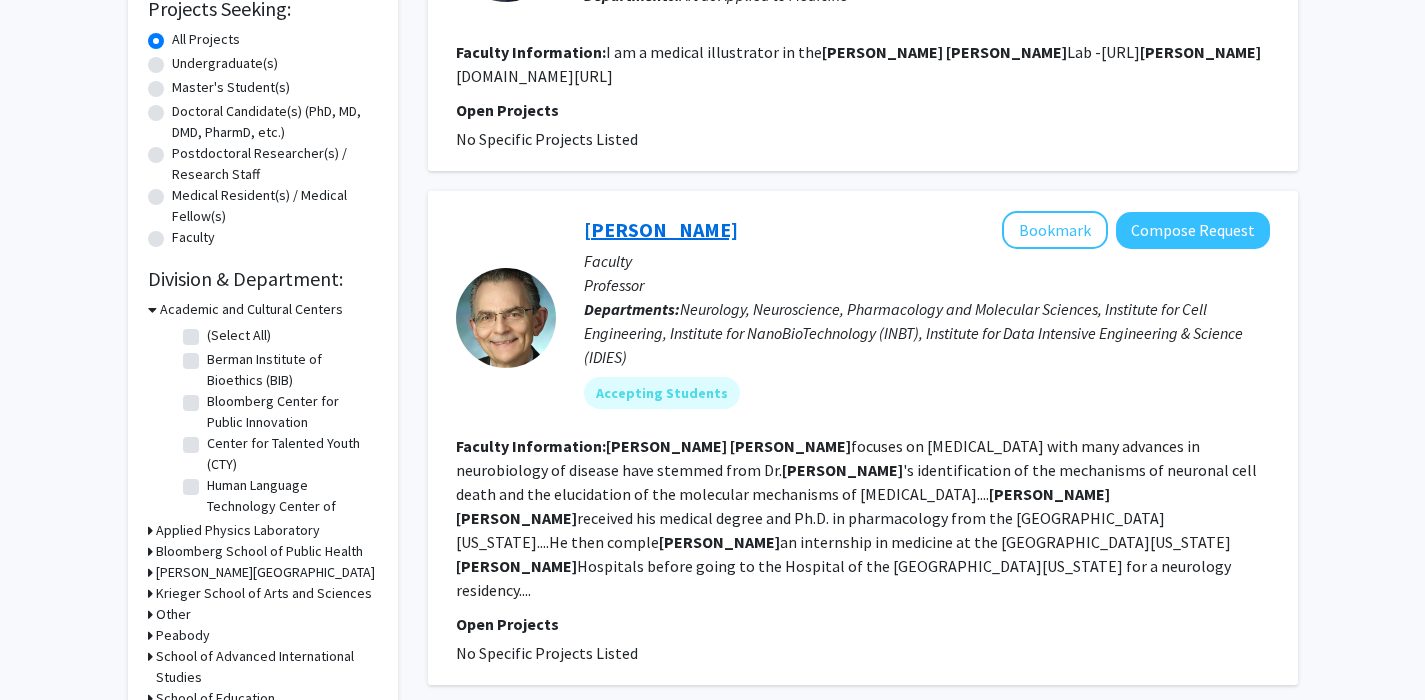 click on "Ted Dawson" 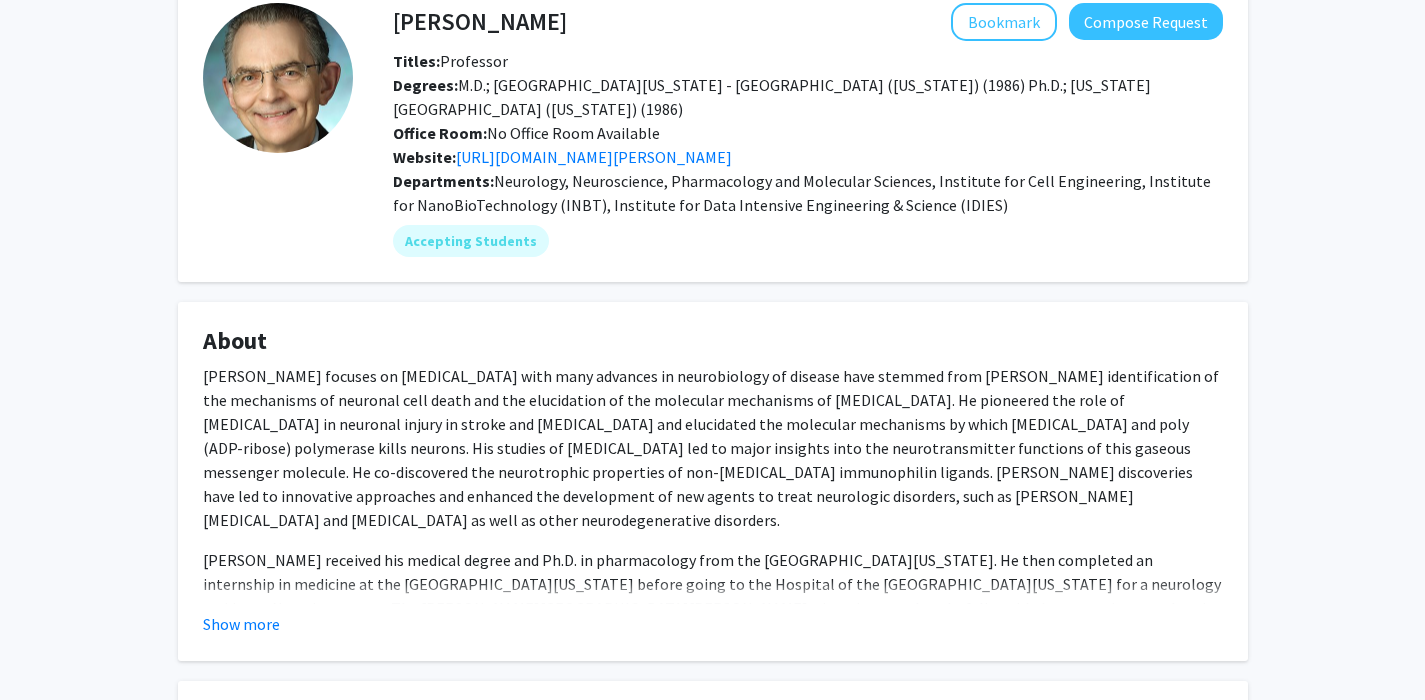 scroll, scrollTop: 111, scrollLeft: 0, axis: vertical 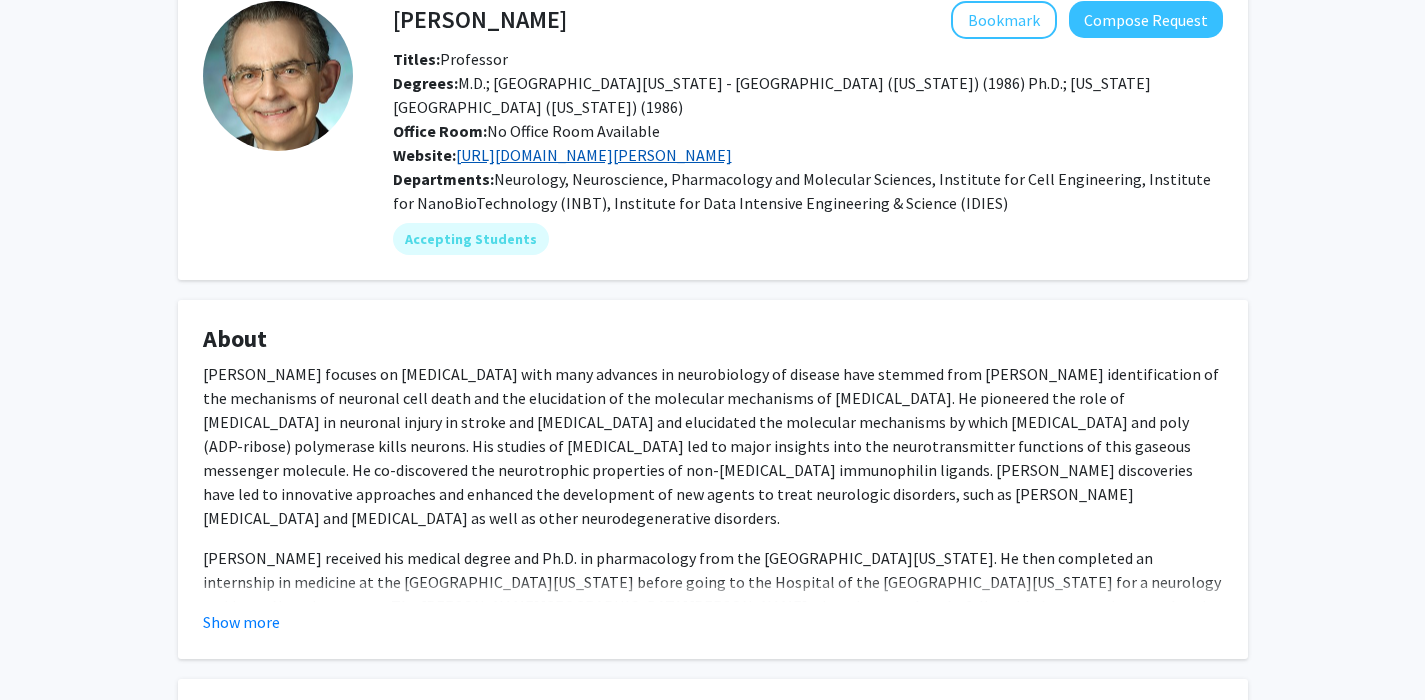 click on "https://www.hopkinsmedicine.org/research/labs/ted-dawson-laboratory" 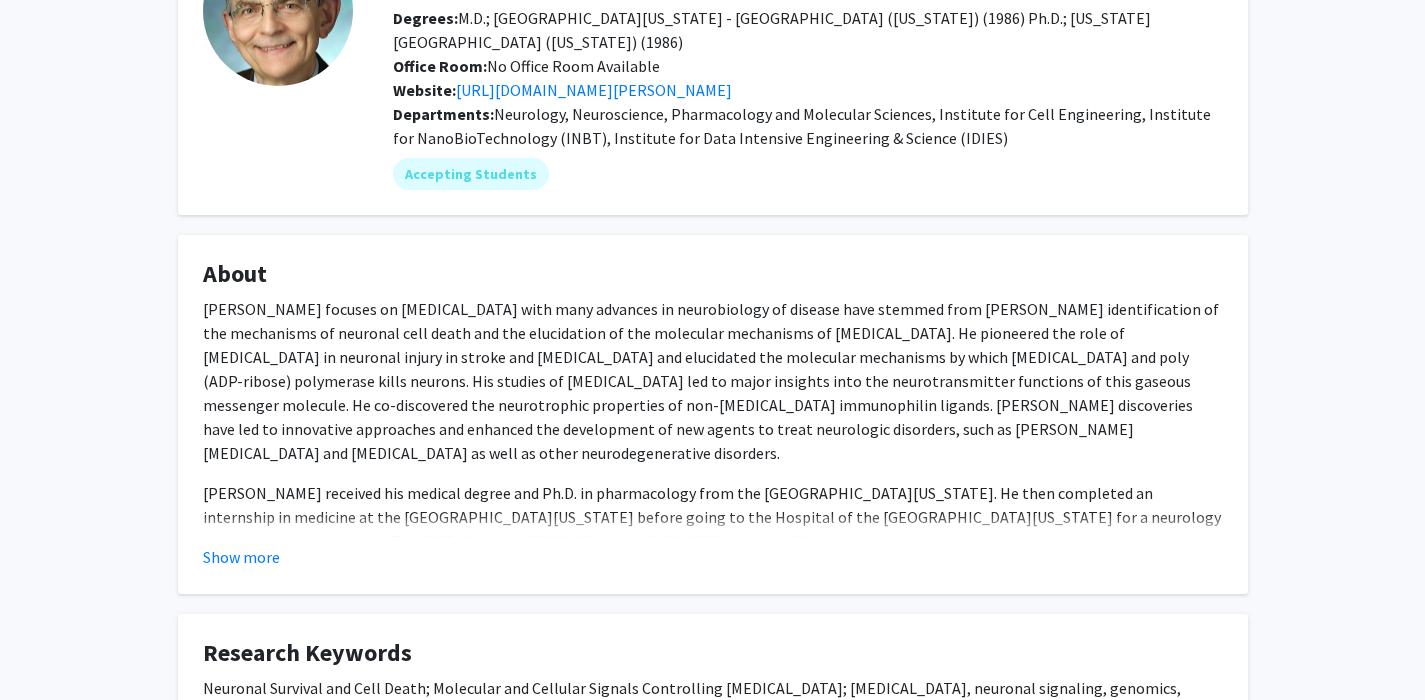 scroll, scrollTop: 177, scrollLeft: 0, axis: vertical 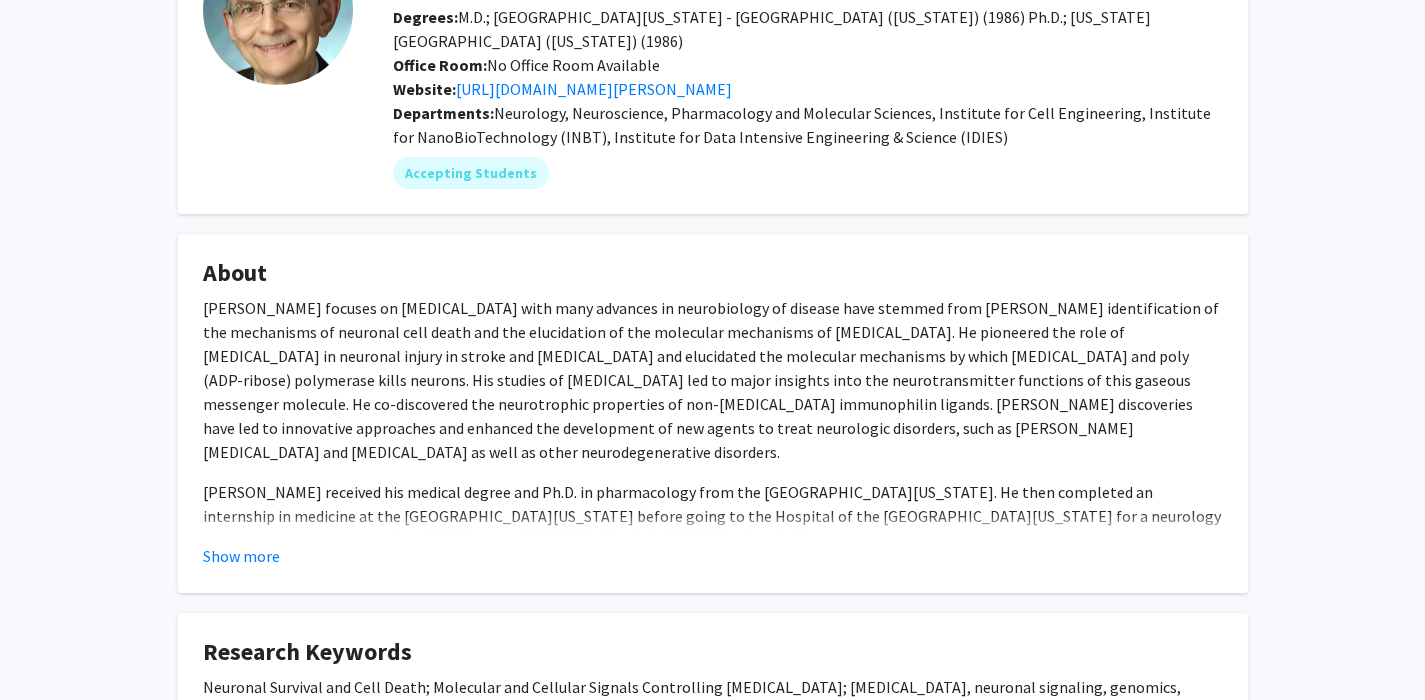 click on "Dr. Ted Dawson focuses on movement disorders with many advances in neurobiology of disease have stemmed from Dr. Dawson's identification of the mechanisms of neuronal cell death and the elucidation of the molecular mechanisms of neurodegeneration. He pioneered the role of nitric oxide in neuronal injury in stroke and excitotoxicity and elucidated the molecular mechanisms by which nitric oxide and poly (ADP-ribose) polymerase kills neurons. His studies of nitric oxide led to major insights into the neurotransmitter functions of this gaseous messenger molecule. He co-discovered the neurotrophic properties of non-immunosuppressant immunophilin ligands. Dr. Dawson's discoveries have led to innovative approaches and enhanced the development of new agents to treat neurologic disorders, such as Parkinson's disease and Alzheimer's disease as well as other neurodegenerative disorders.  Show more" 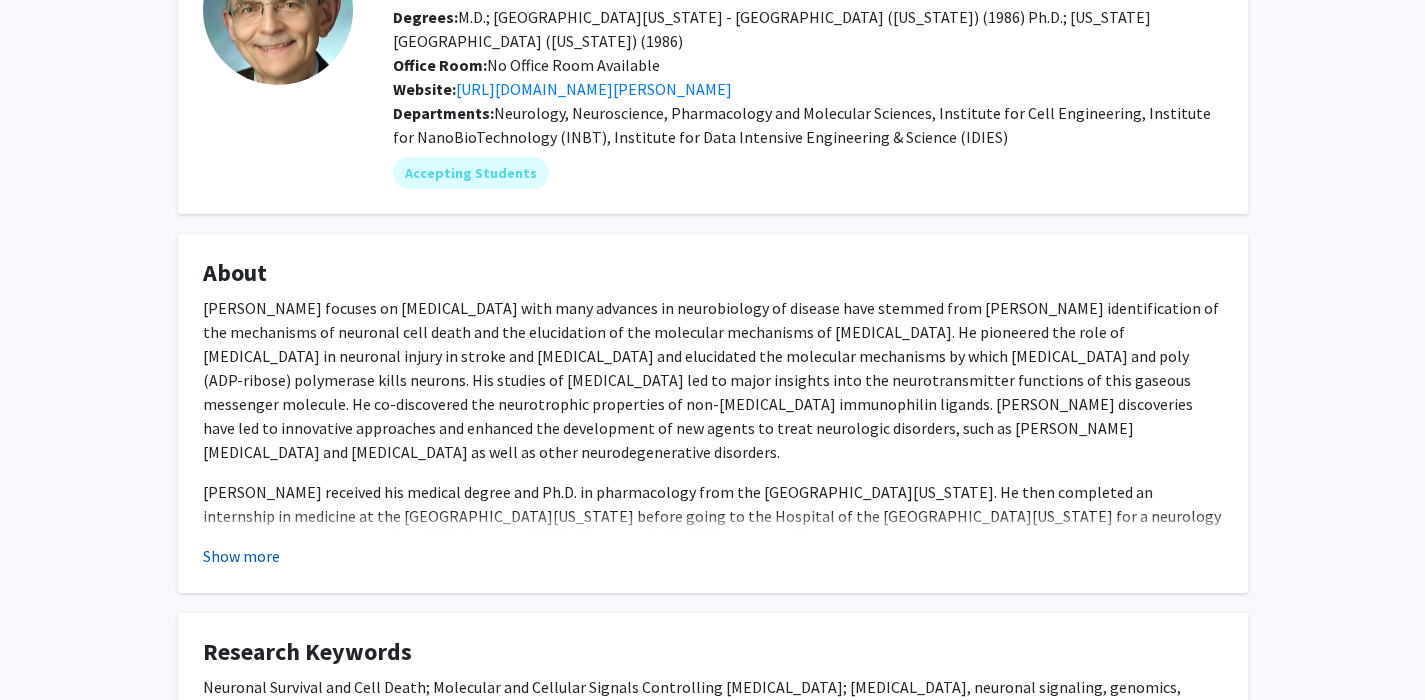 click on "Show more" 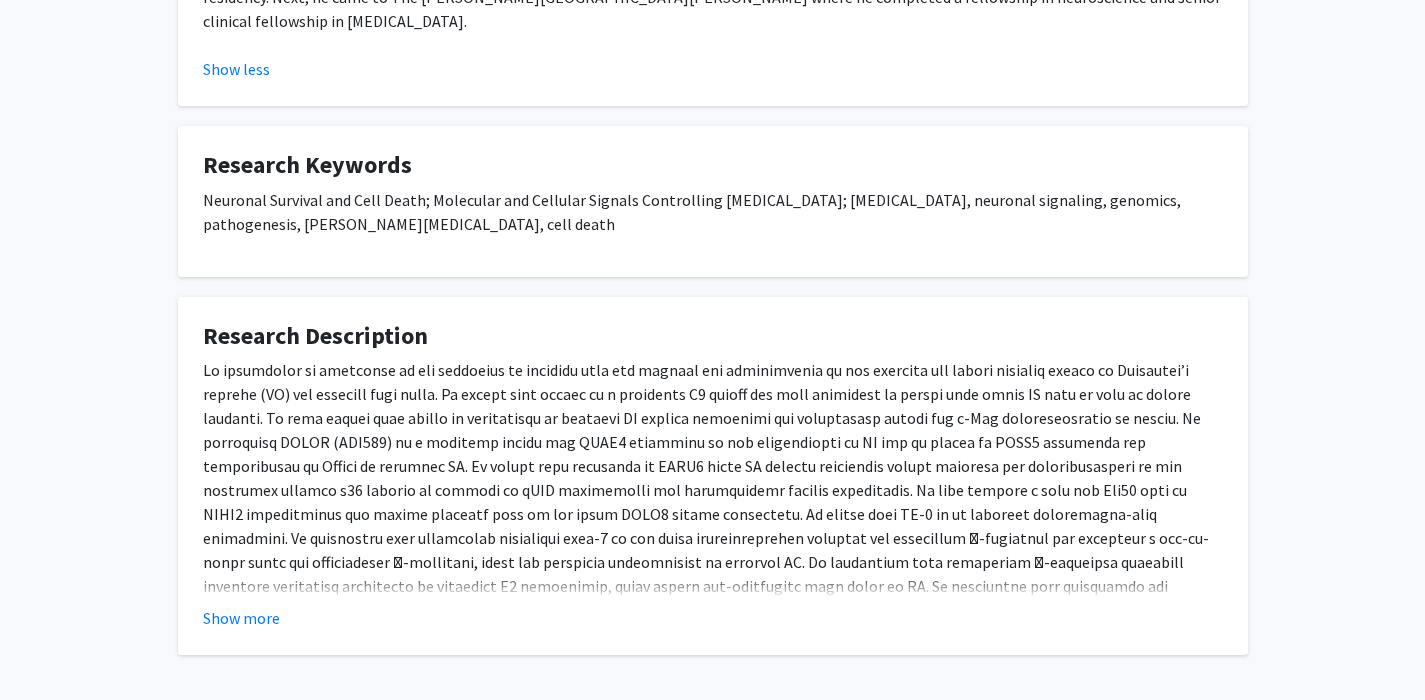 scroll, scrollTop: 724, scrollLeft: 0, axis: vertical 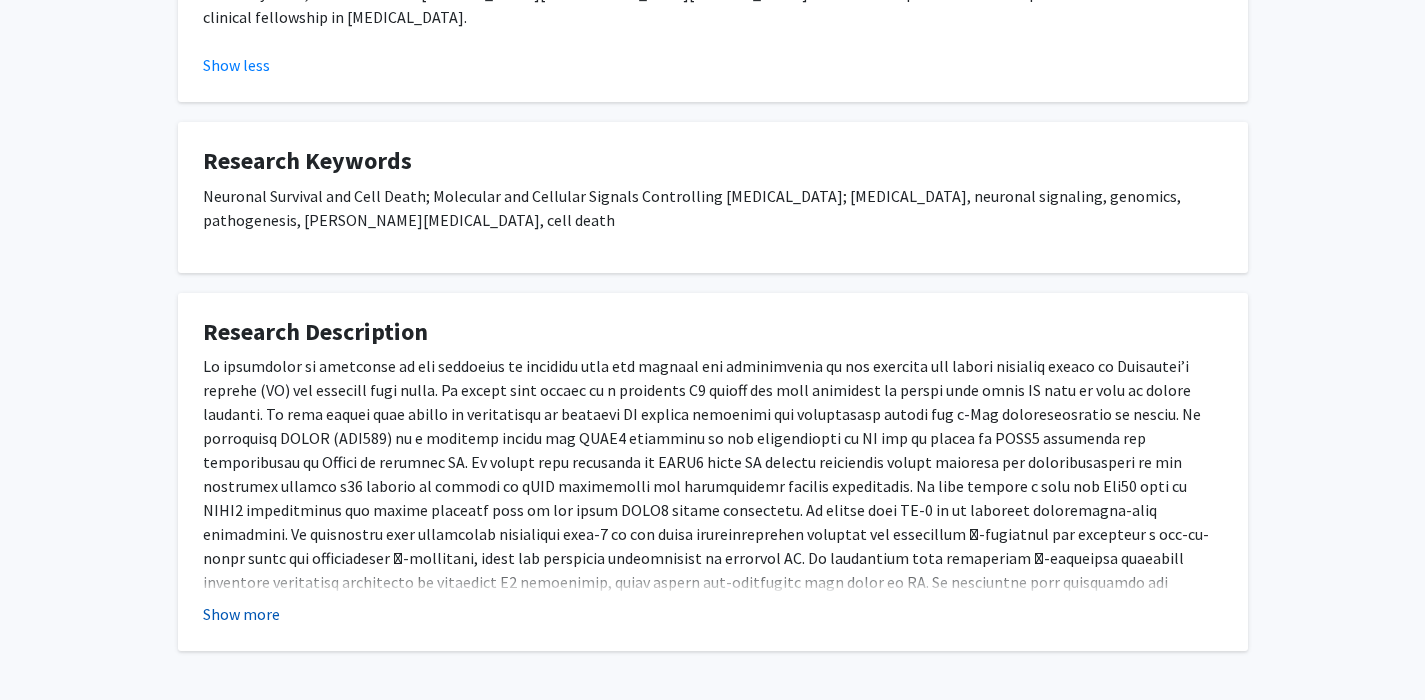 click on "Show more" 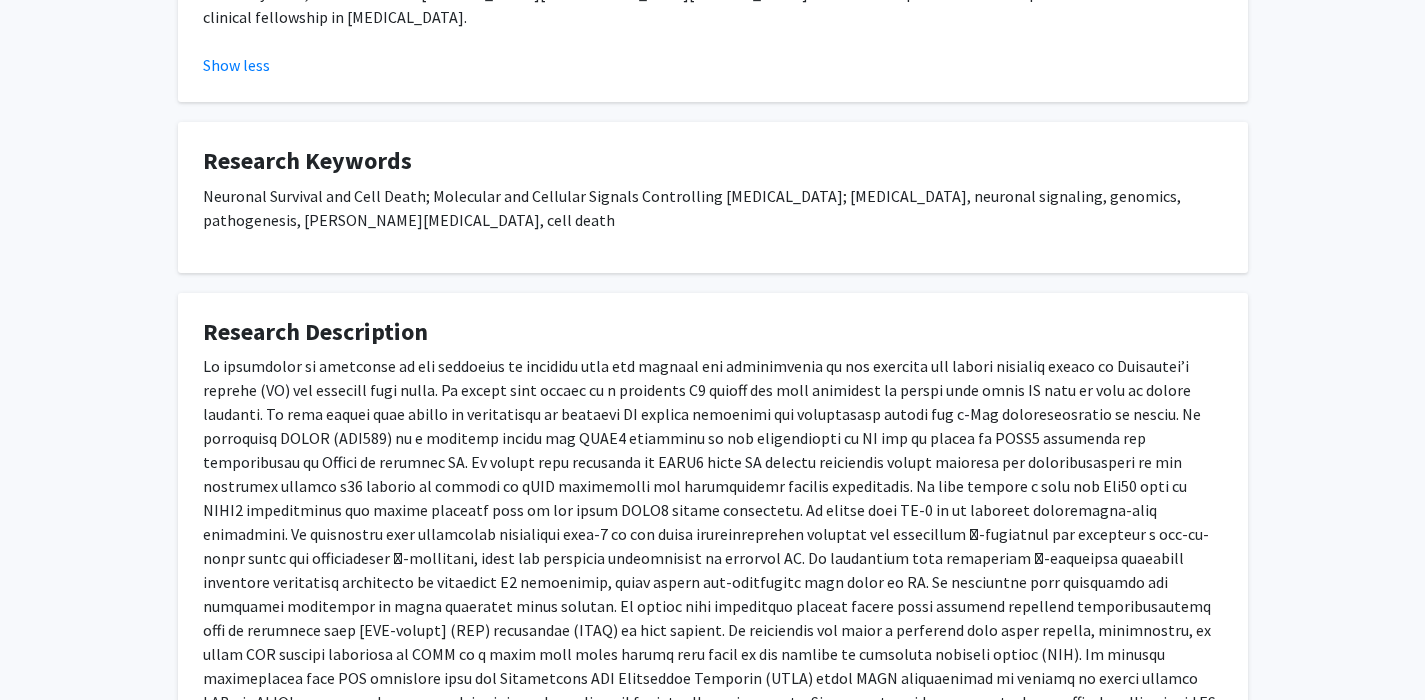 scroll, scrollTop: 968, scrollLeft: 0, axis: vertical 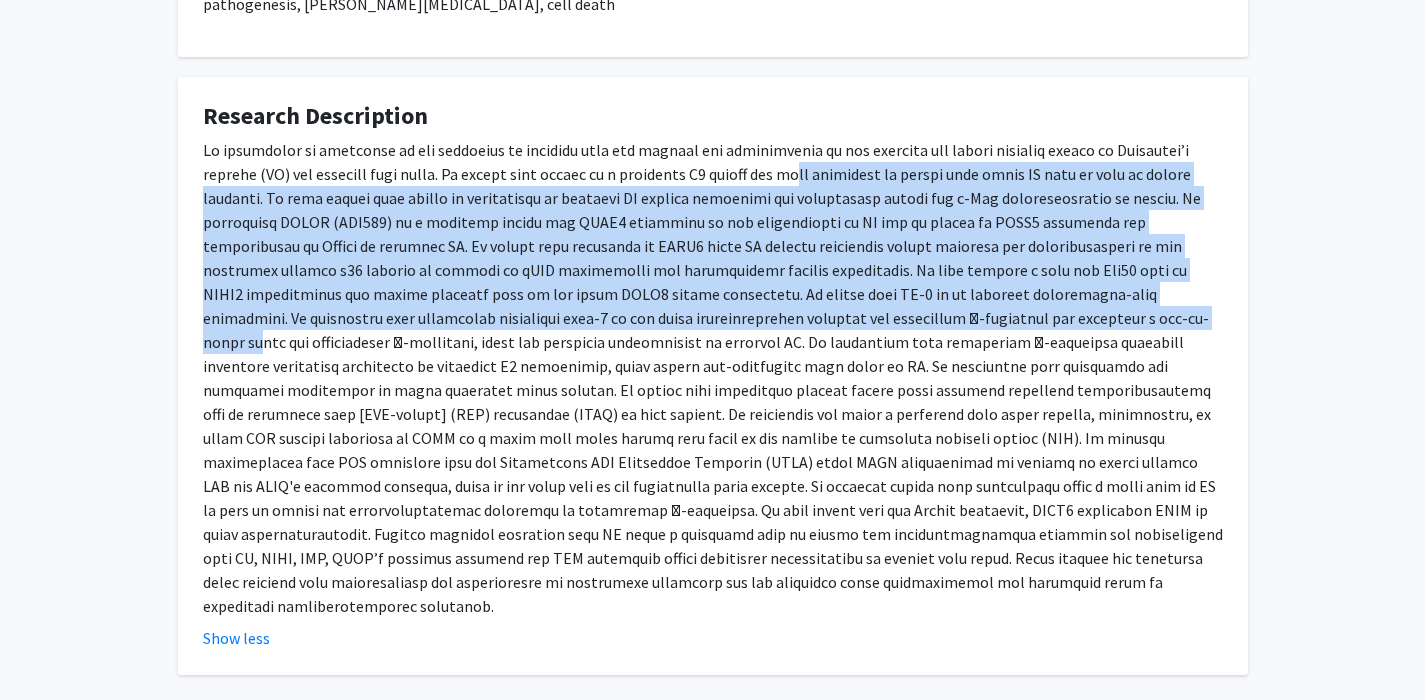 drag, startPoint x: 747, startPoint y: 136, endPoint x: 801, endPoint y: 274, distance: 148.18907 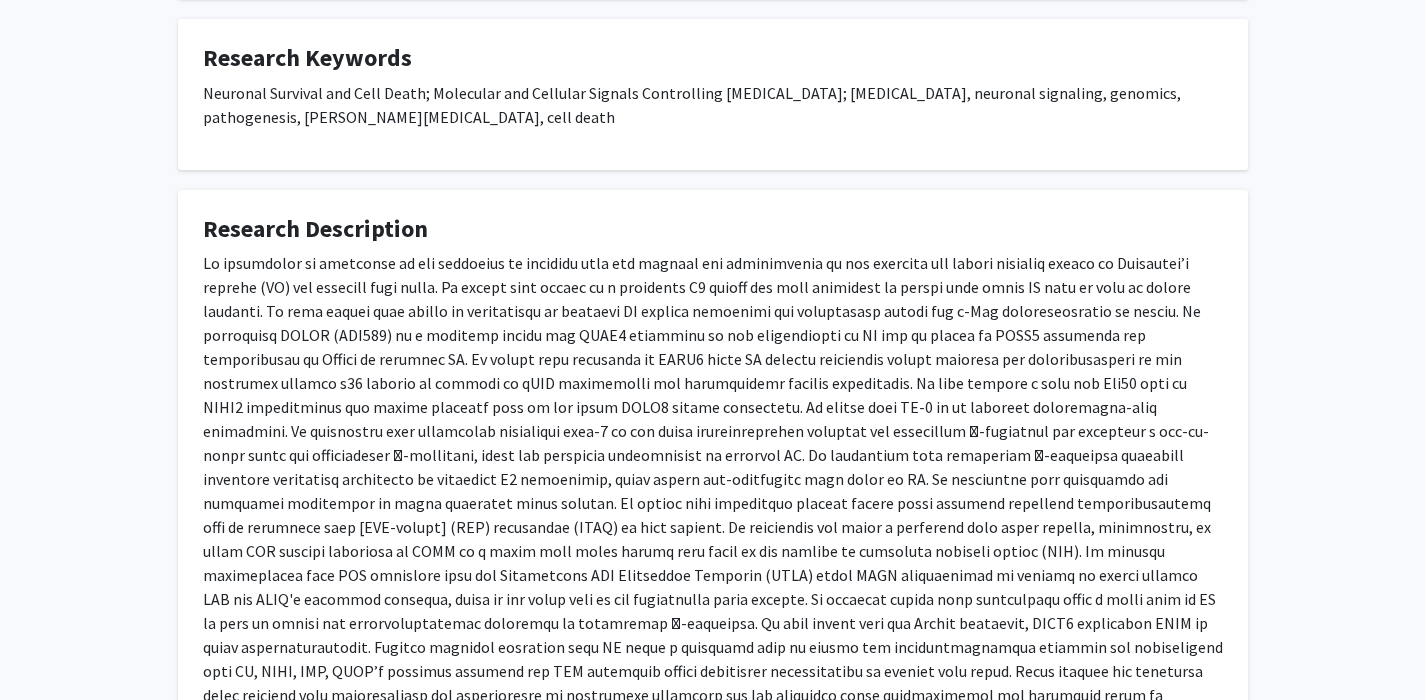 scroll, scrollTop: 603, scrollLeft: 0, axis: vertical 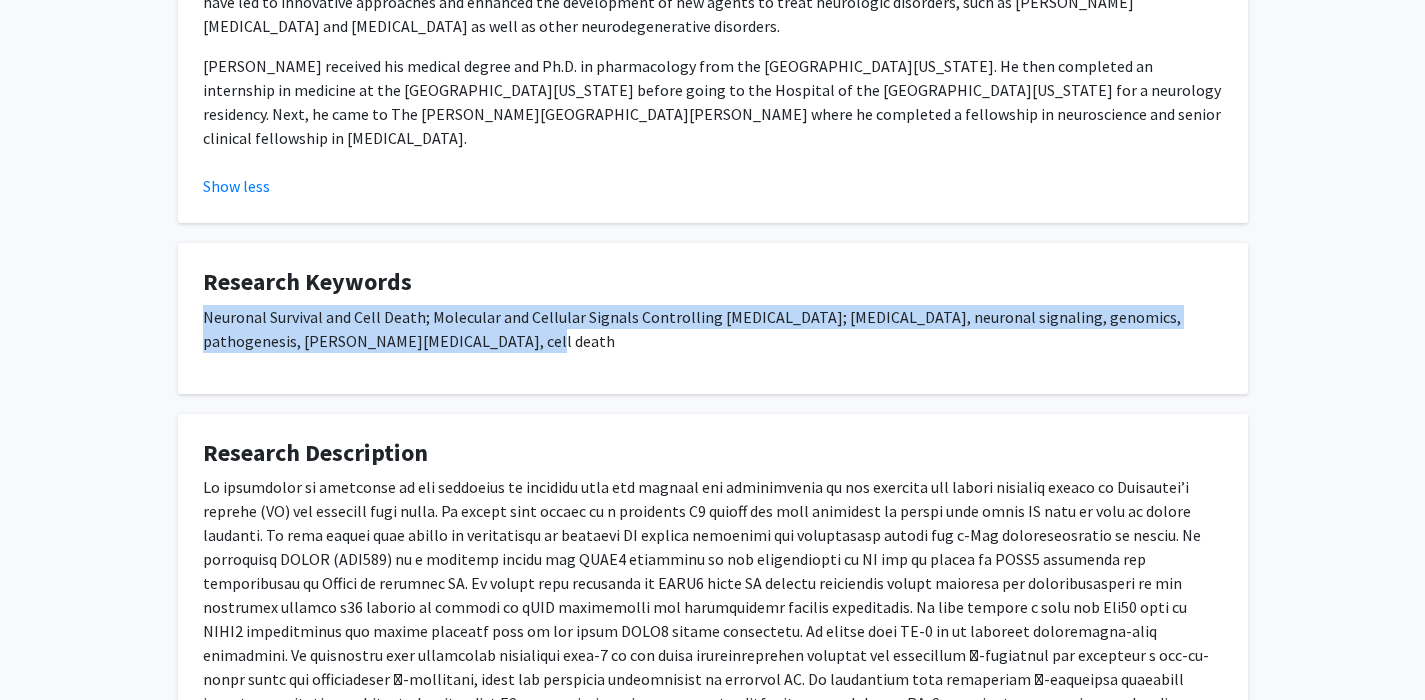 drag, startPoint x: 513, startPoint y: 296, endPoint x: 172, endPoint y: 272, distance: 341.84354 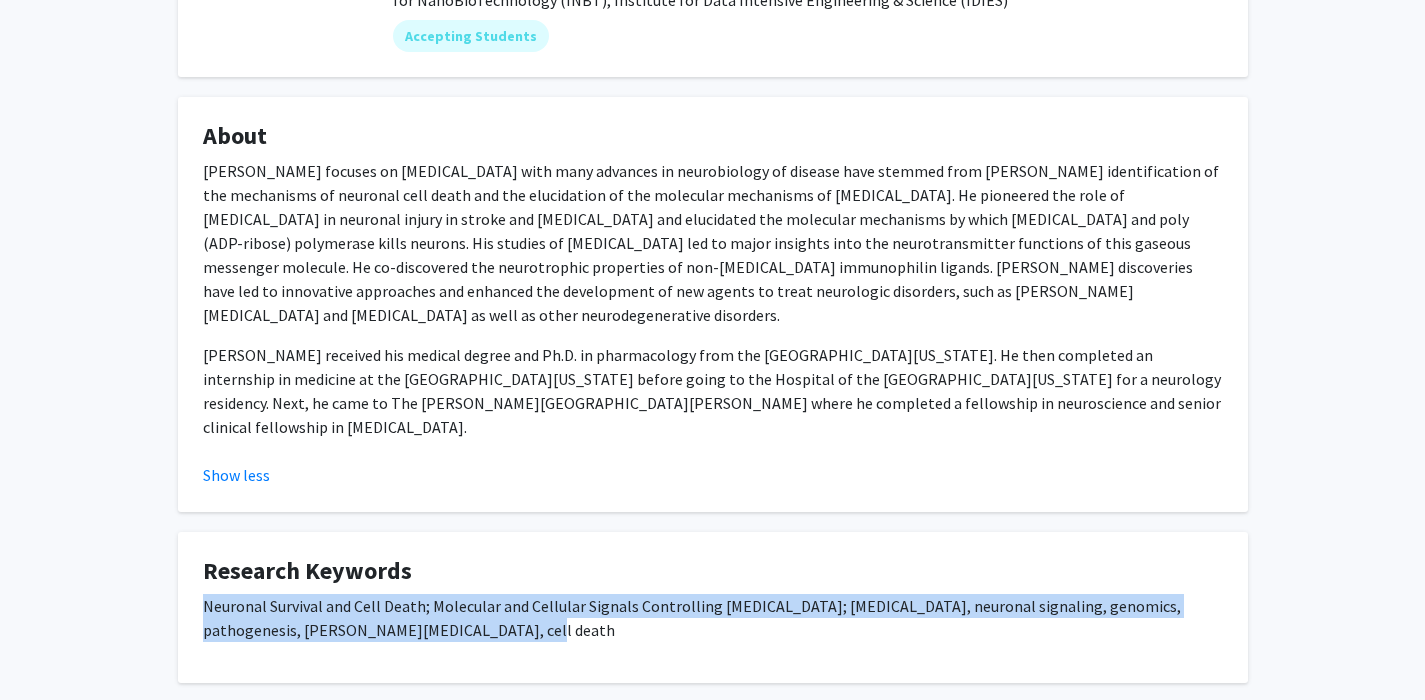 scroll, scrollTop: 319, scrollLeft: 0, axis: vertical 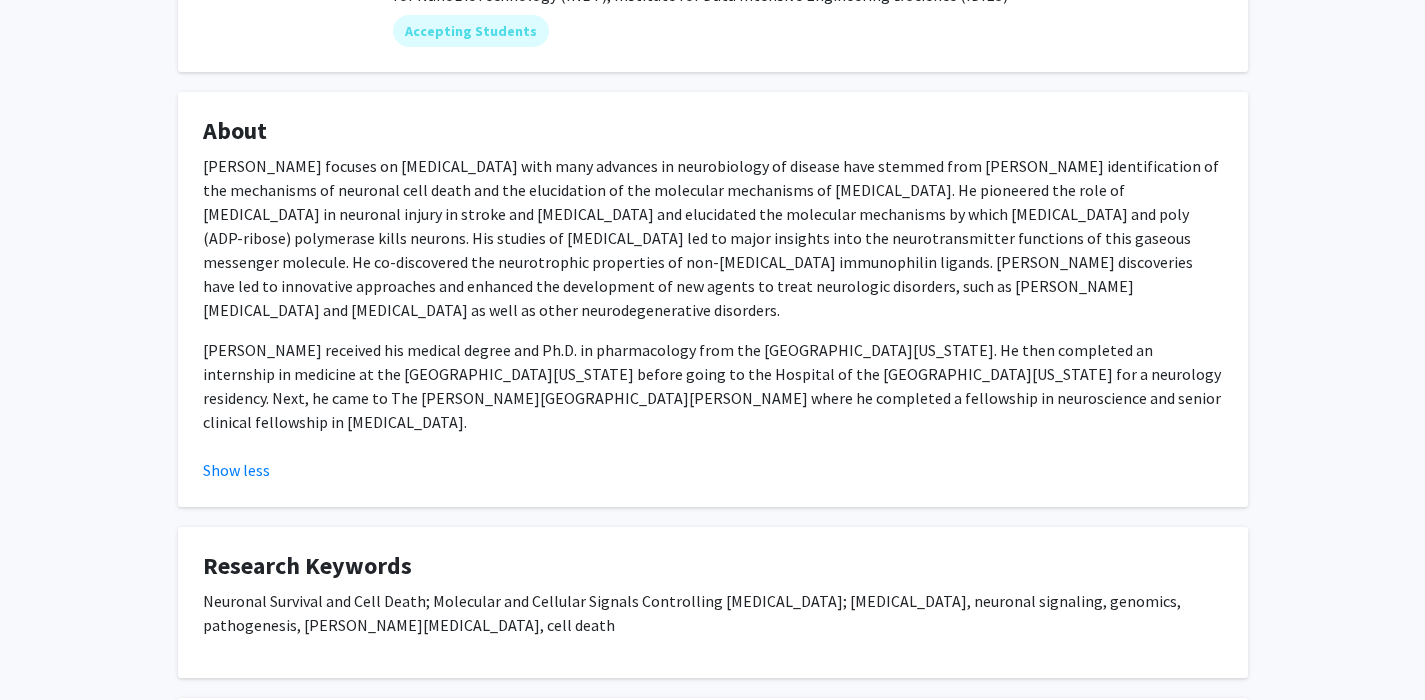 click on "Dr. Ted Dawson focuses on movement disorders with many advances in neurobiology of disease have stemmed from Dr. Dawson's identification of the mechanisms of neuronal cell death and the elucidation of the molecular mechanisms of neurodegeneration. He pioneered the role of nitric oxide in neuronal injury in stroke and excitotoxicity and elucidated the molecular mechanisms by which nitric oxide and poly (ADP-ribose) polymerase kills neurons. His studies of nitric oxide led to major insights into the neurotransmitter functions of this gaseous messenger molecule. He co-discovered the neurotrophic properties of non-immunosuppressant immunophilin ligands. Dr. Dawson's discoveries have led to innovative approaches and enhanced the development of new agents to treat neurologic disorders, such as Parkinson's disease and Alzheimer's disease as well as other neurodegenerative disorders." 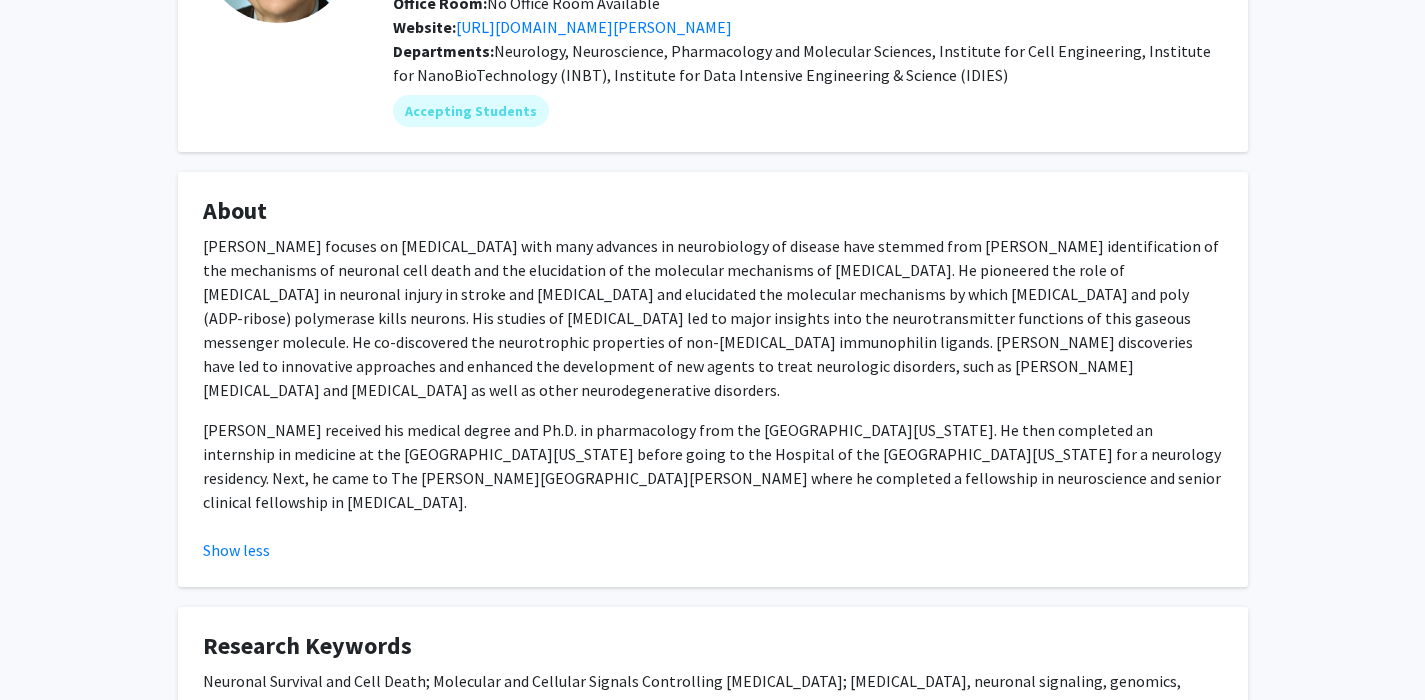 scroll, scrollTop: 0, scrollLeft: 0, axis: both 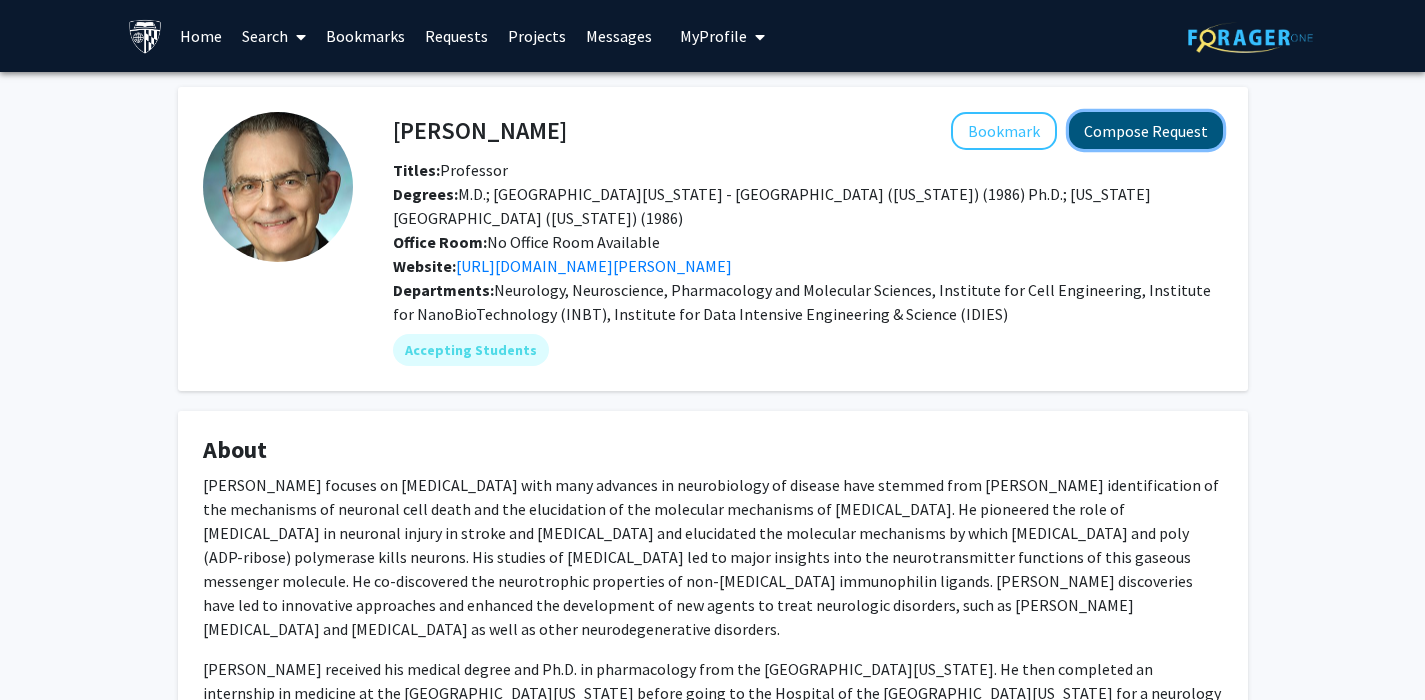 click on "Compose Request" 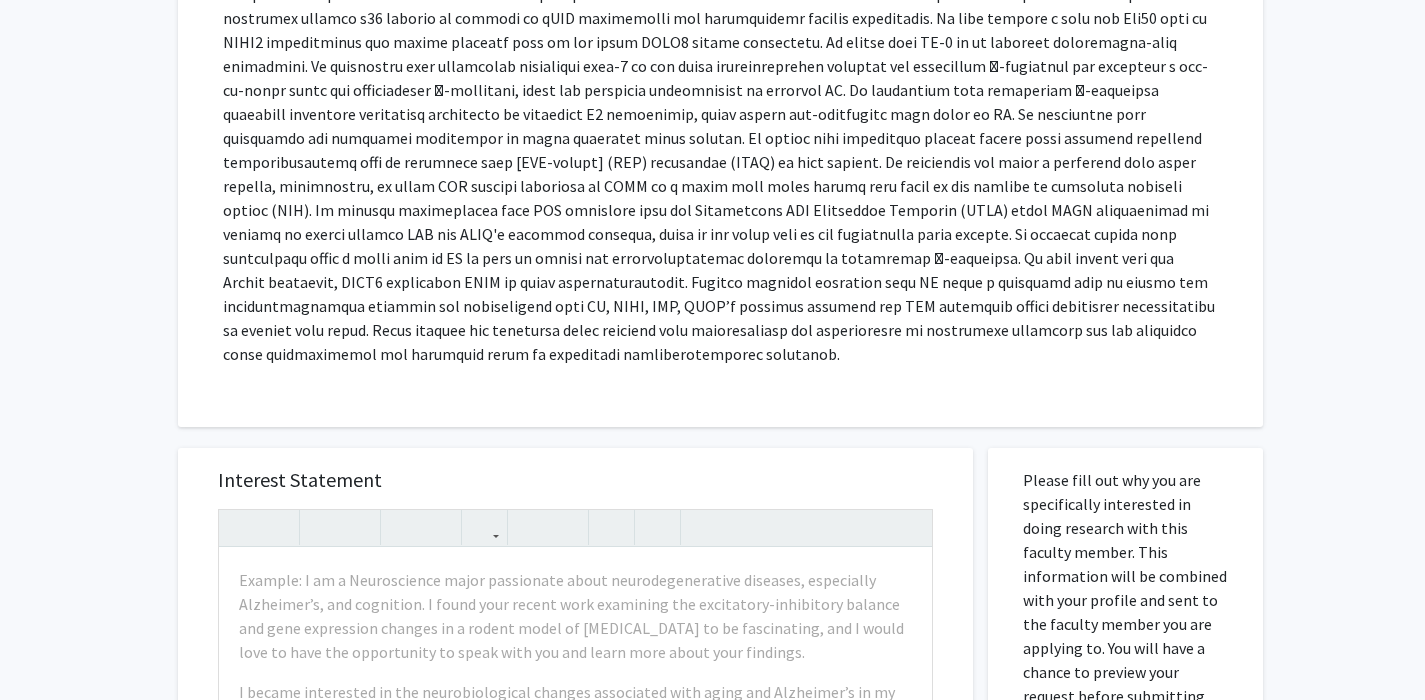 scroll, scrollTop: 610, scrollLeft: 0, axis: vertical 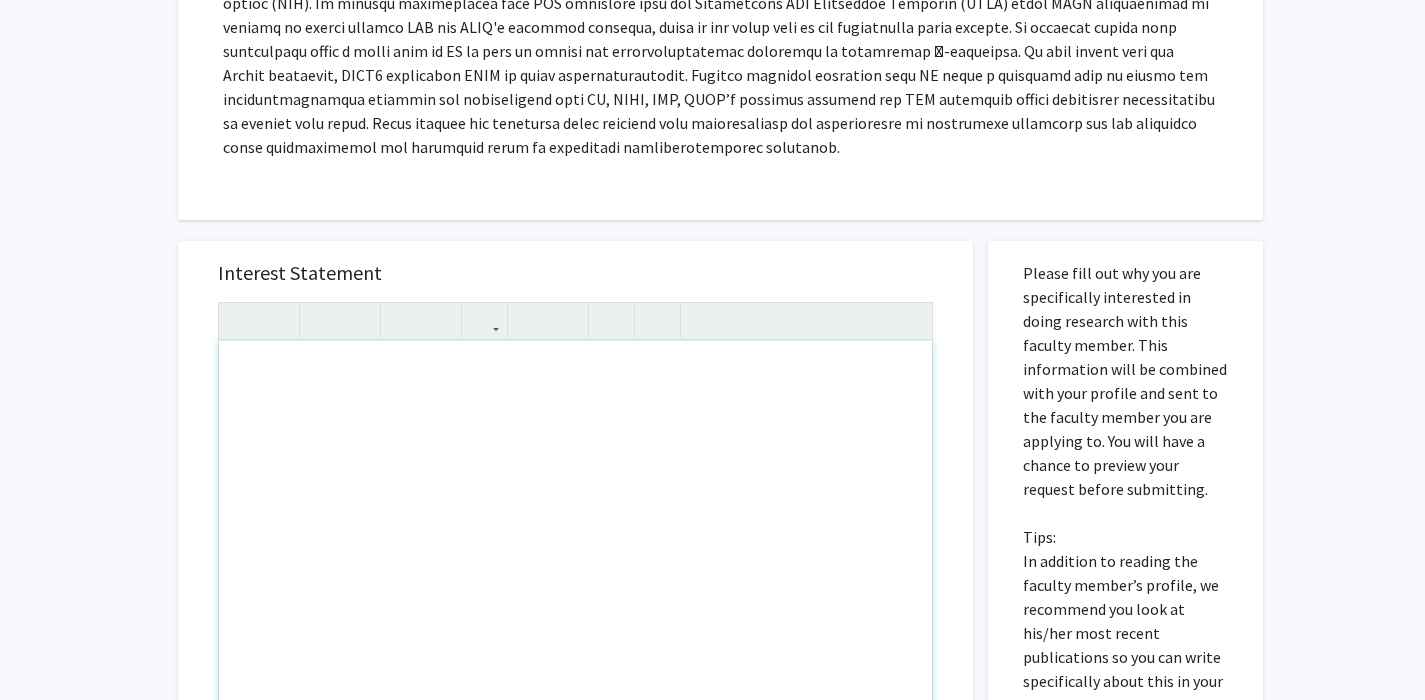 click at bounding box center [575, 570] 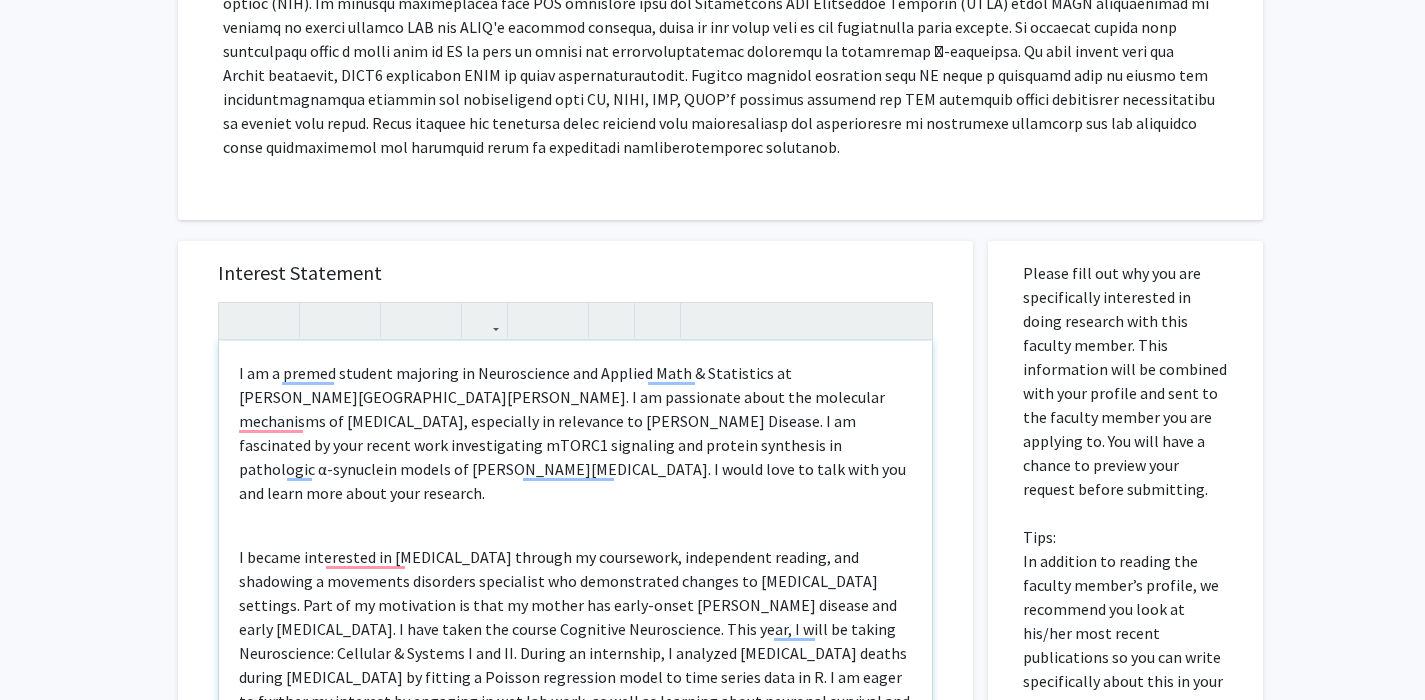 scroll, scrollTop: 38, scrollLeft: 0, axis: vertical 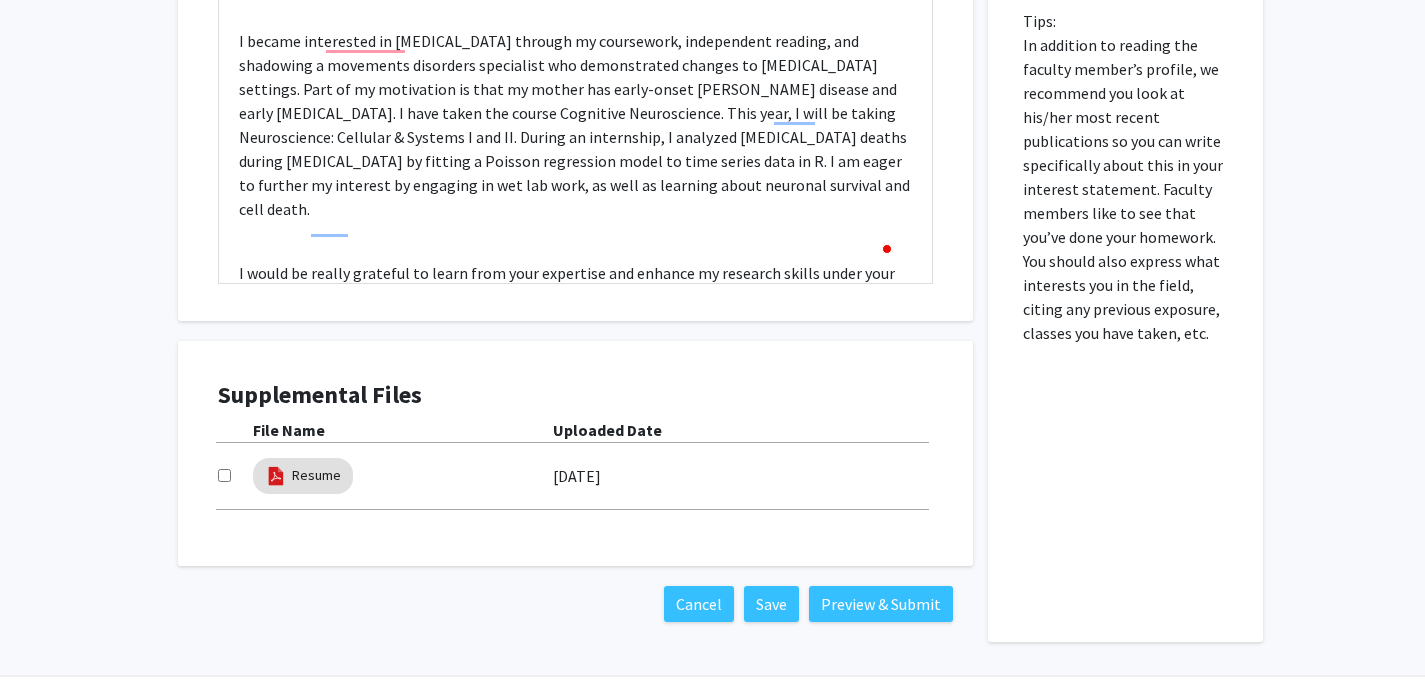 click at bounding box center [224, 475] 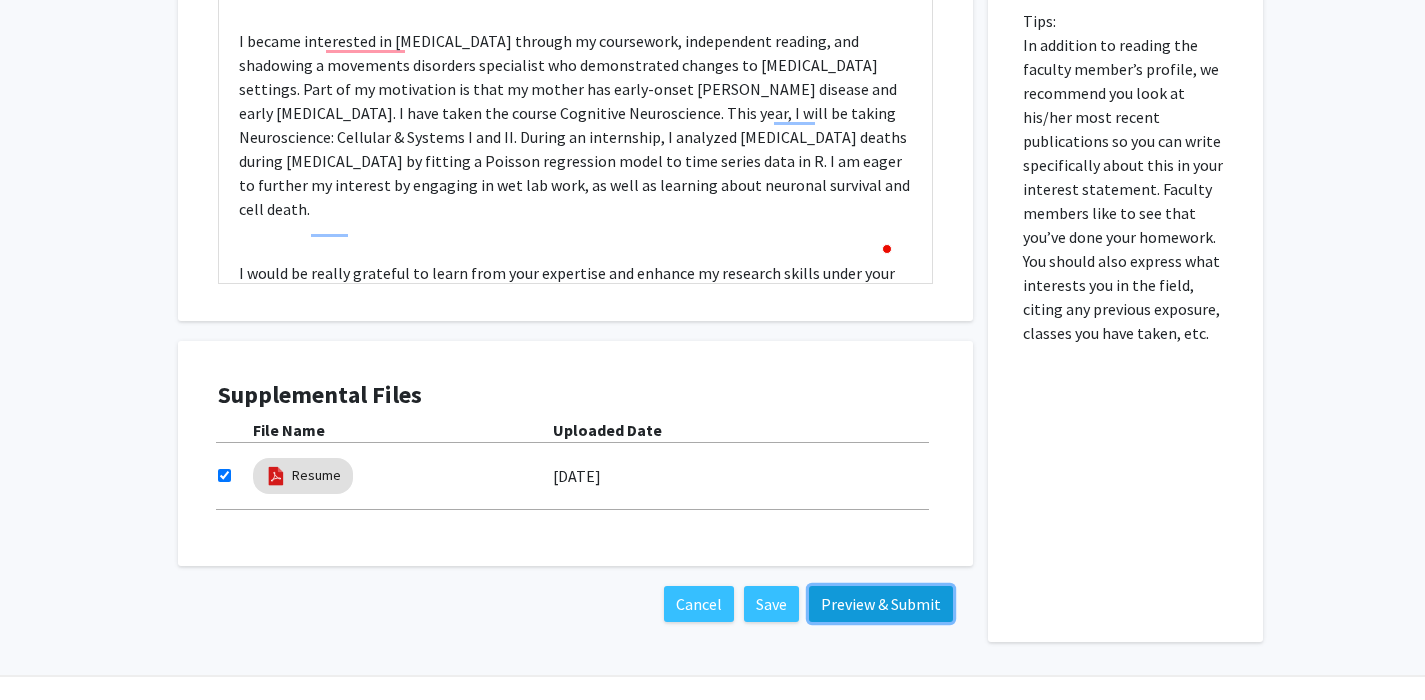 click on "Preview & Submit" at bounding box center (881, 604) 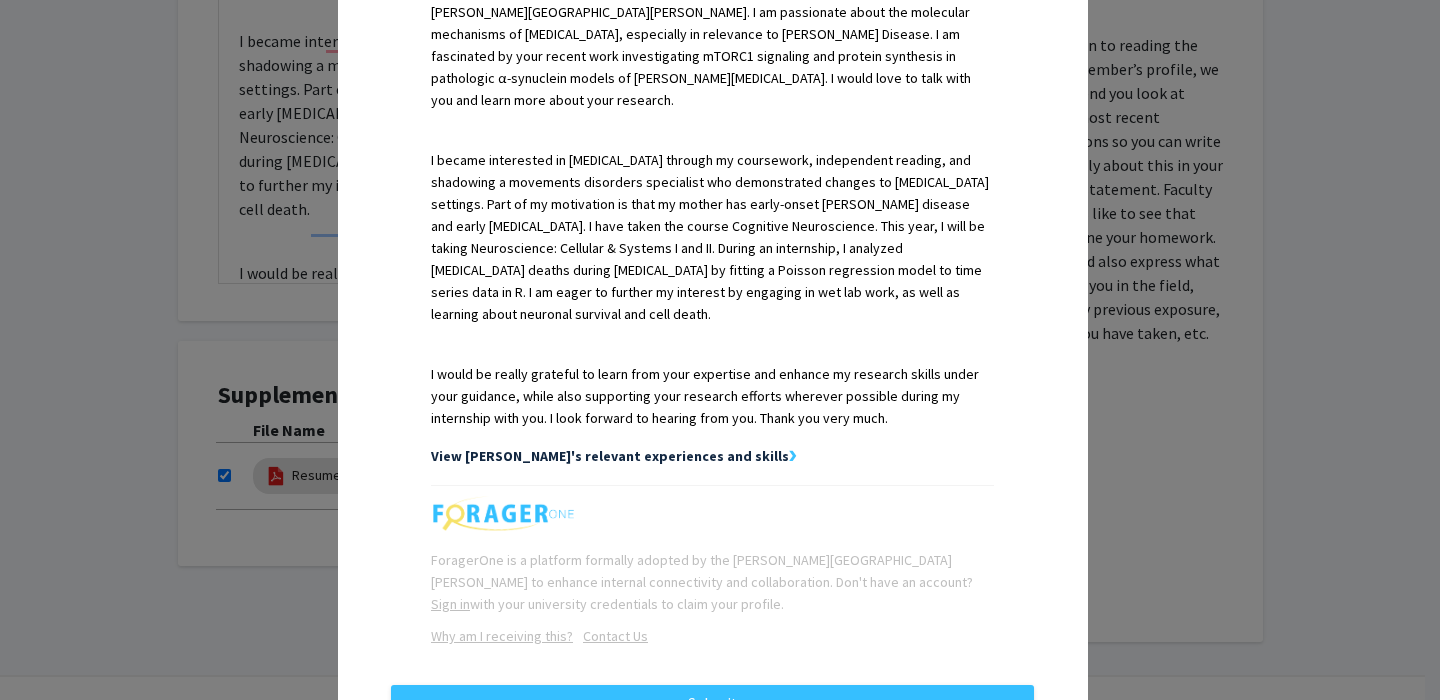 scroll, scrollTop: 0, scrollLeft: 0, axis: both 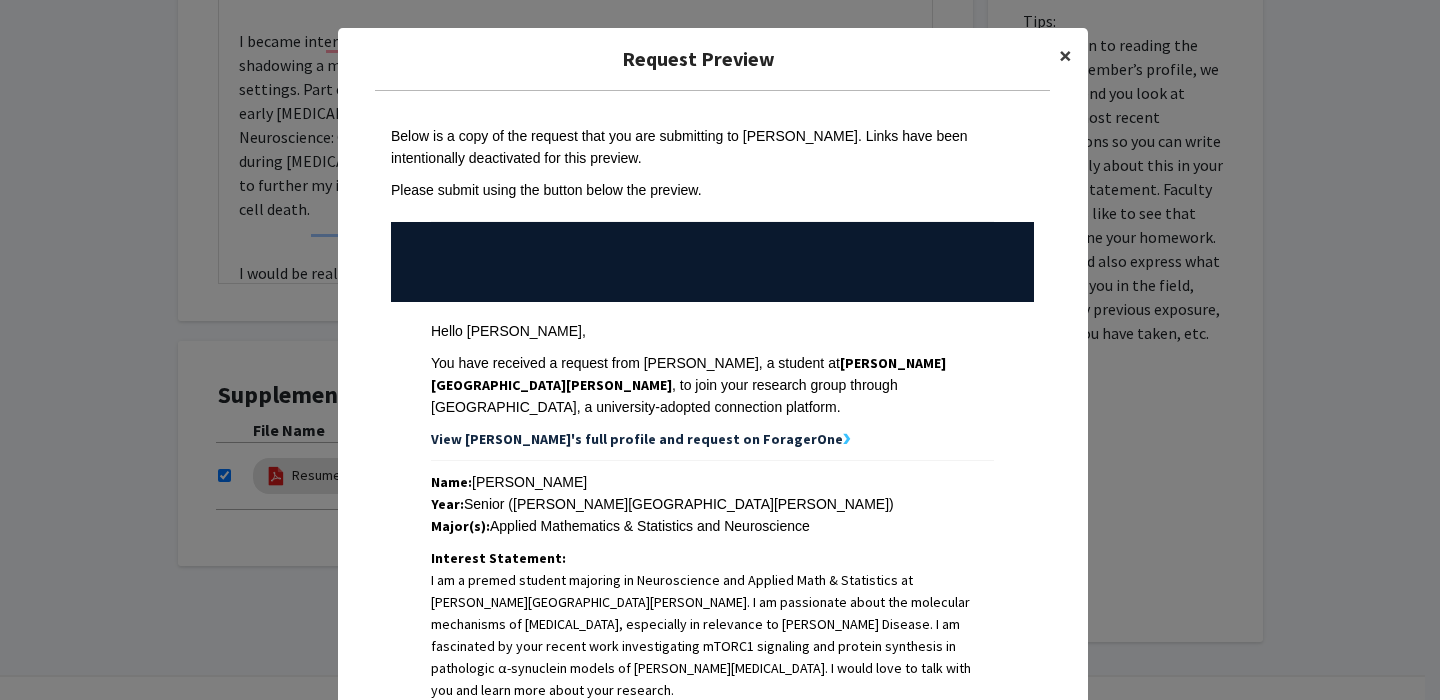click on "×" at bounding box center (1065, 55) 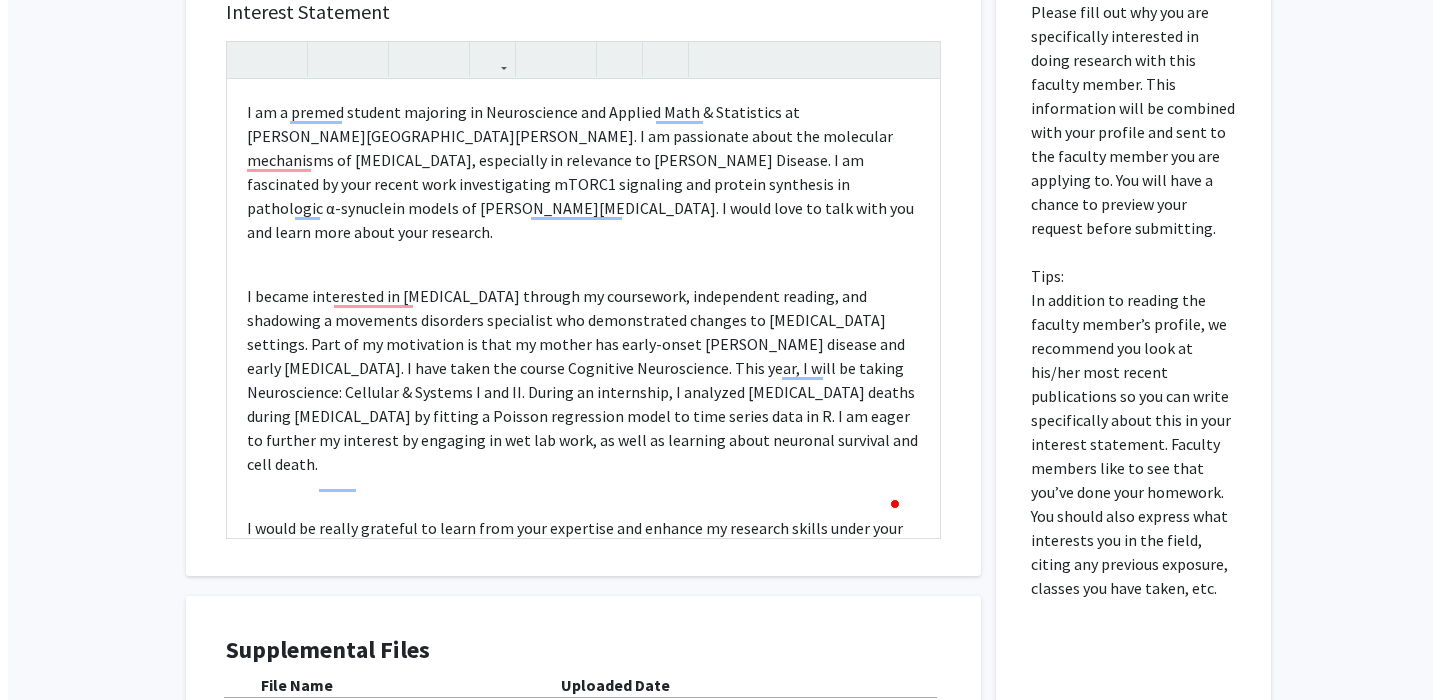 scroll, scrollTop: 1295, scrollLeft: 0, axis: vertical 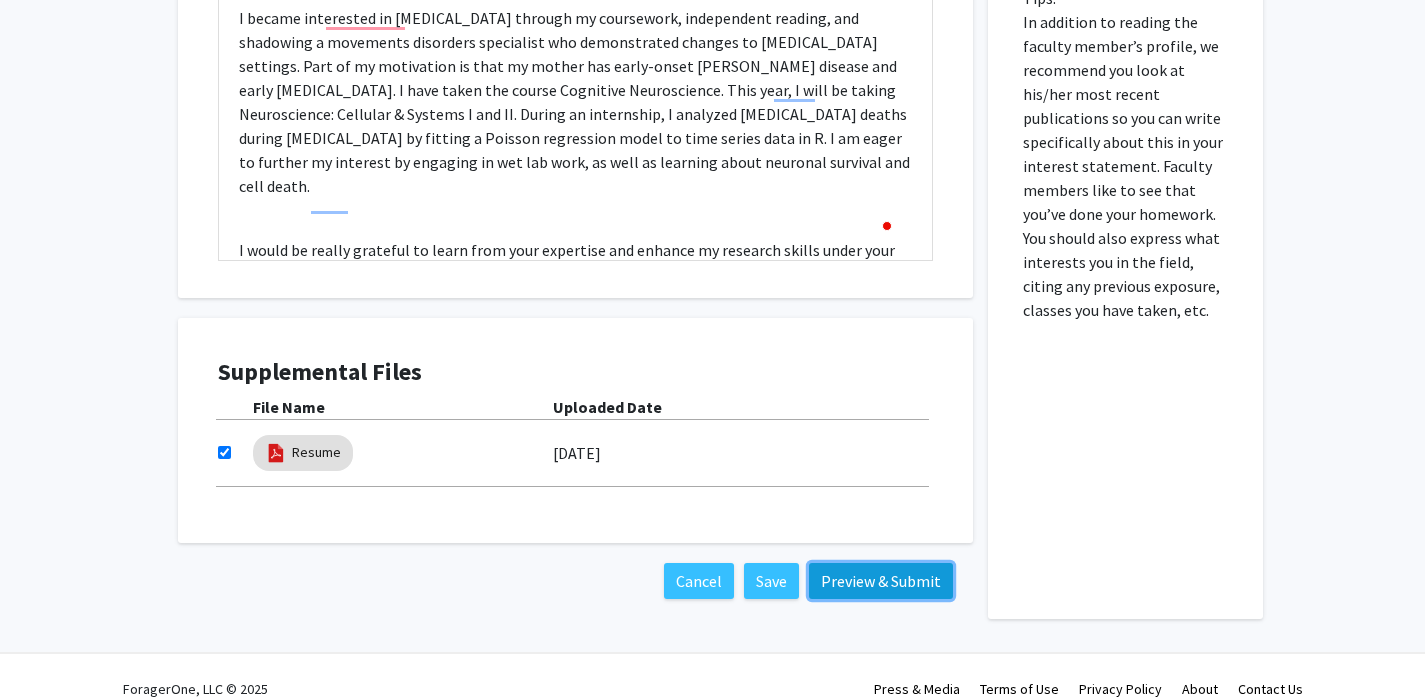 click on "Preview & Submit" at bounding box center (881, 581) 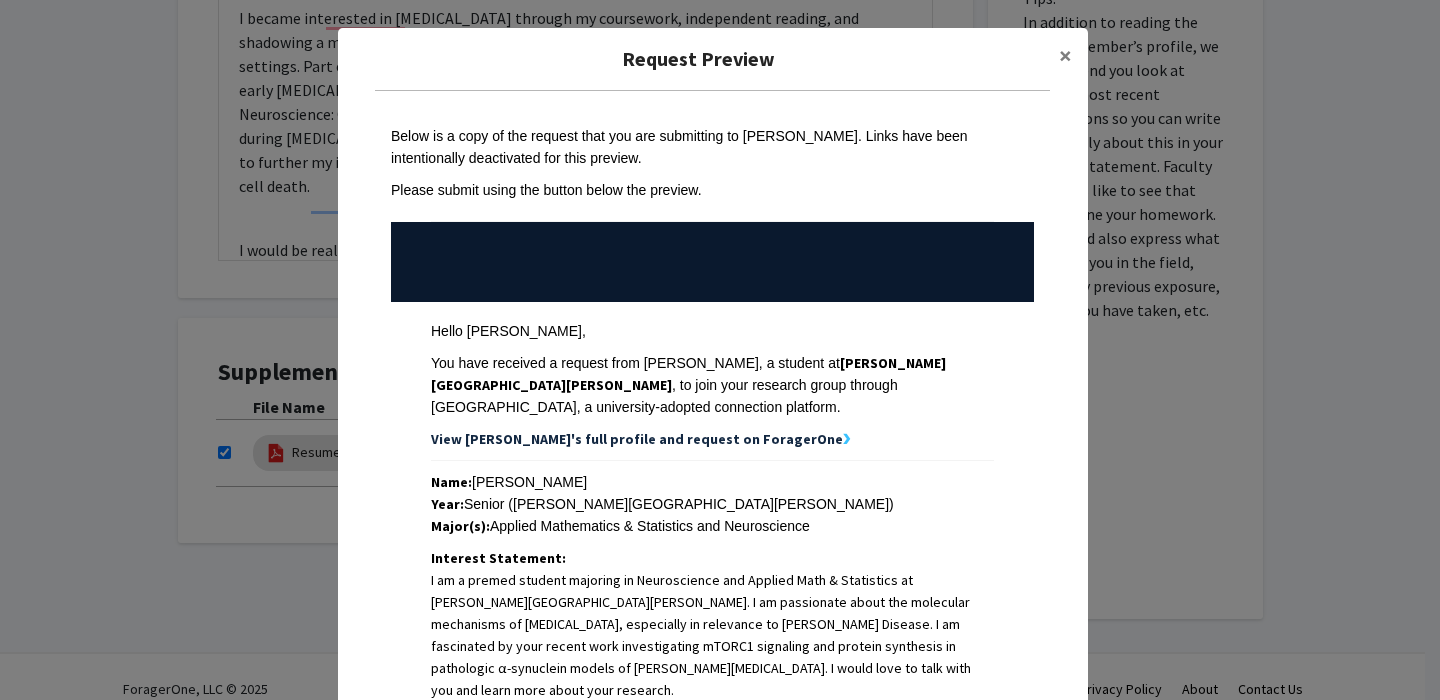 scroll, scrollTop: 619, scrollLeft: 0, axis: vertical 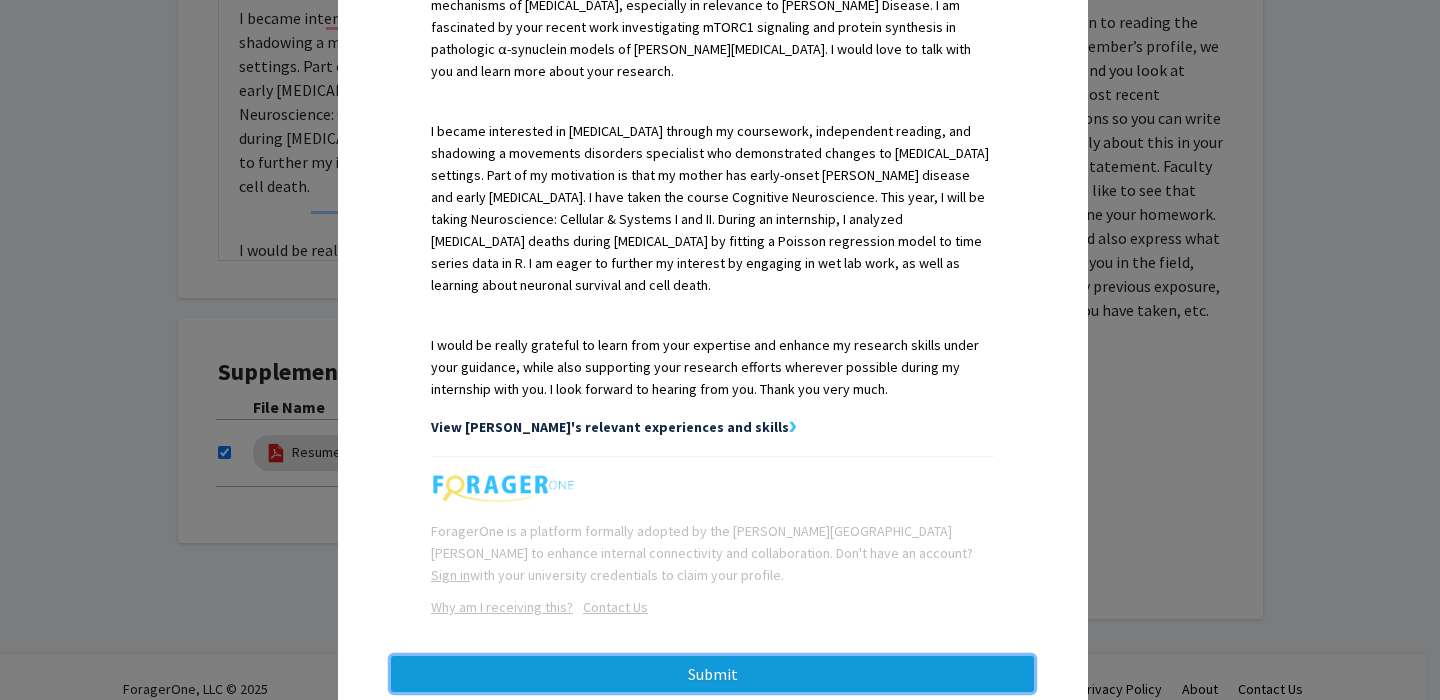 click on "Submit" at bounding box center (712, 674) 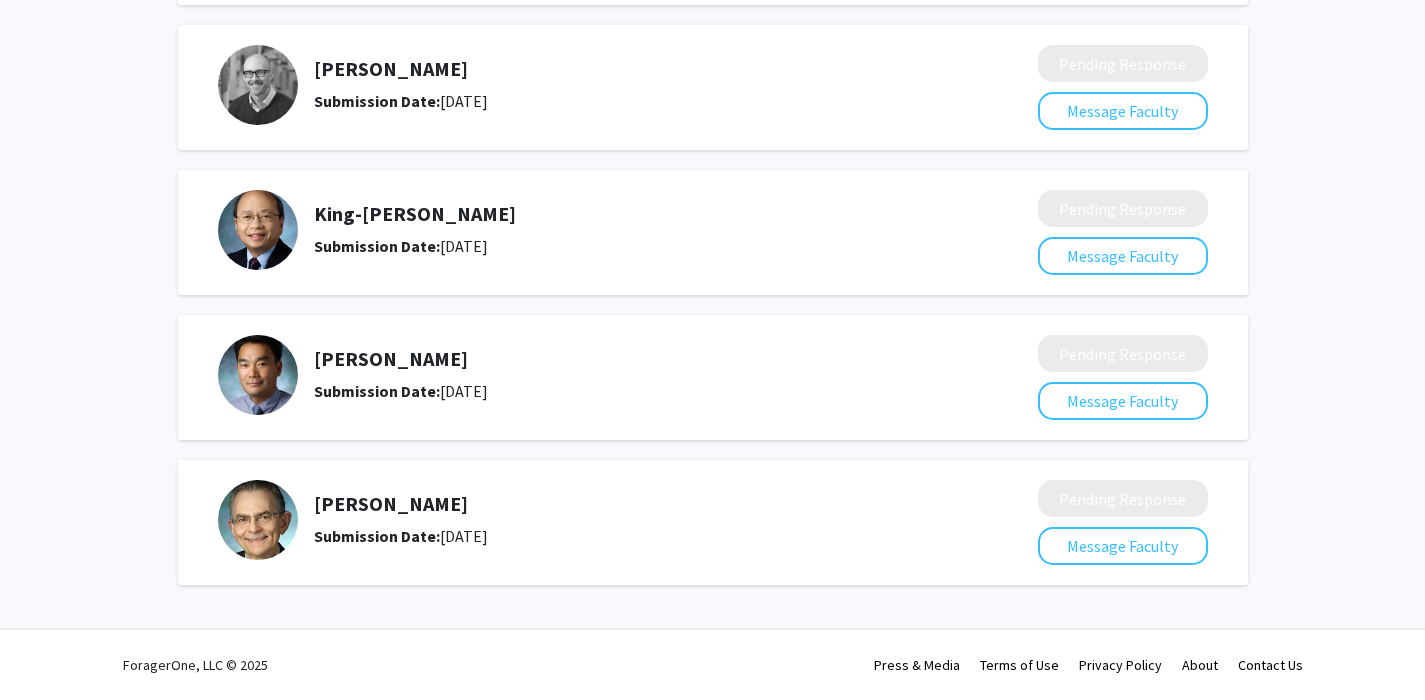 scroll, scrollTop: 330, scrollLeft: 0, axis: vertical 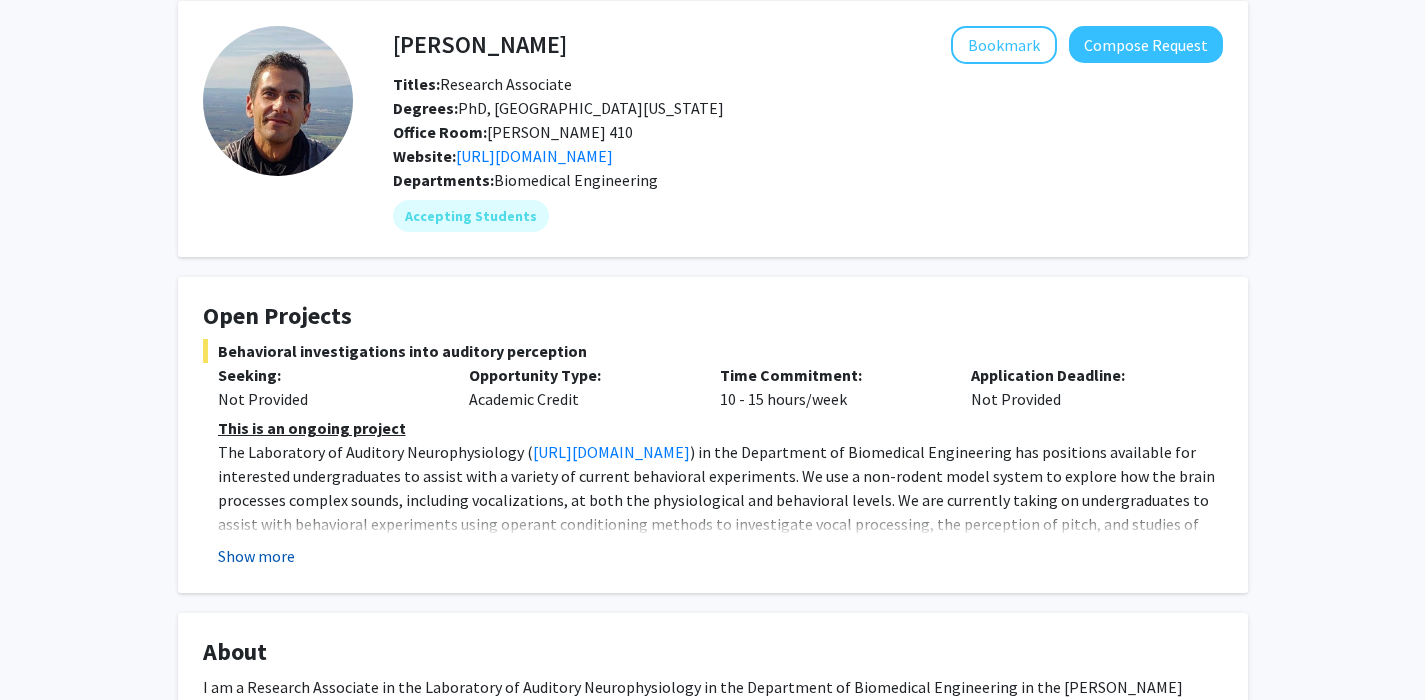 click on "Show more" 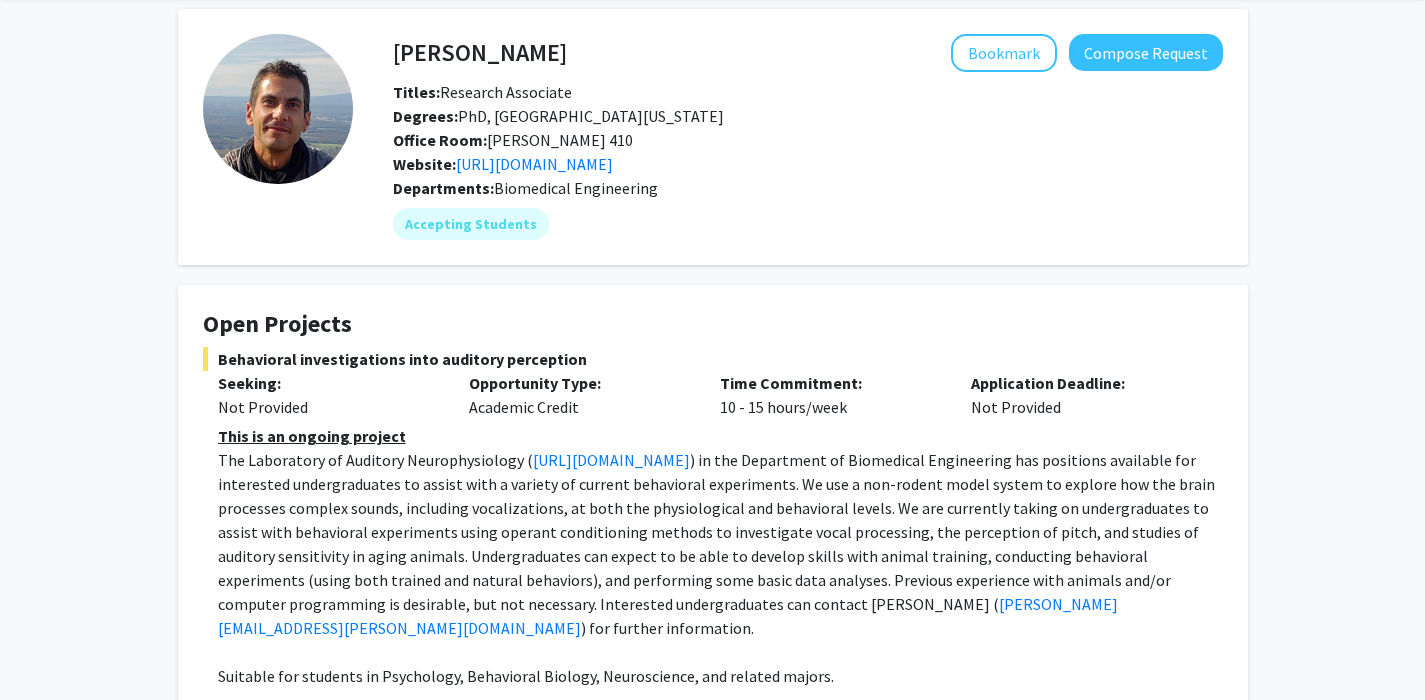 scroll, scrollTop: 79, scrollLeft: 0, axis: vertical 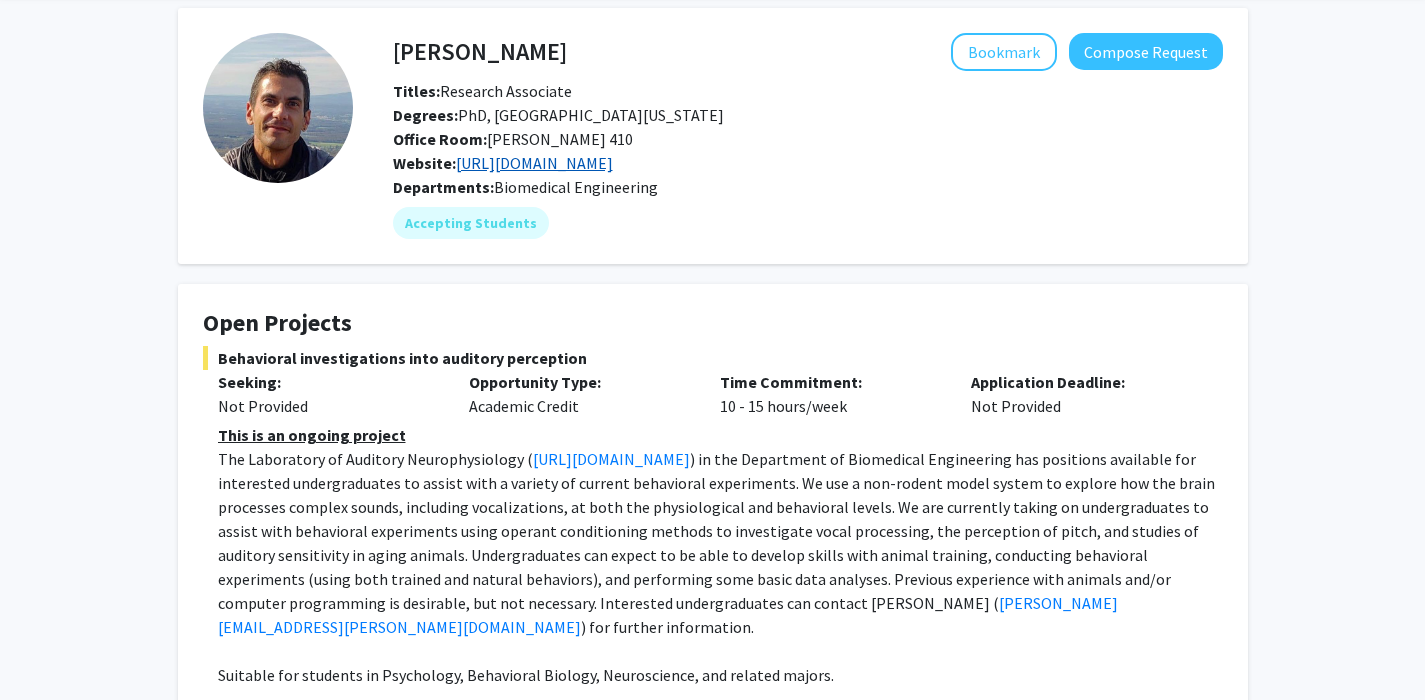 click on "http://wanglab.johnshopkins.edu/lab/WangLabWebsite/index.html" 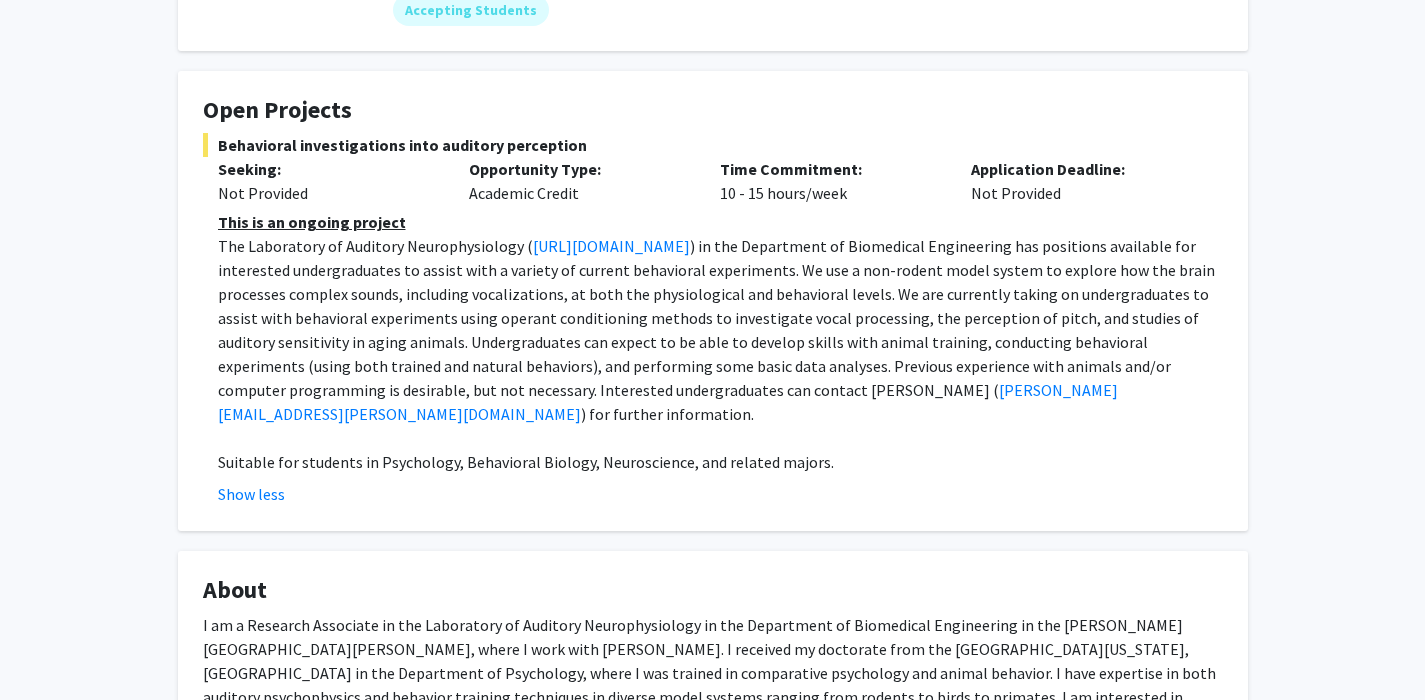 scroll, scrollTop: 294, scrollLeft: 0, axis: vertical 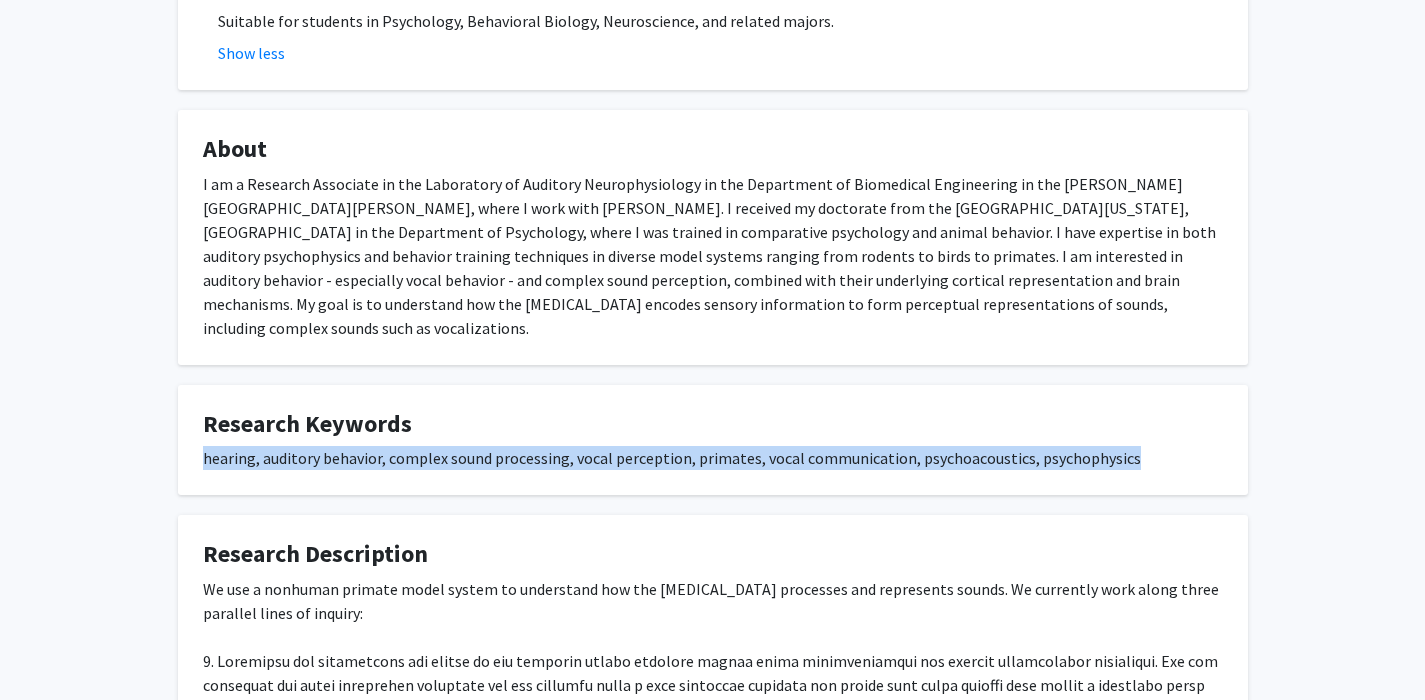 drag, startPoint x: 200, startPoint y: 437, endPoint x: 1173, endPoint y: 445, distance: 973.0329 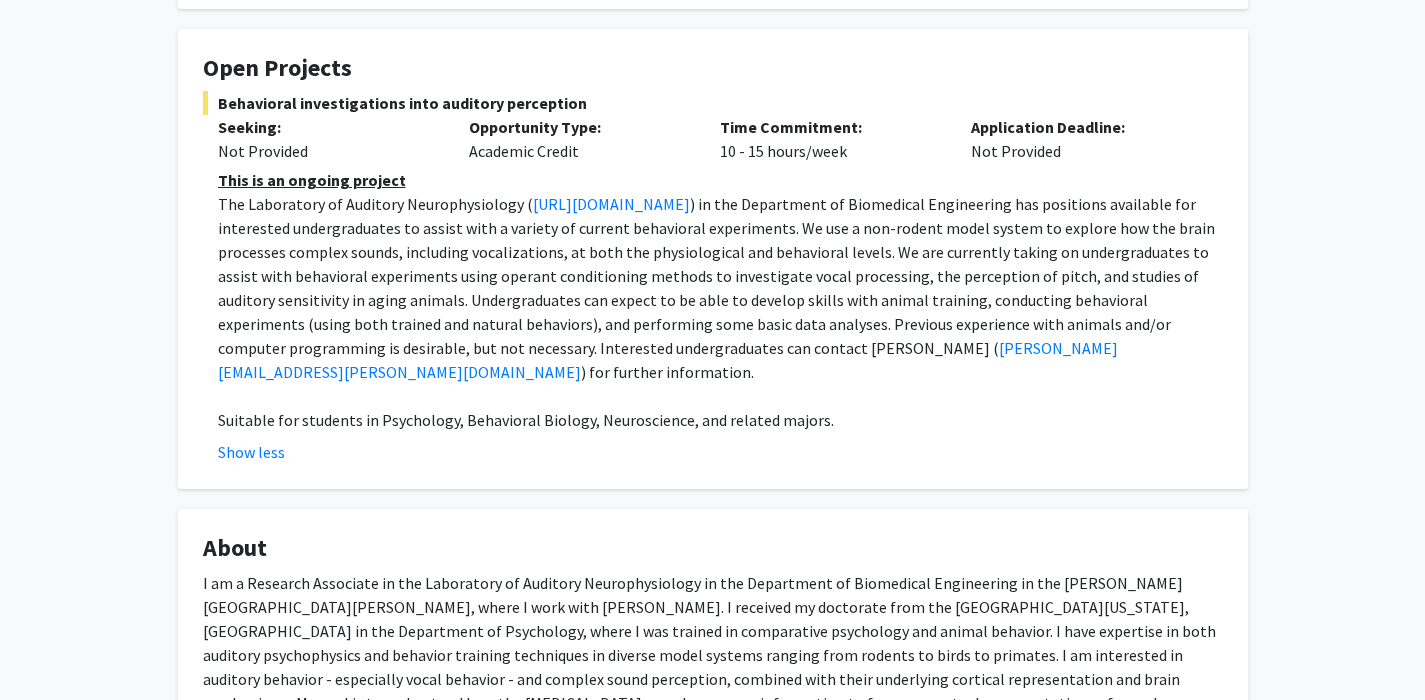 click on "Show less" 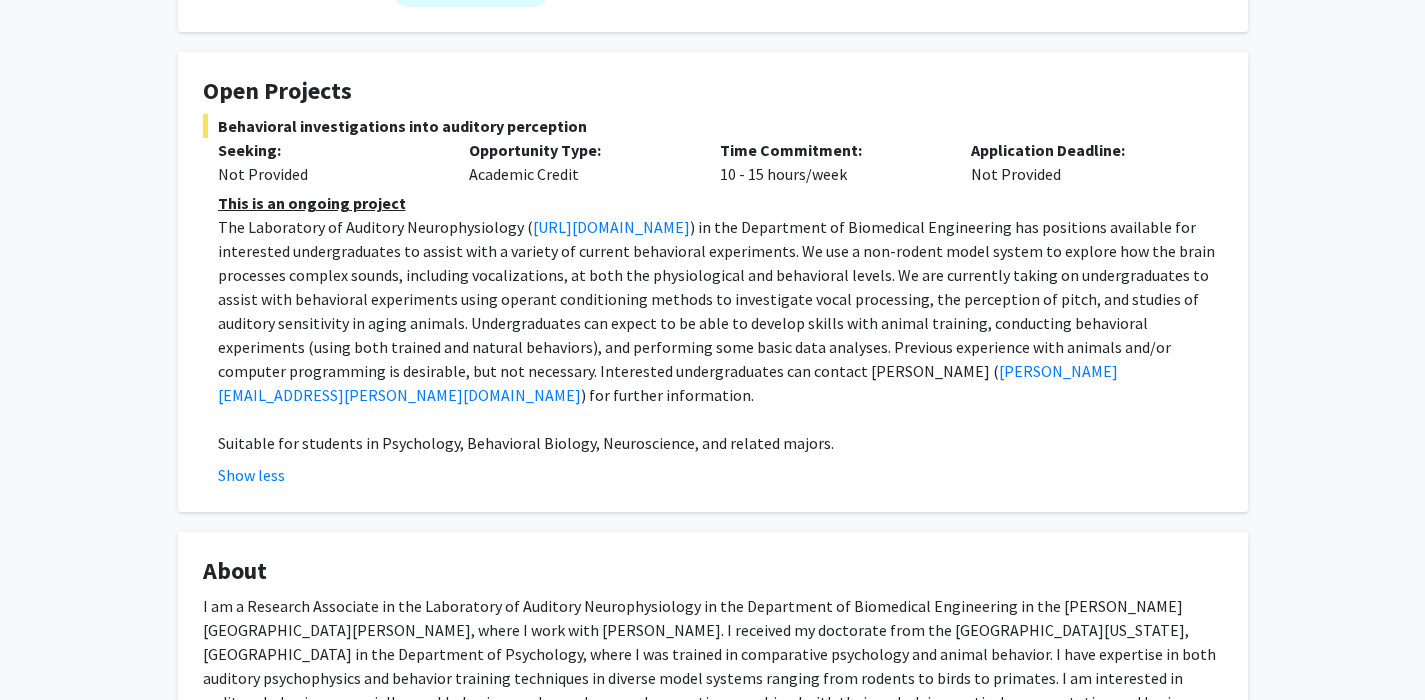 scroll, scrollTop: 301, scrollLeft: 0, axis: vertical 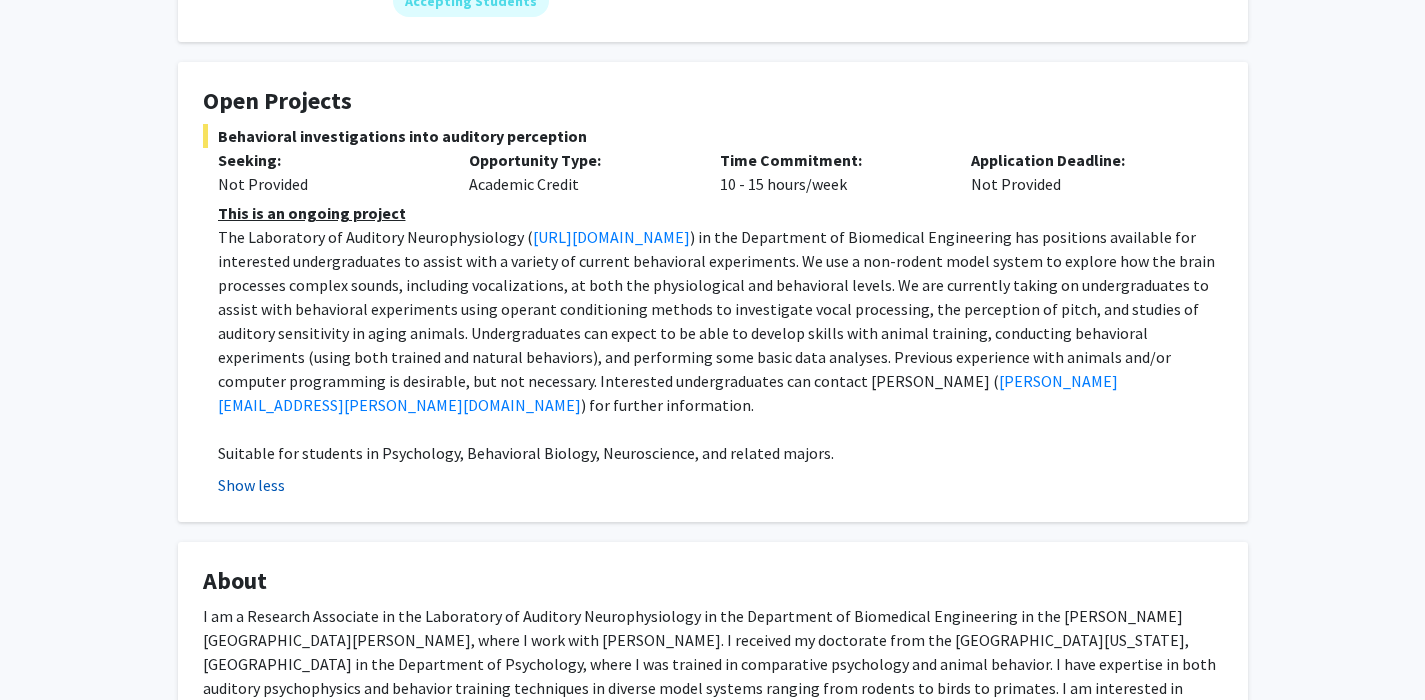 click on "Show less" 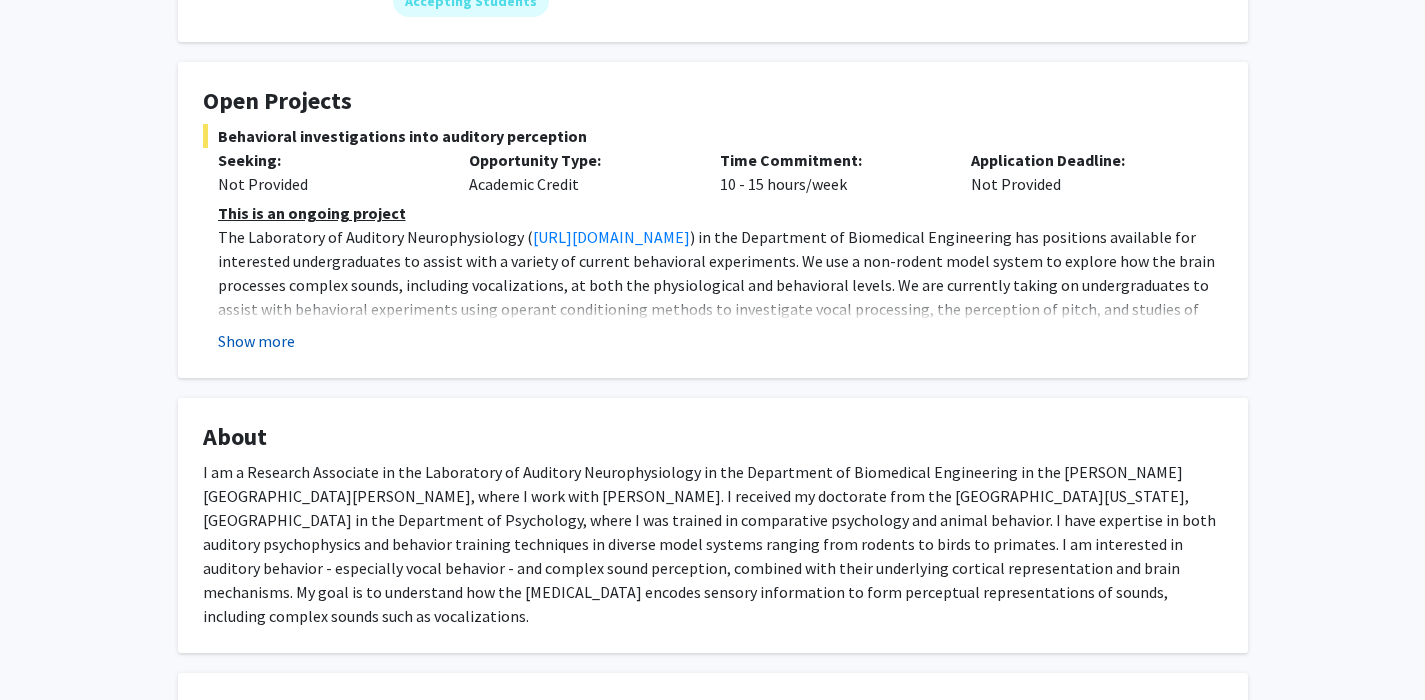 click on "Show more" 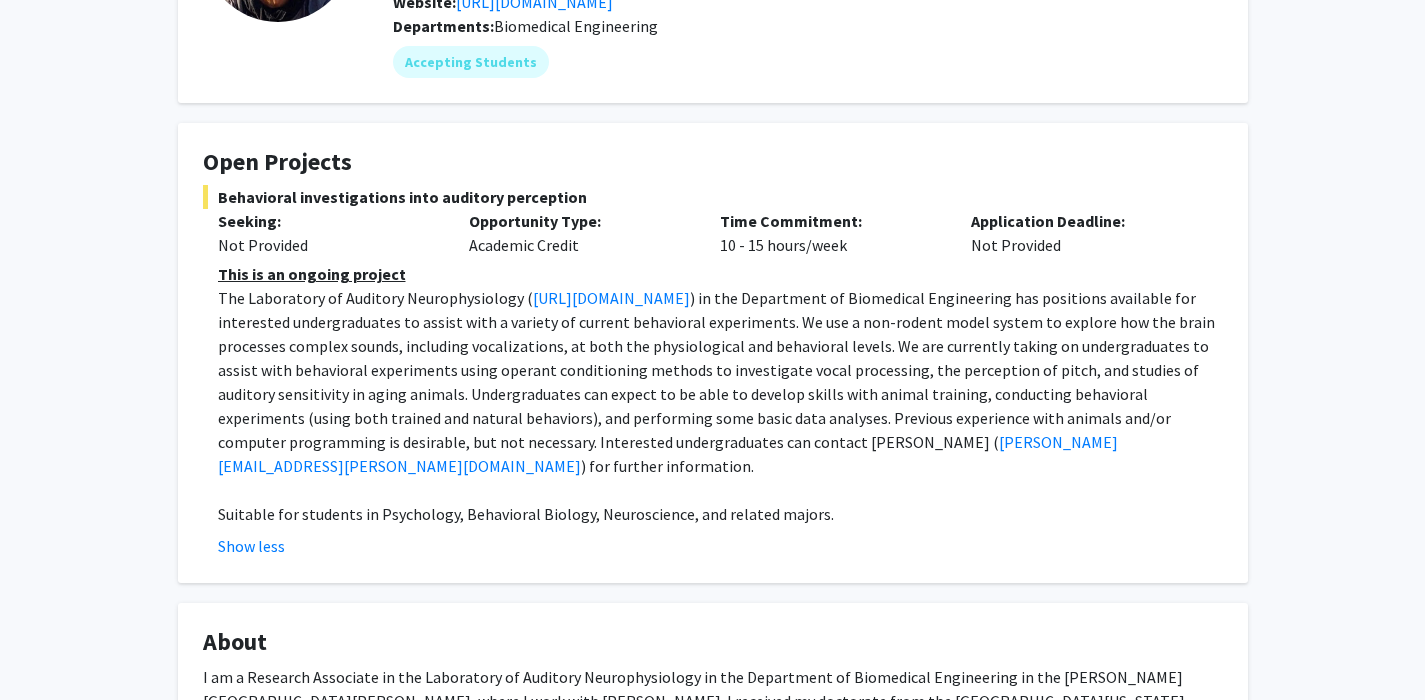 scroll, scrollTop: 80, scrollLeft: 0, axis: vertical 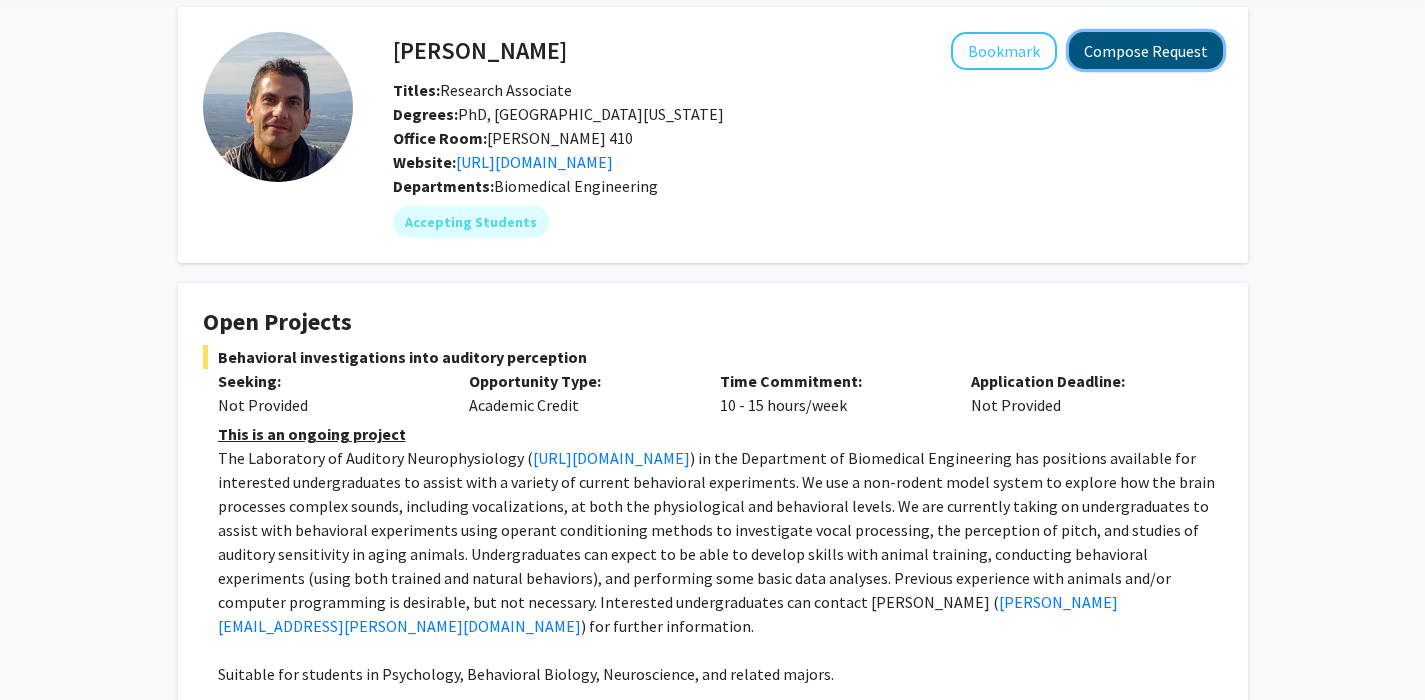 click on "Compose Request" 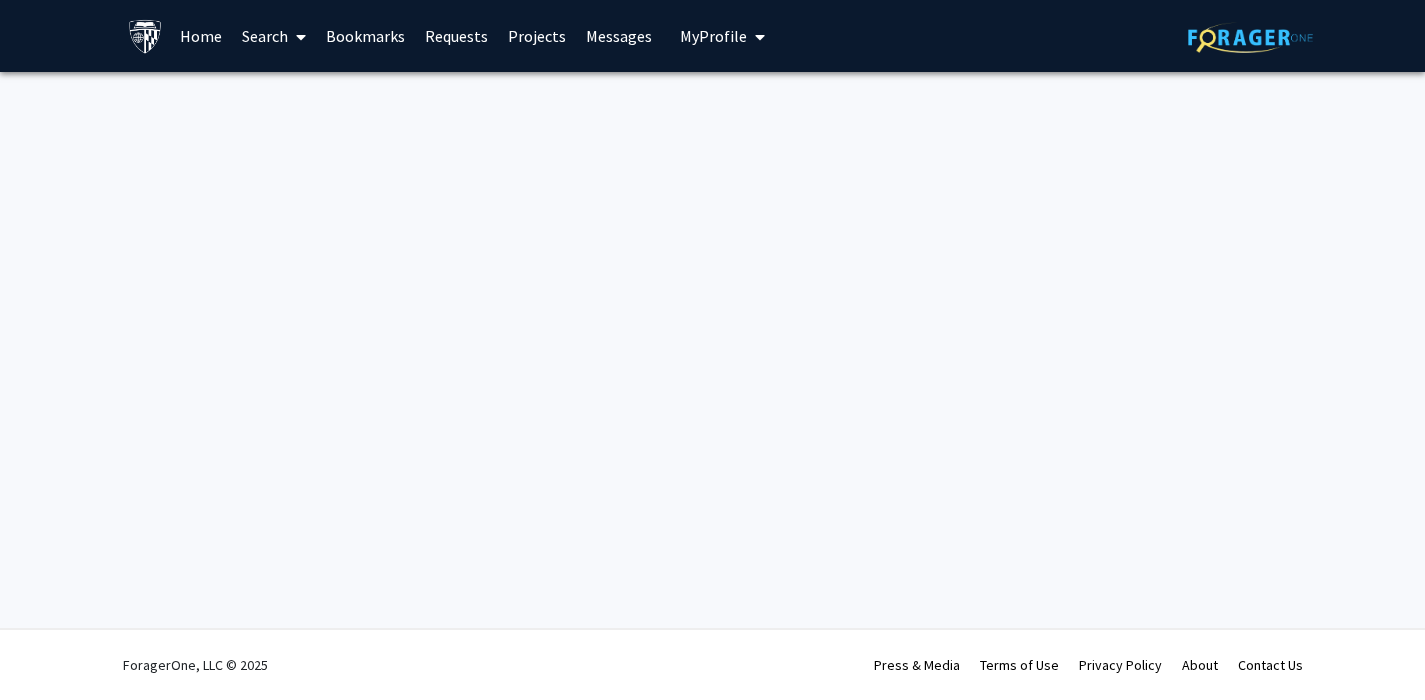 scroll, scrollTop: 0, scrollLeft: 0, axis: both 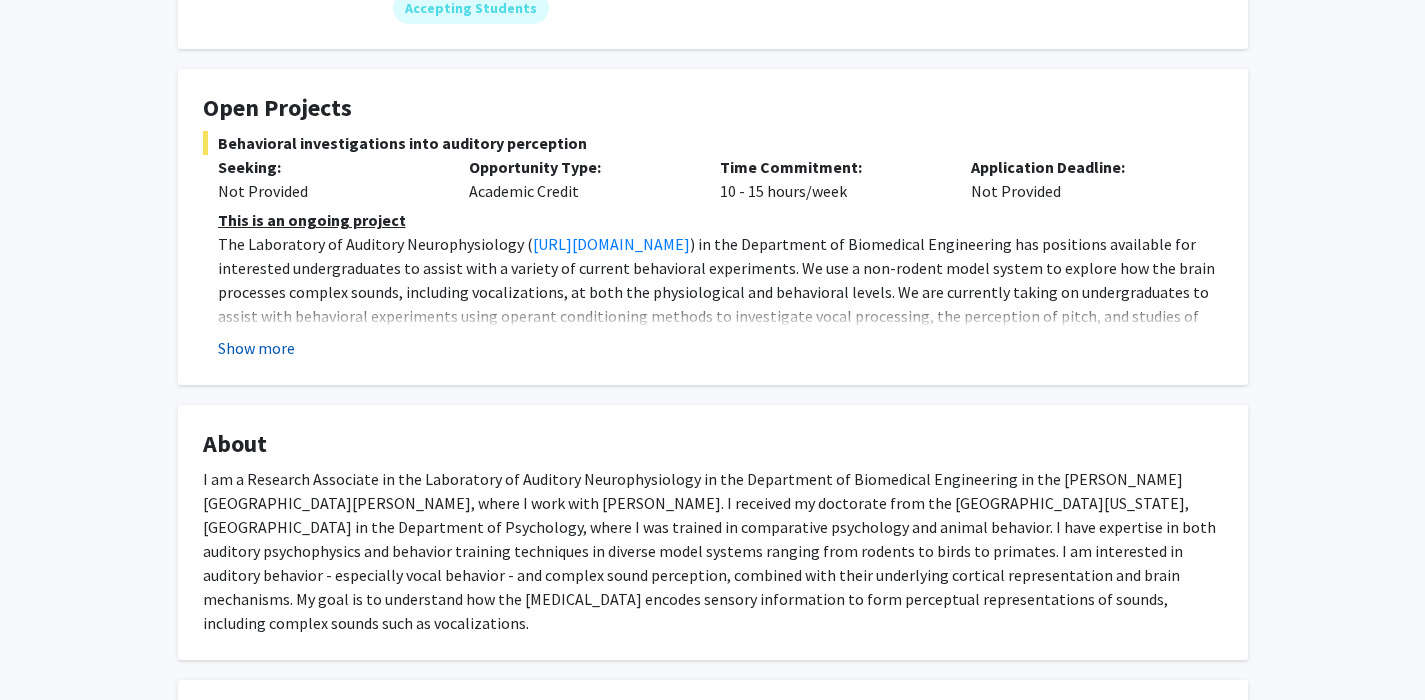 click on "Show more" 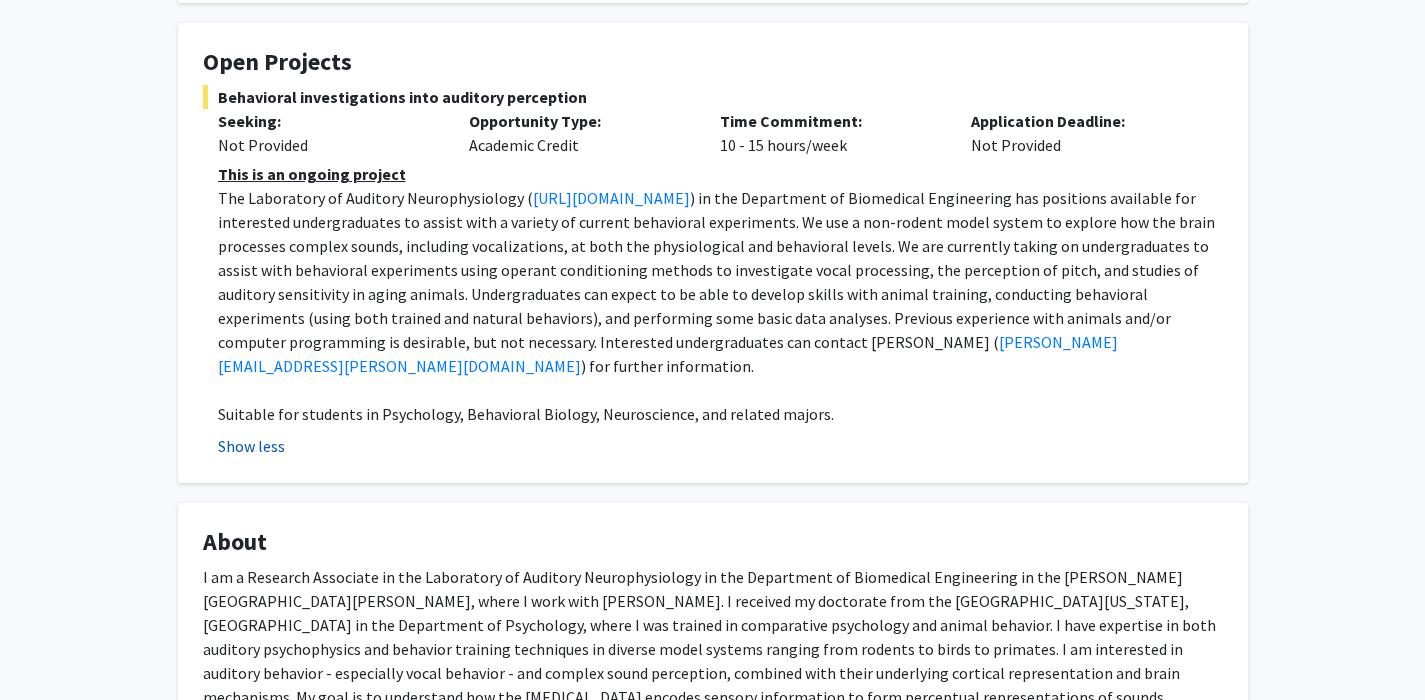 scroll, scrollTop: 348, scrollLeft: 0, axis: vertical 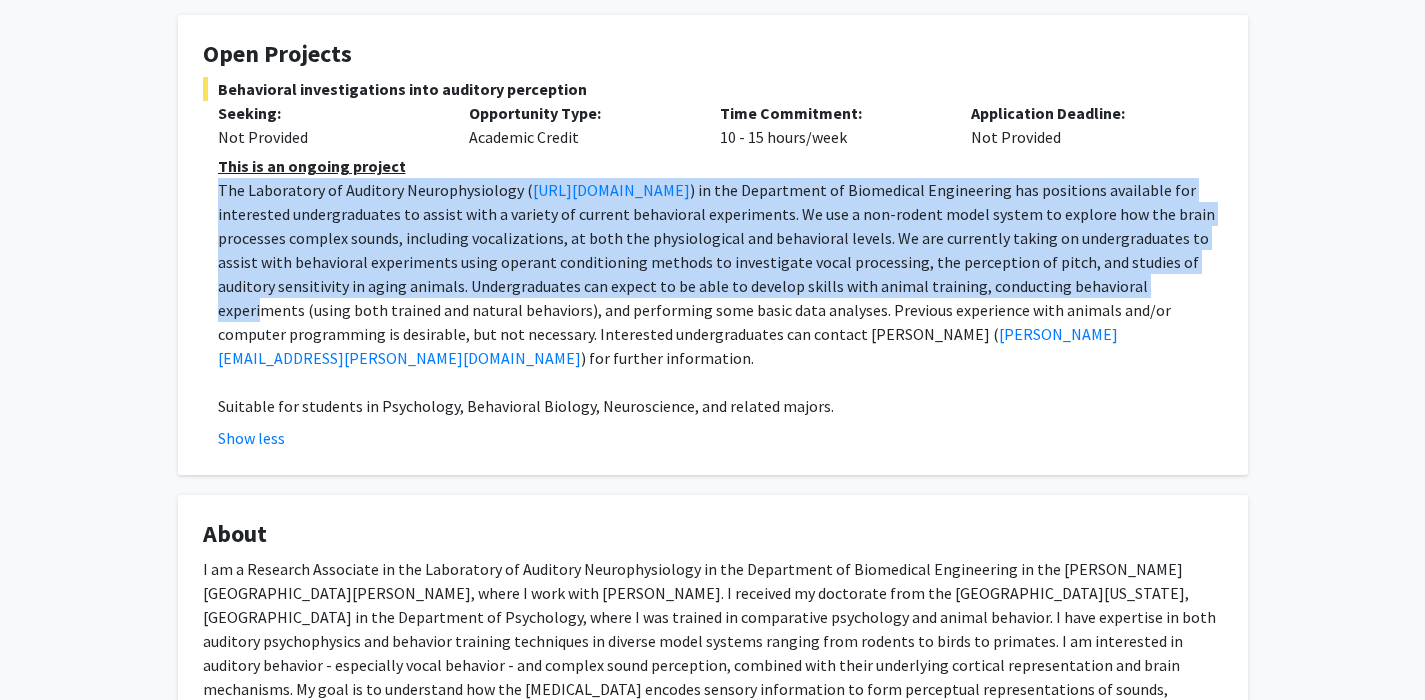 drag, startPoint x: 216, startPoint y: 191, endPoint x: 413, endPoint y: 304, distance: 227.10791 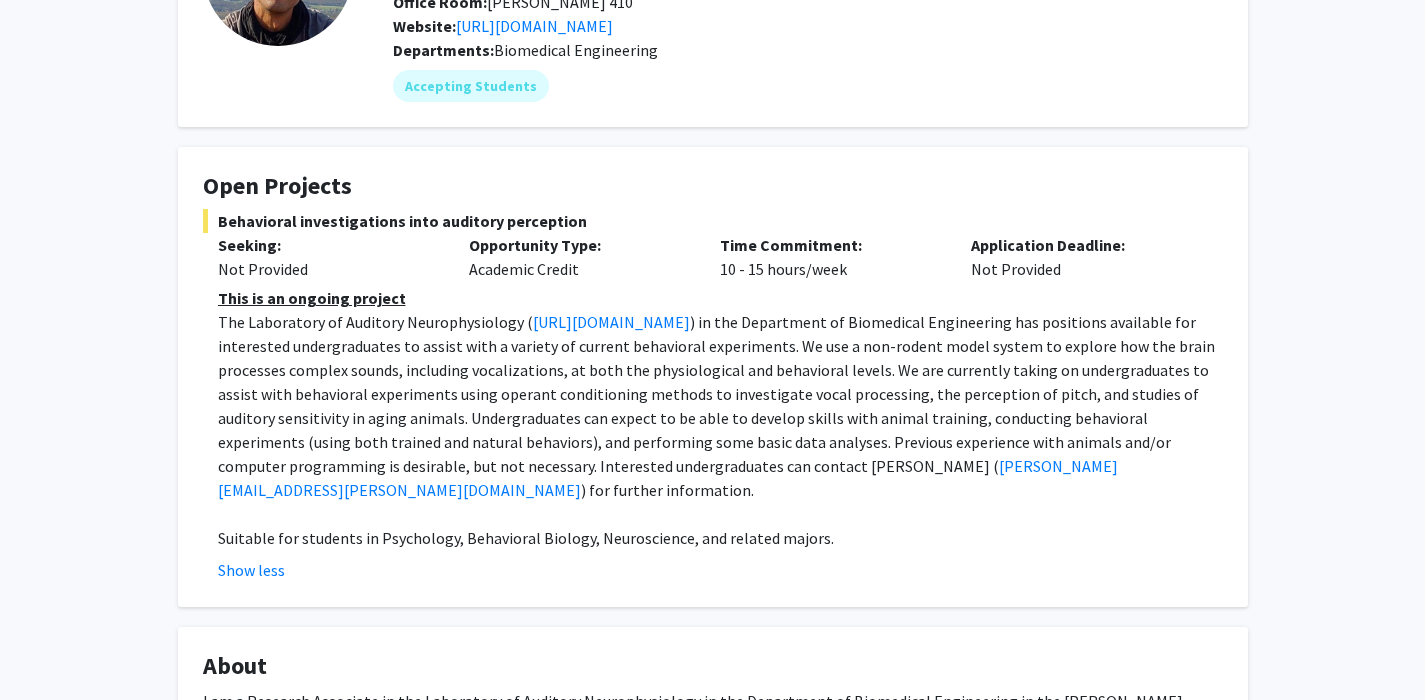 scroll, scrollTop: 0, scrollLeft: 0, axis: both 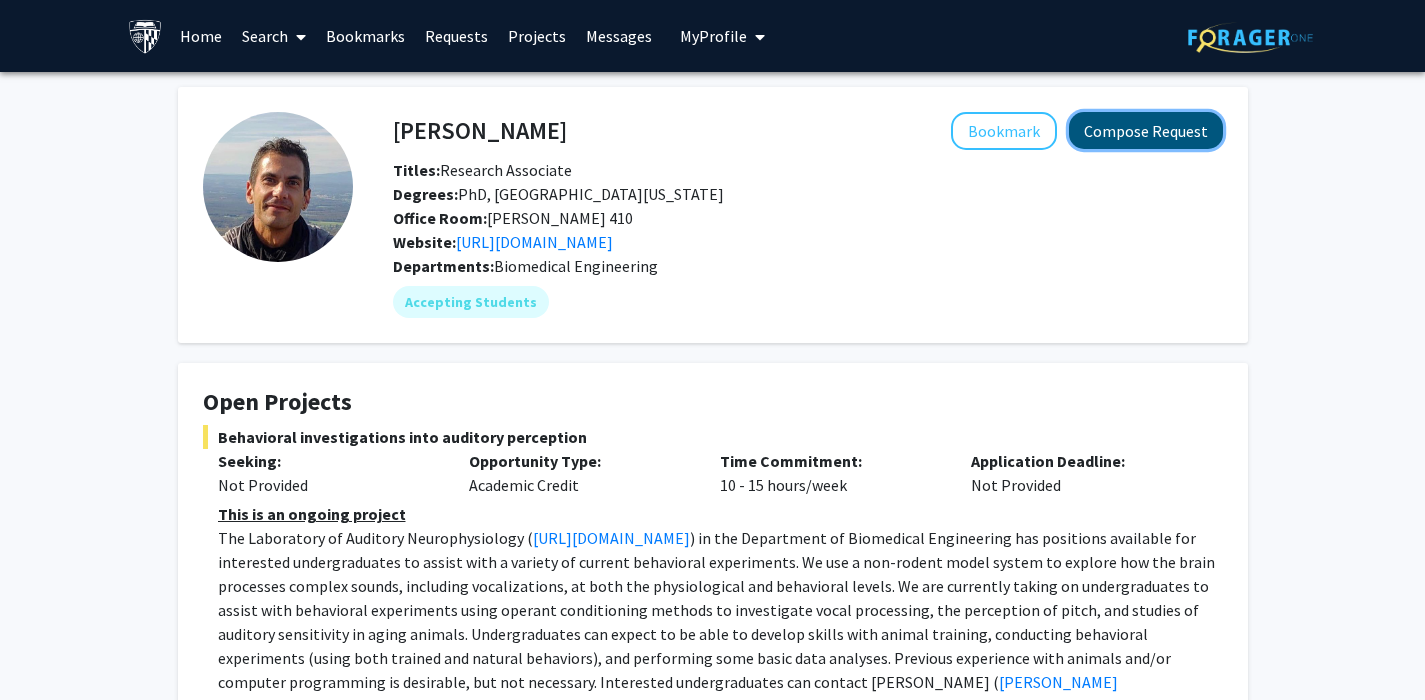 click on "Compose Request" 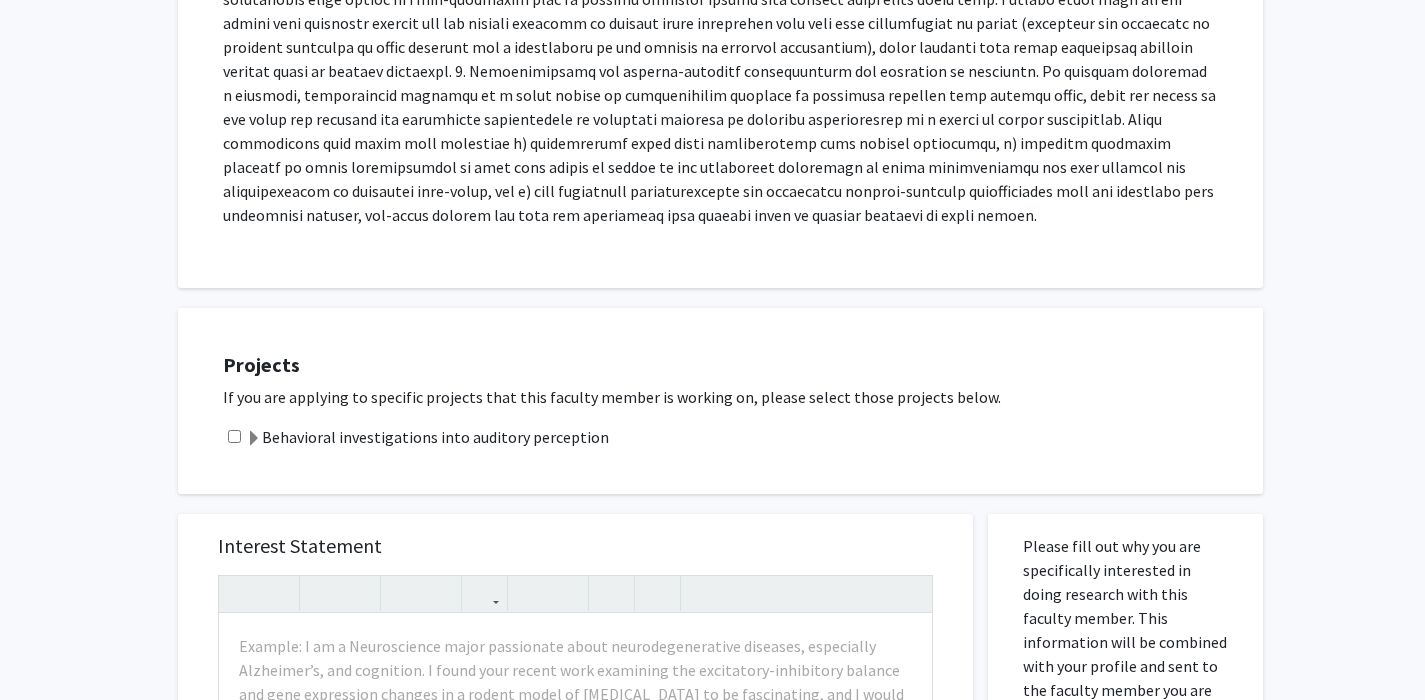 scroll, scrollTop: 844, scrollLeft: 0, axis: vertical 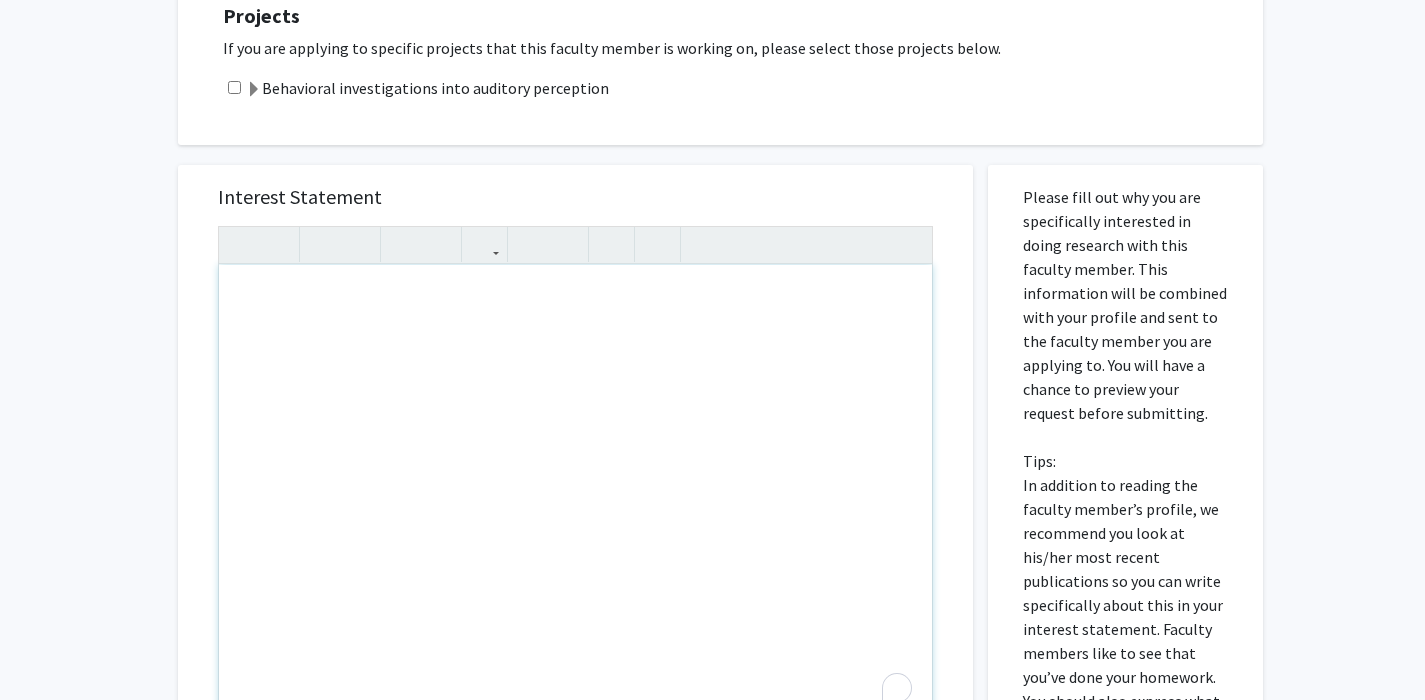click at bounding box center (575, 494) 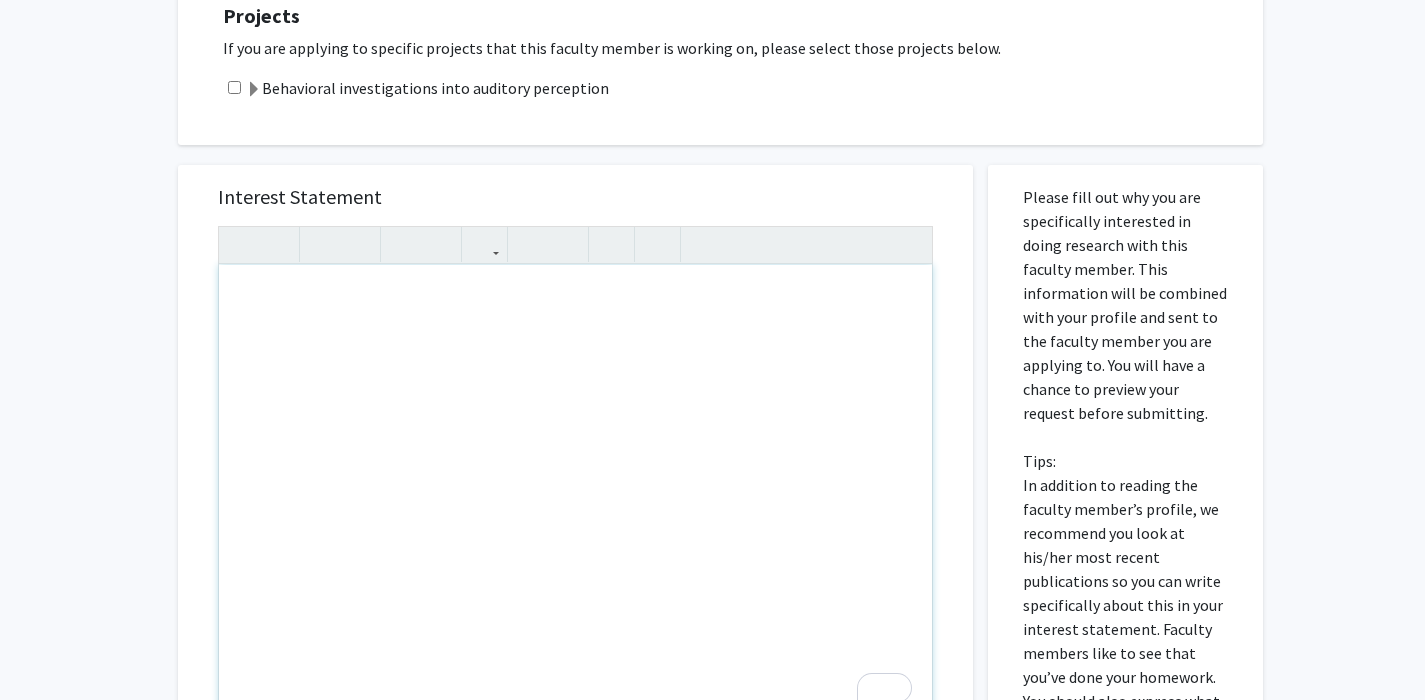 paste 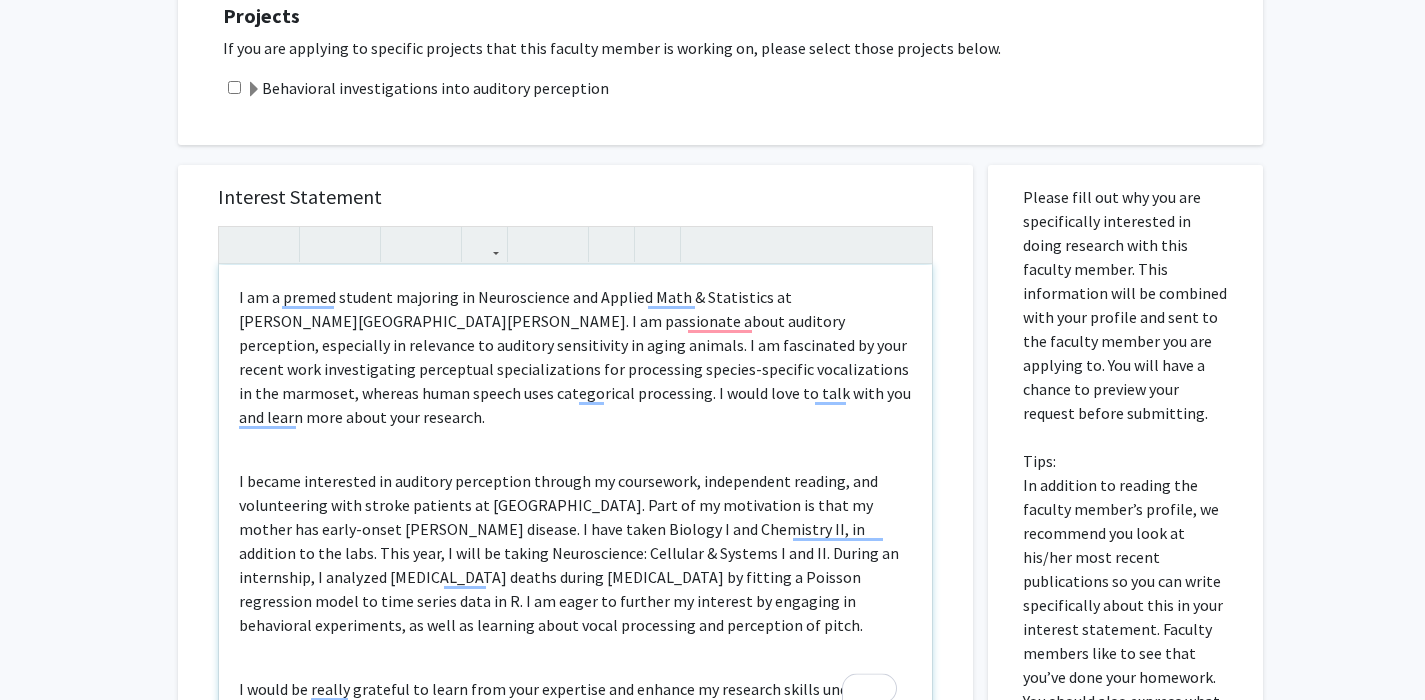 scroll, scrollTop: 62, scrollLeft: 0, axis: vertical 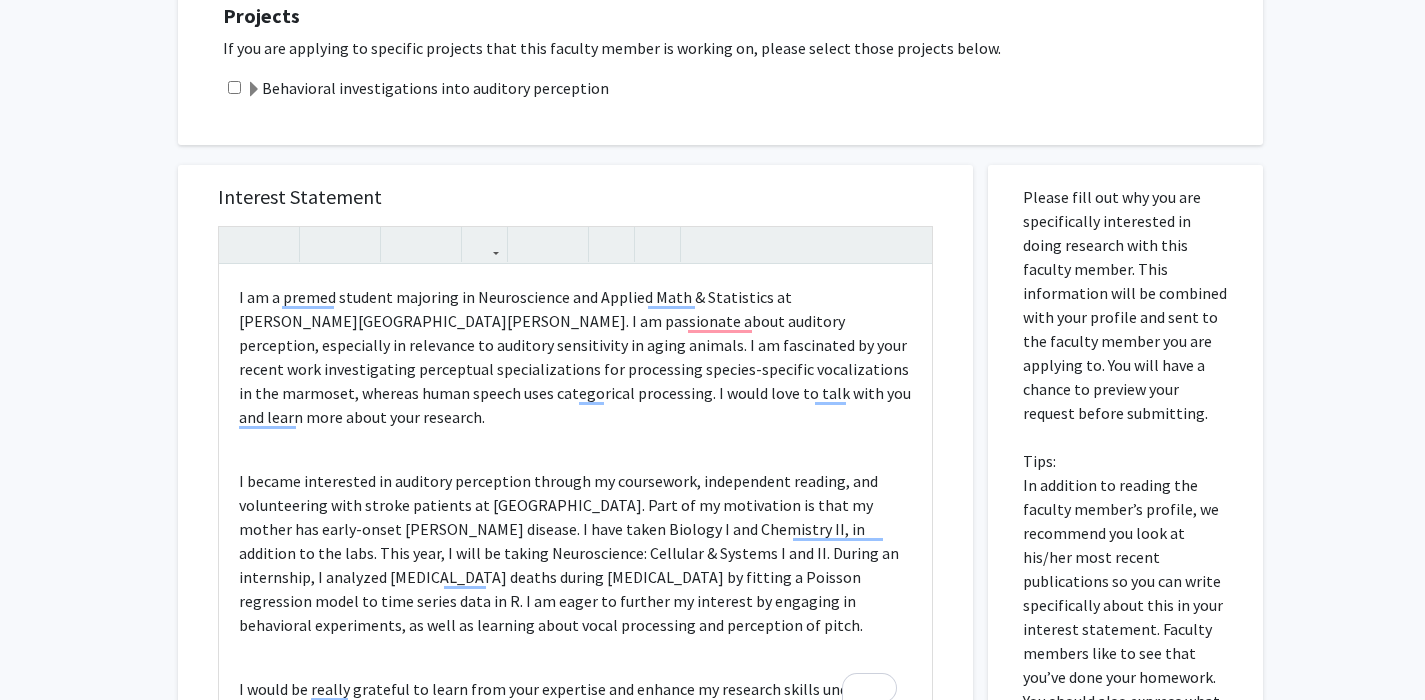 click 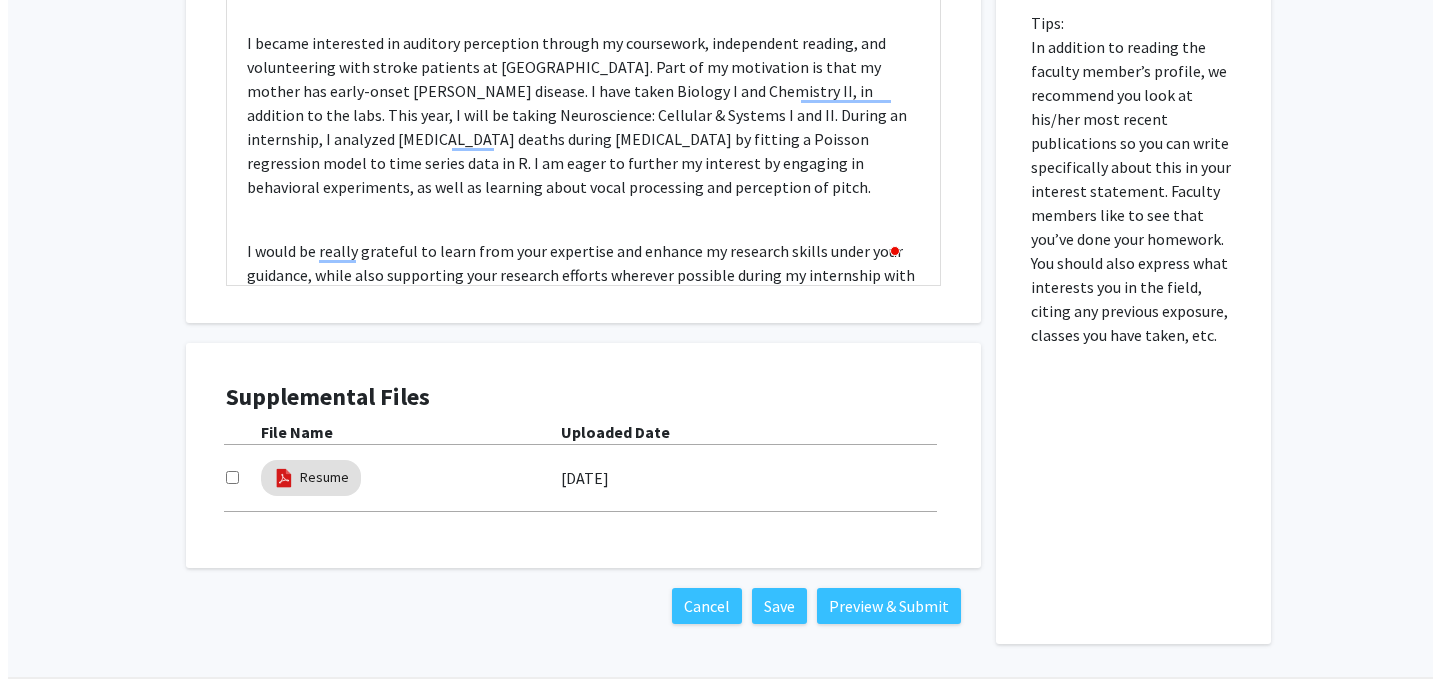 scroll, scrollTop: 1524, scrollLeft: 0, axis: vertical 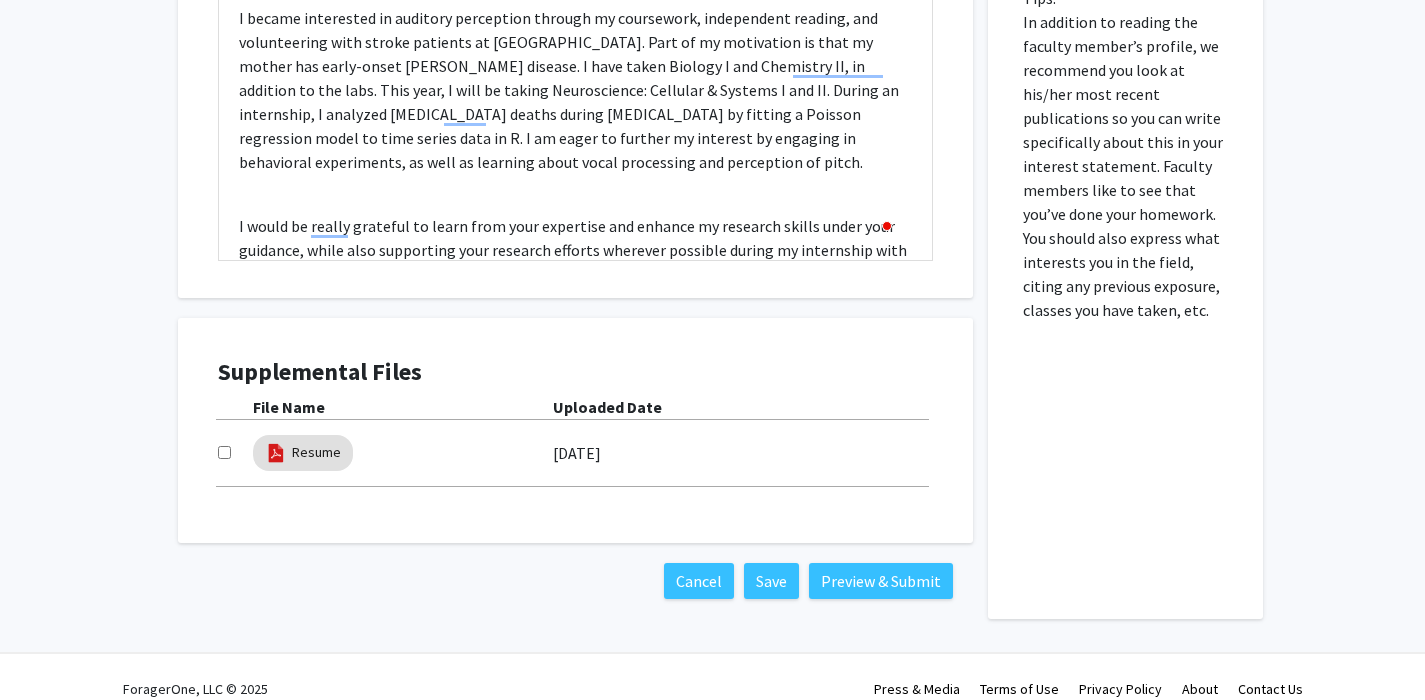 click at bounding box center [224, 452] 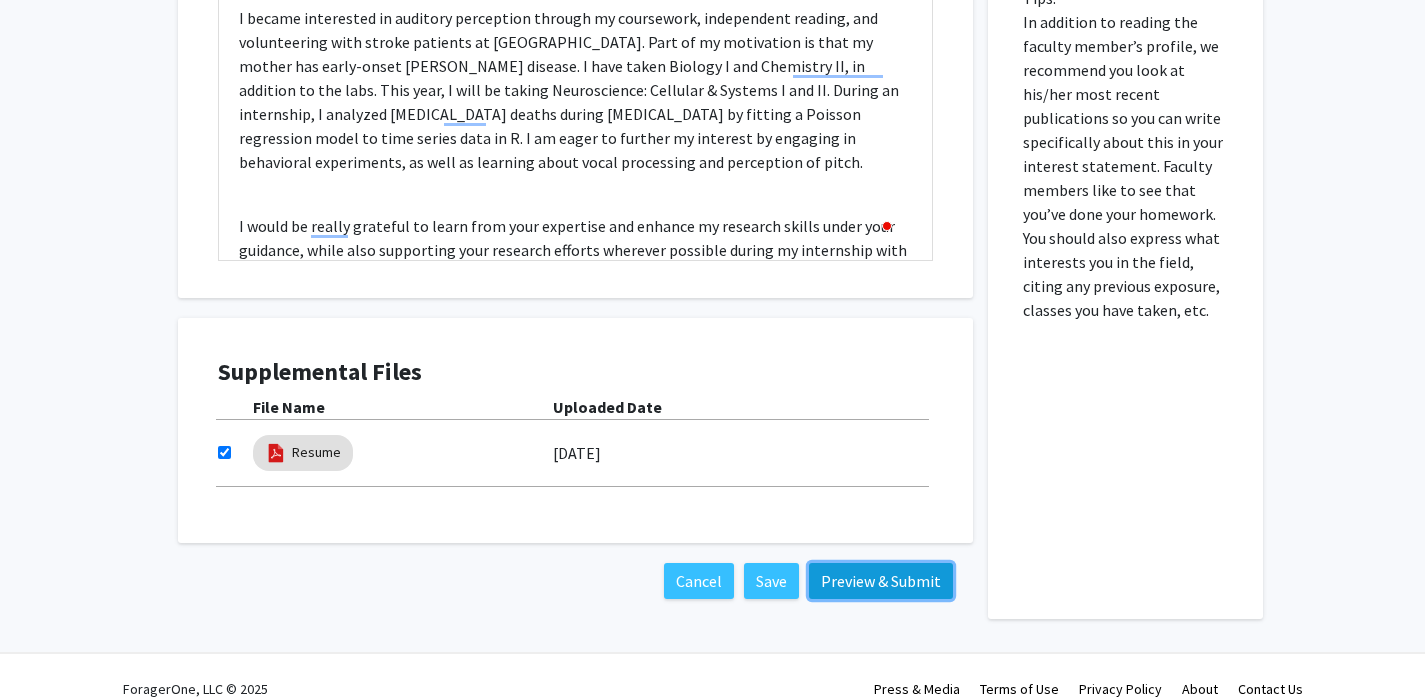 click on "Preview & Submit" at bounding box center (881, 581) 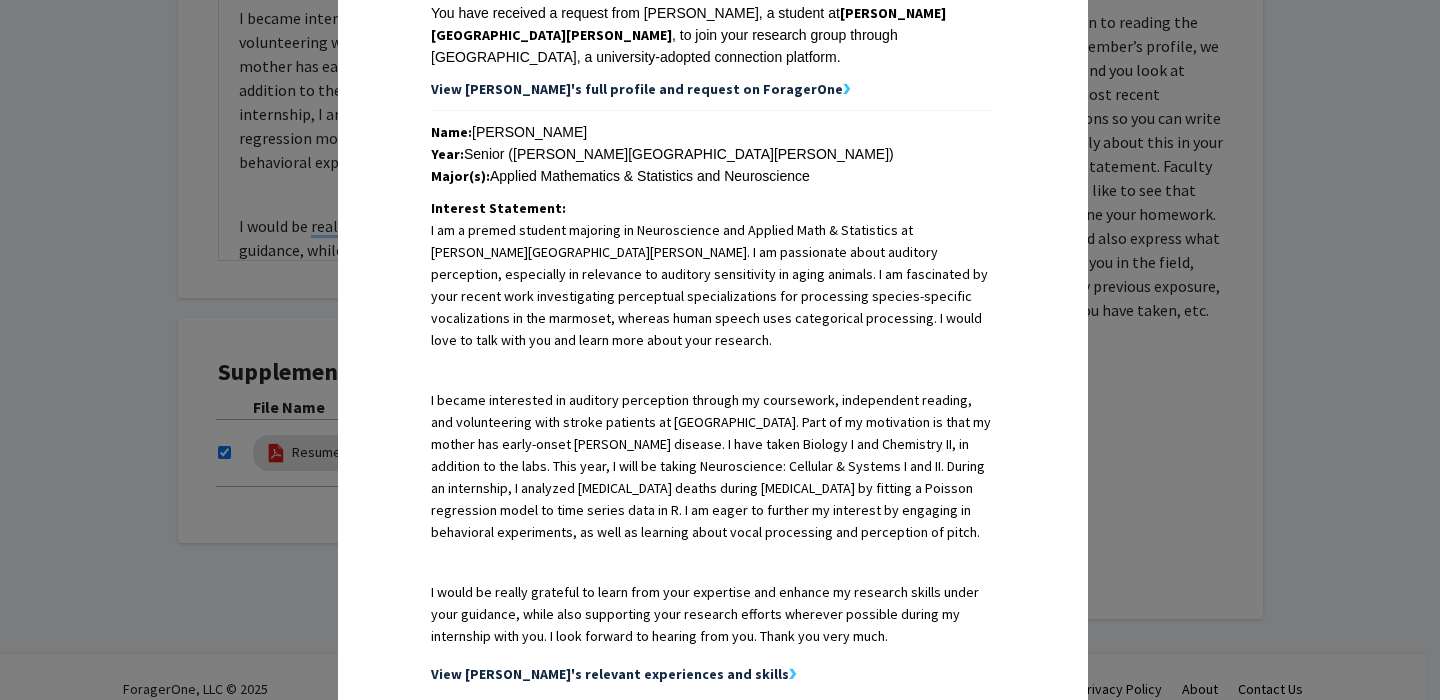 scroll, scrollTop: 641, scrollLeft: 0, axis: vertical 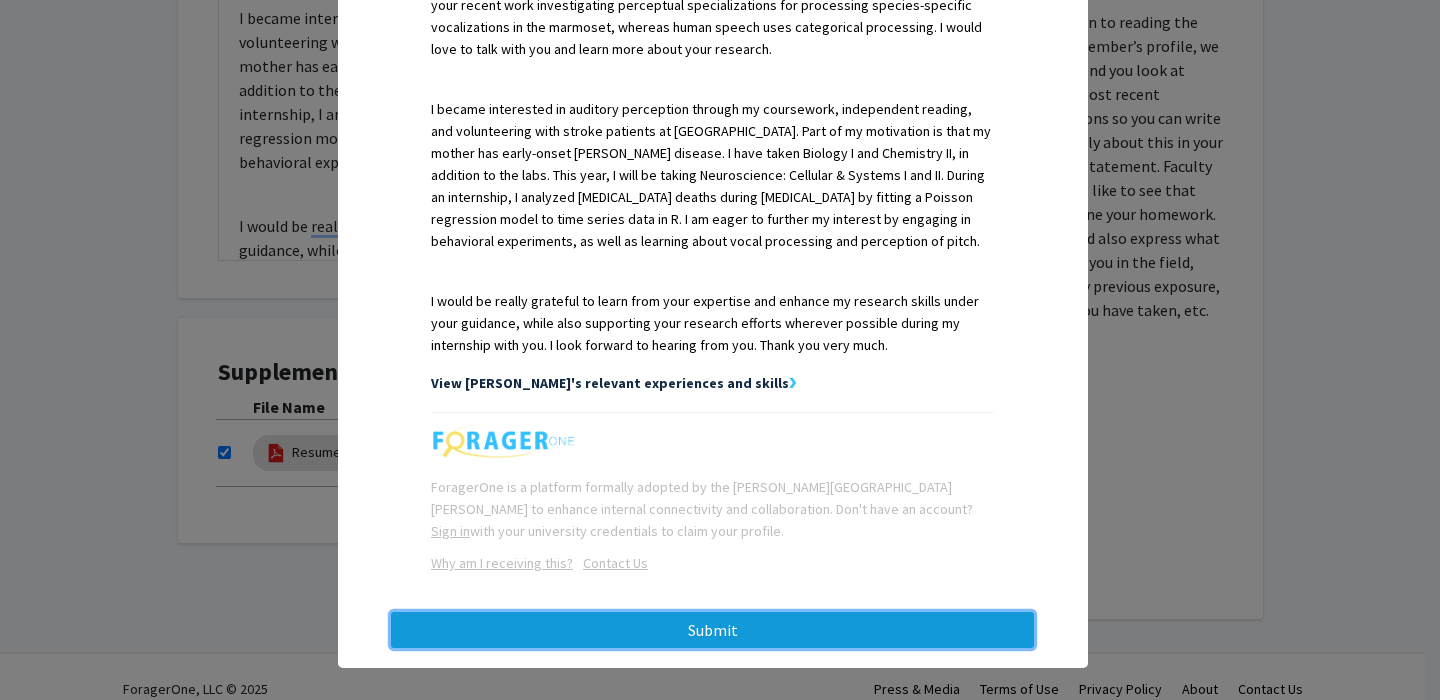 click on "Submit" at bounding box center (712, 630) 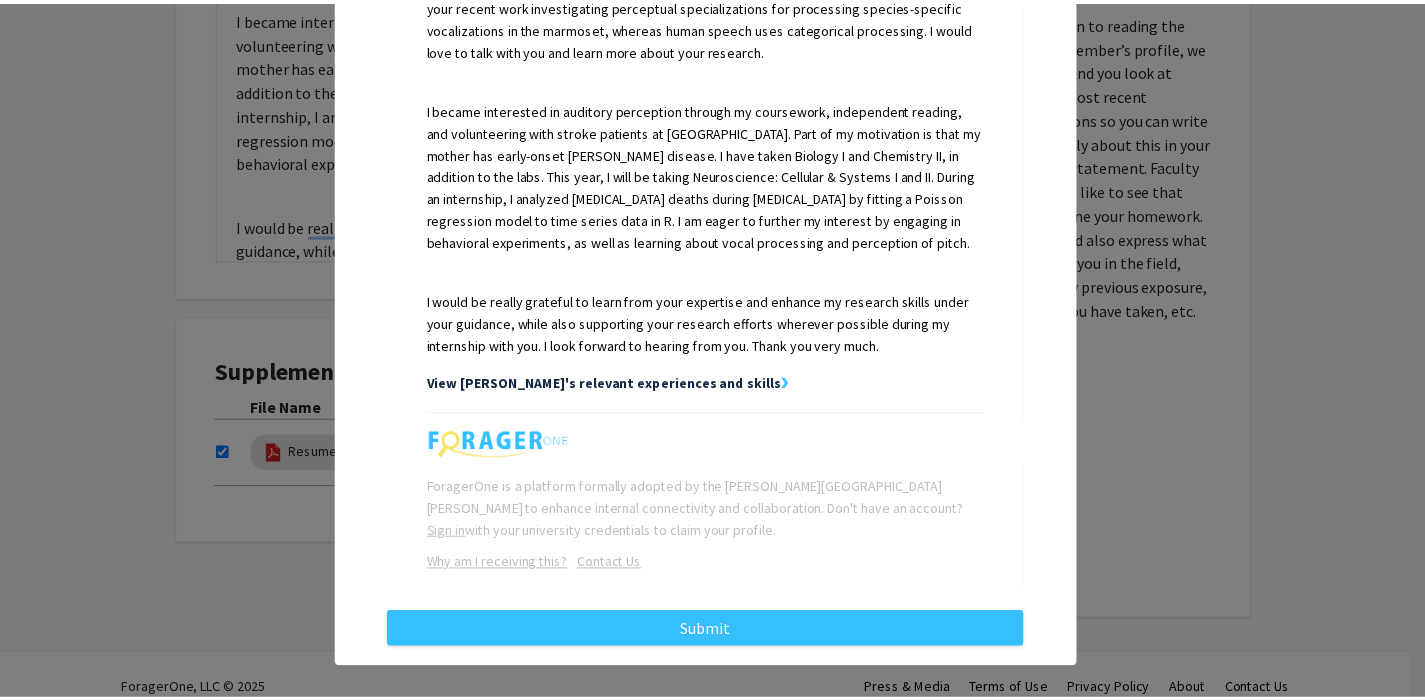 scroll, scrollTop: 0, scrollLeft: 0, axis: both 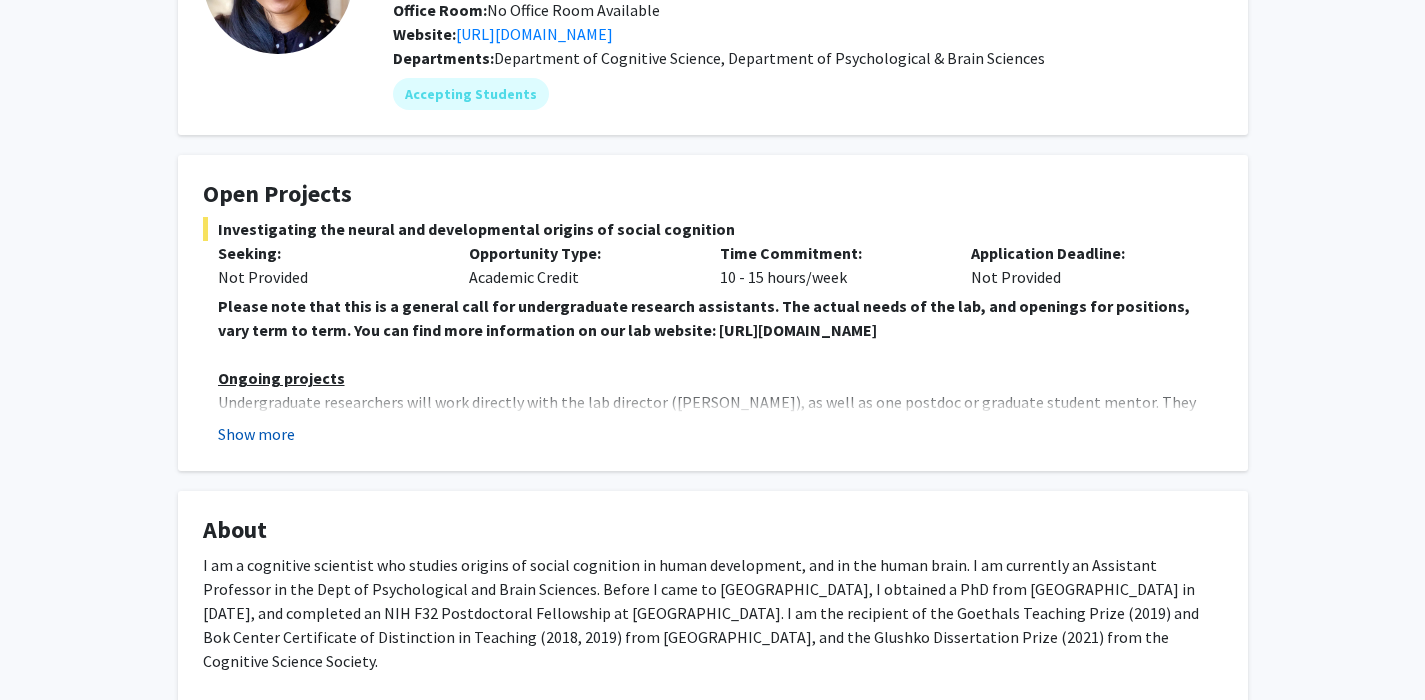 click on "Show more" 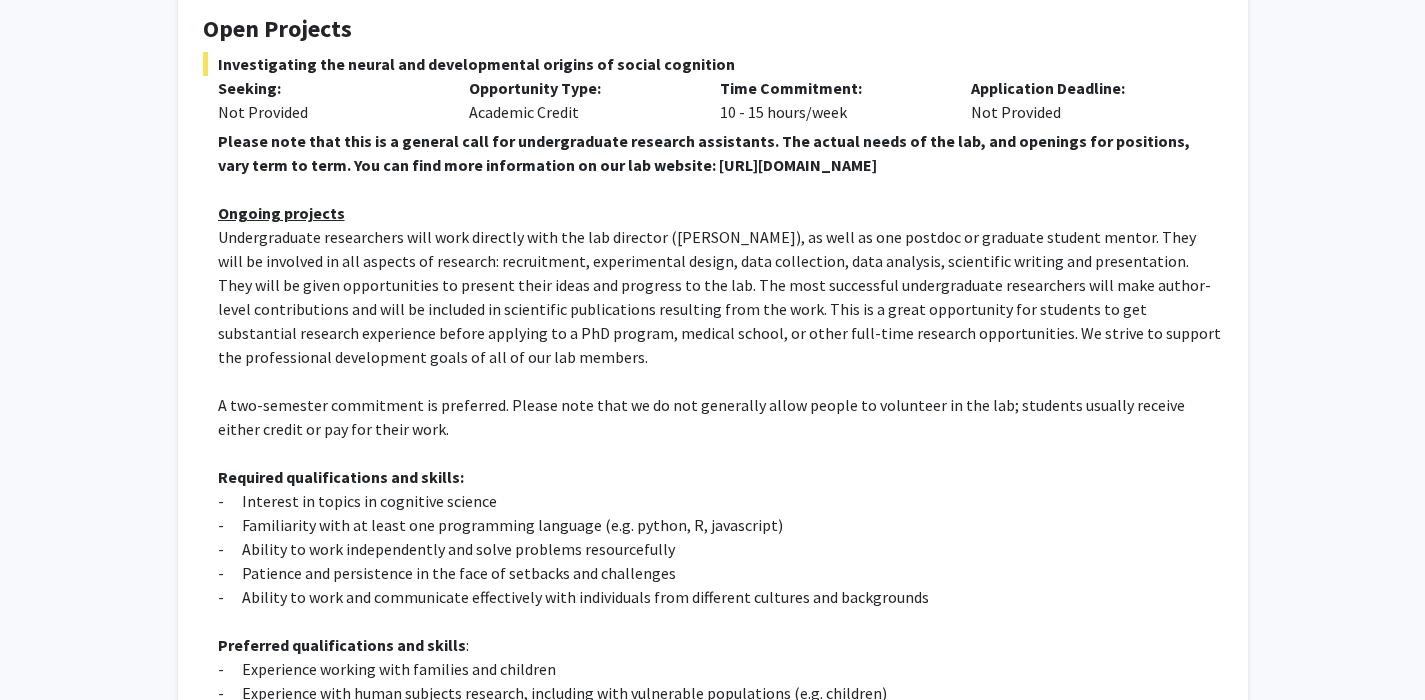 scroll, scrollTop: 374, scrollLeft: 0, axis: vertical 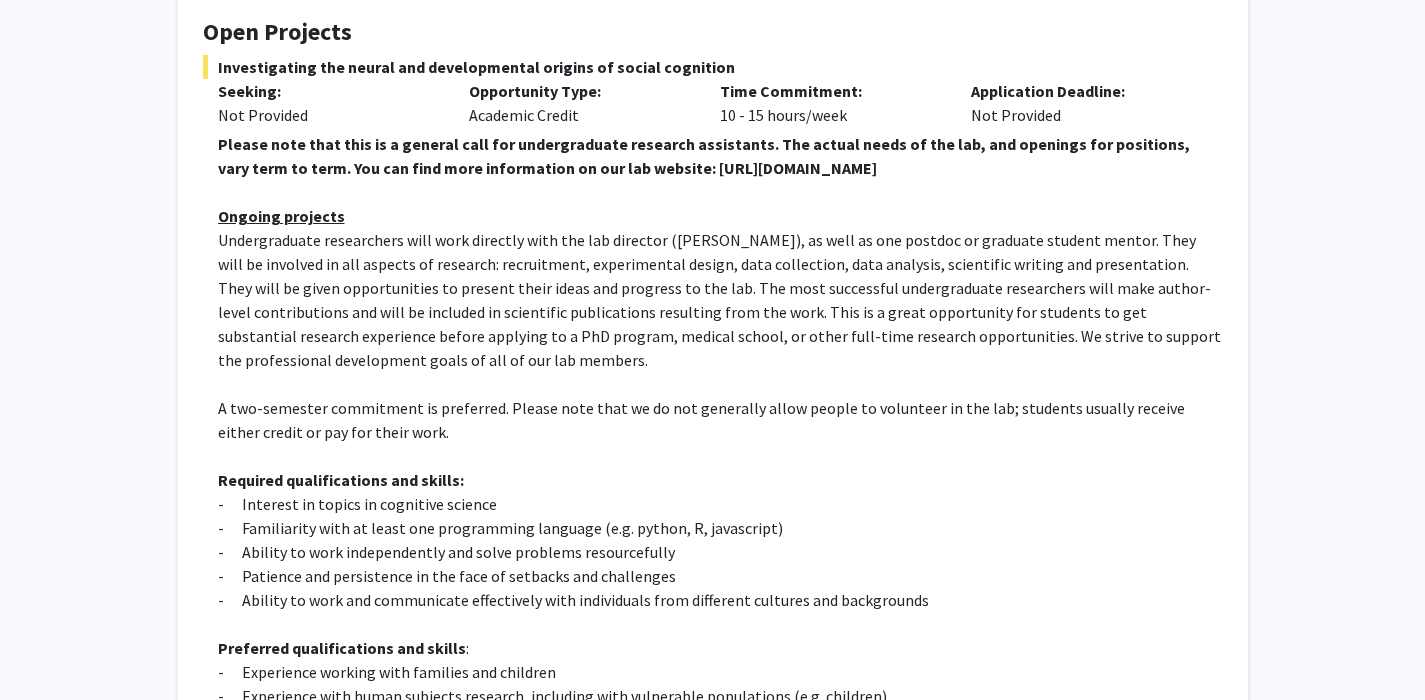 drag, startPoint x: 633, startPoint y: 167, endPoint x: 1007, endPoint y: 171, distance: 374.0214 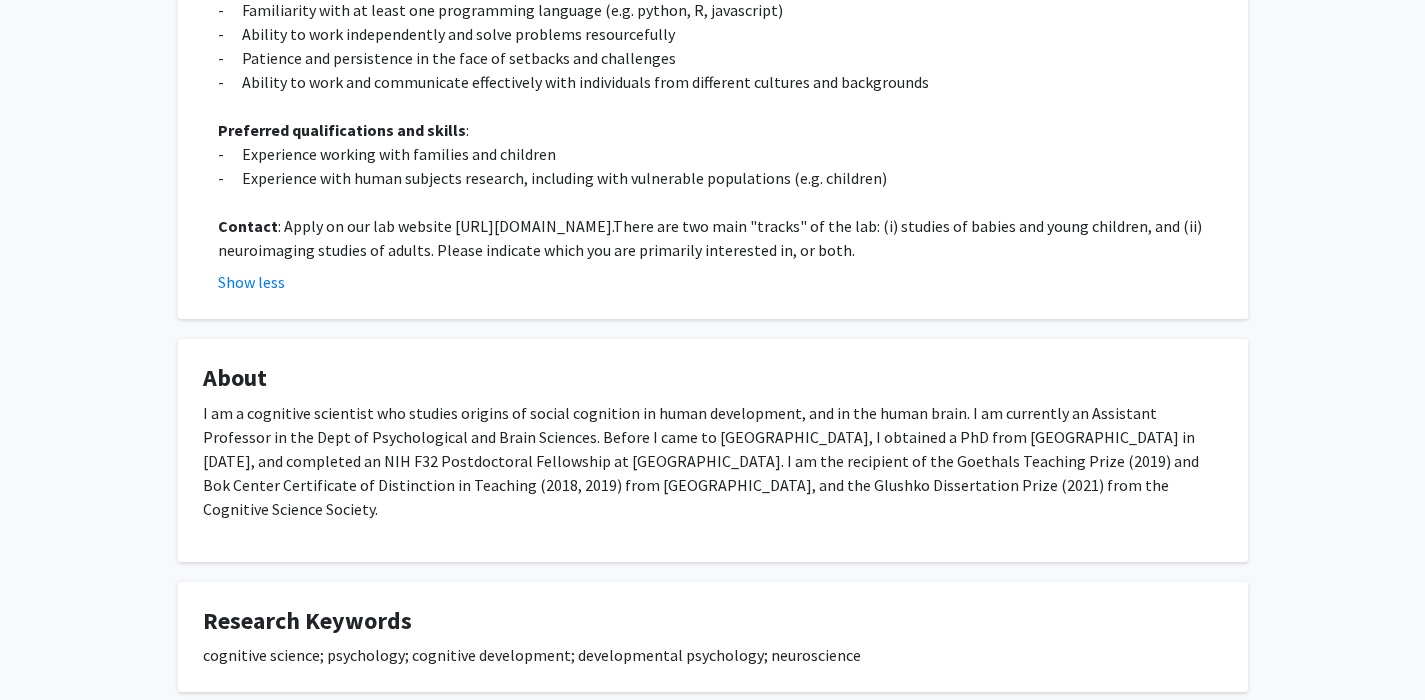 scroll, scrollTop: 473, scrollLeft: 0, axis: vertical 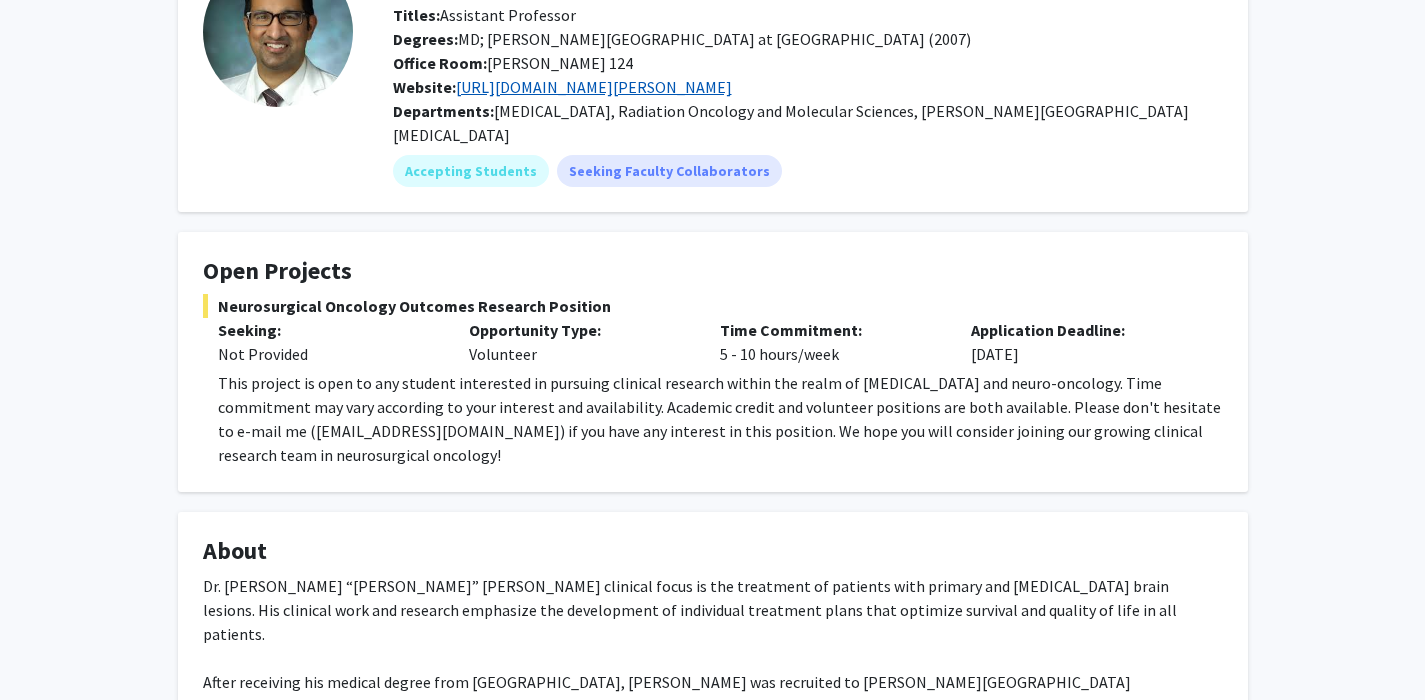 click on "[URL][DOMAIN_NAME][PERSON_NAME]" 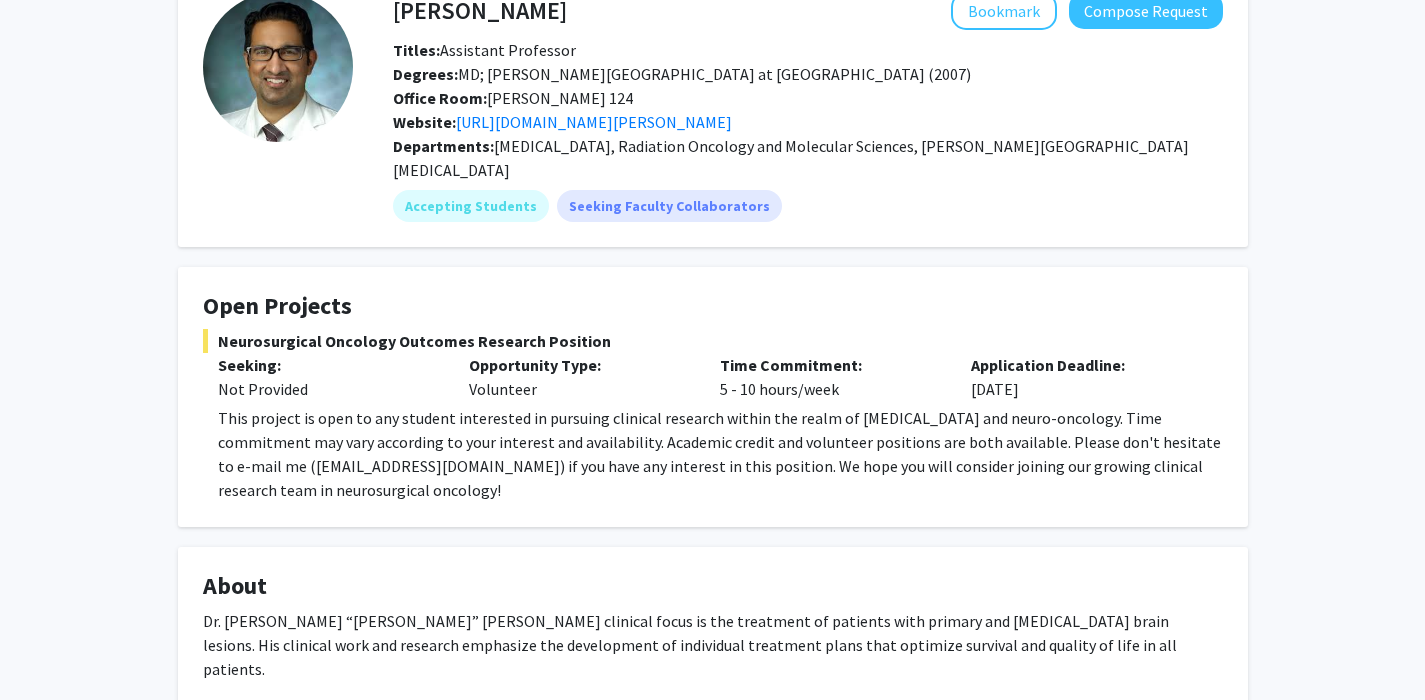 scroll, scrollTop: 104, scrollLeft: 0, axis: vertical 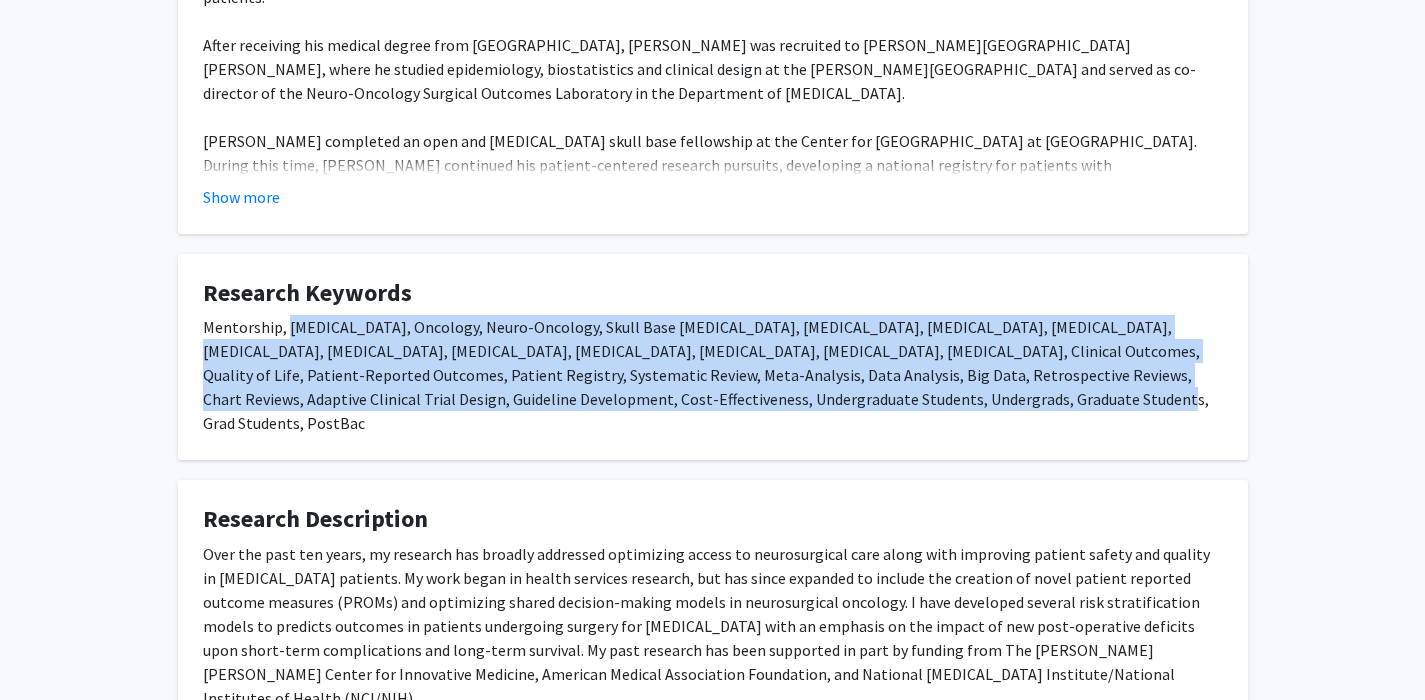 drag, startPoint x: 997, startPoint y: 375, endPoint x: 287, endPoint y: 306, distance: 713.3449 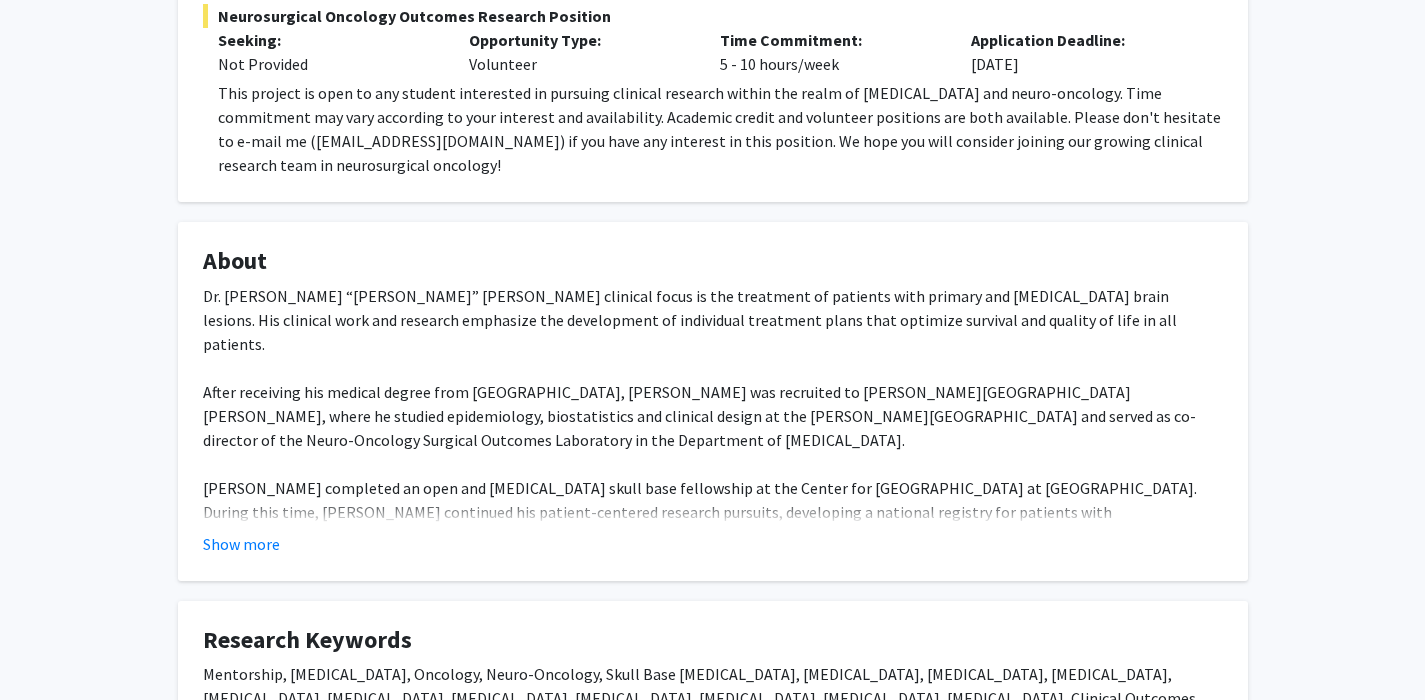 click on "Dr. [PERSON_NAME] “[PERSON_NAME]” [PERSON_NAME] clinical focus is the treatment of patients with primary and [MEDICAL_DATA] brain lesions. His clinical work and research emphasize the development of individual treatment plans that optimize survival and quality of life in all patients. After receiving his medical degree from [GEOGRAPHIC_DATA], [PERSON_NAME] was recruited to [PERSON_NAME][GEOGRAPHIC_DATA][PERSON_NAME], where he studied epidemiology, biostatistics and clinical design at the [PERSON_NAME][GEOGRAPHIC_DATA] of Public Health and served as co-director of the Neuro-Oncology Surgical Outcomes Laboratory in the Department of [MEDICAL_DATA]. [PERSON_NAME] completed an open and [MEDICAL_DATA] skull base fellowship at the Center for [GEOGRAPHIC_DATA] at [GEOGRAPHIC_DATA]. During this time, [PERSON_NAME] continued his patient-centered research pursuits, developing a national registry for patients with [MEDICAL_DATA] and creating a disease-specific quality of life instrument for patients with skull base [MEDICAL_DATA]." 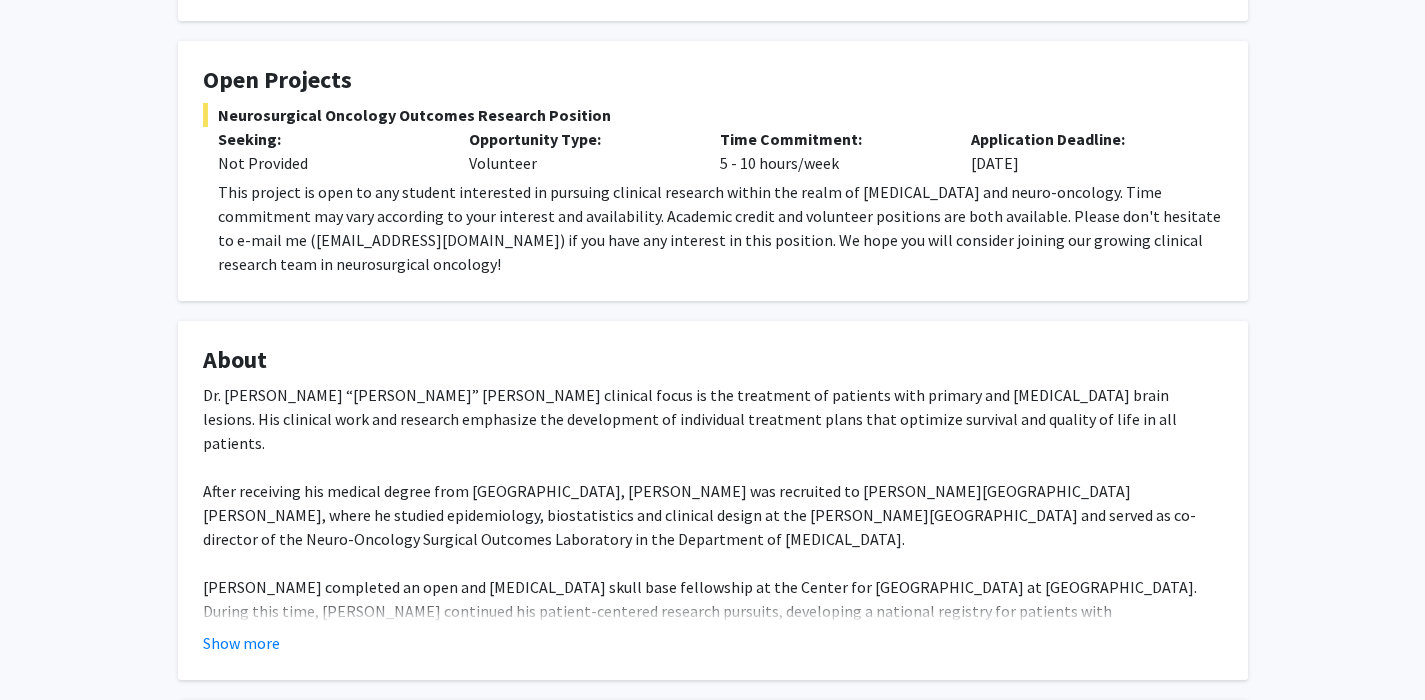 scroll, scrollTop: 0, scrollLeft: 0, axis: both 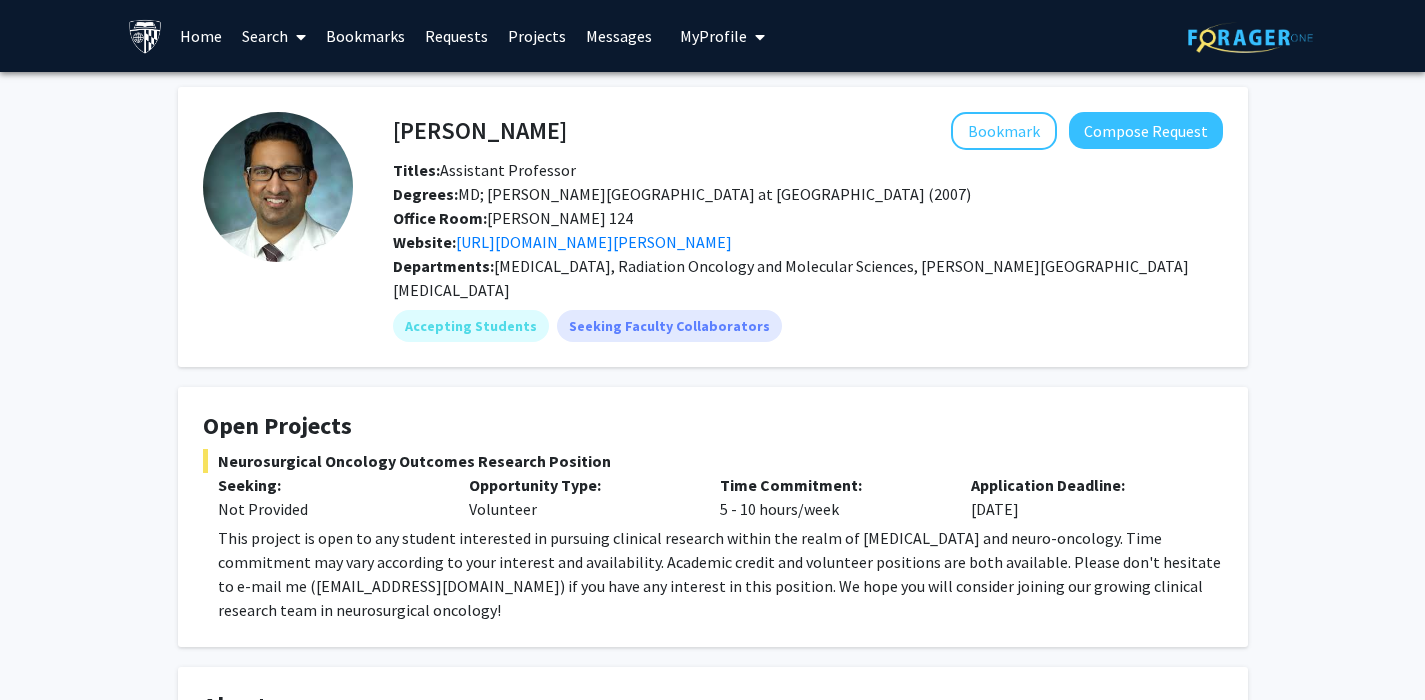 click on "My   Profile" at bounding box center (713, 36) 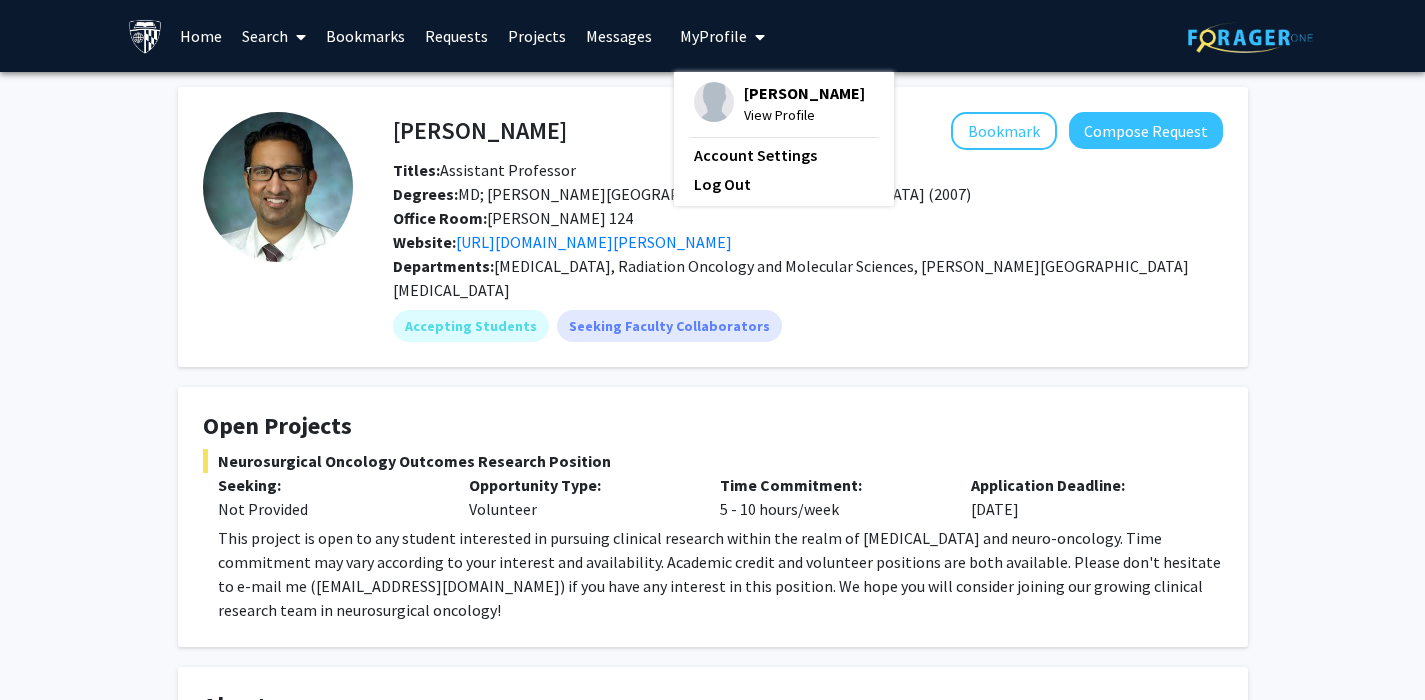 click on "My   Profile" at bounding box center [722, 36] 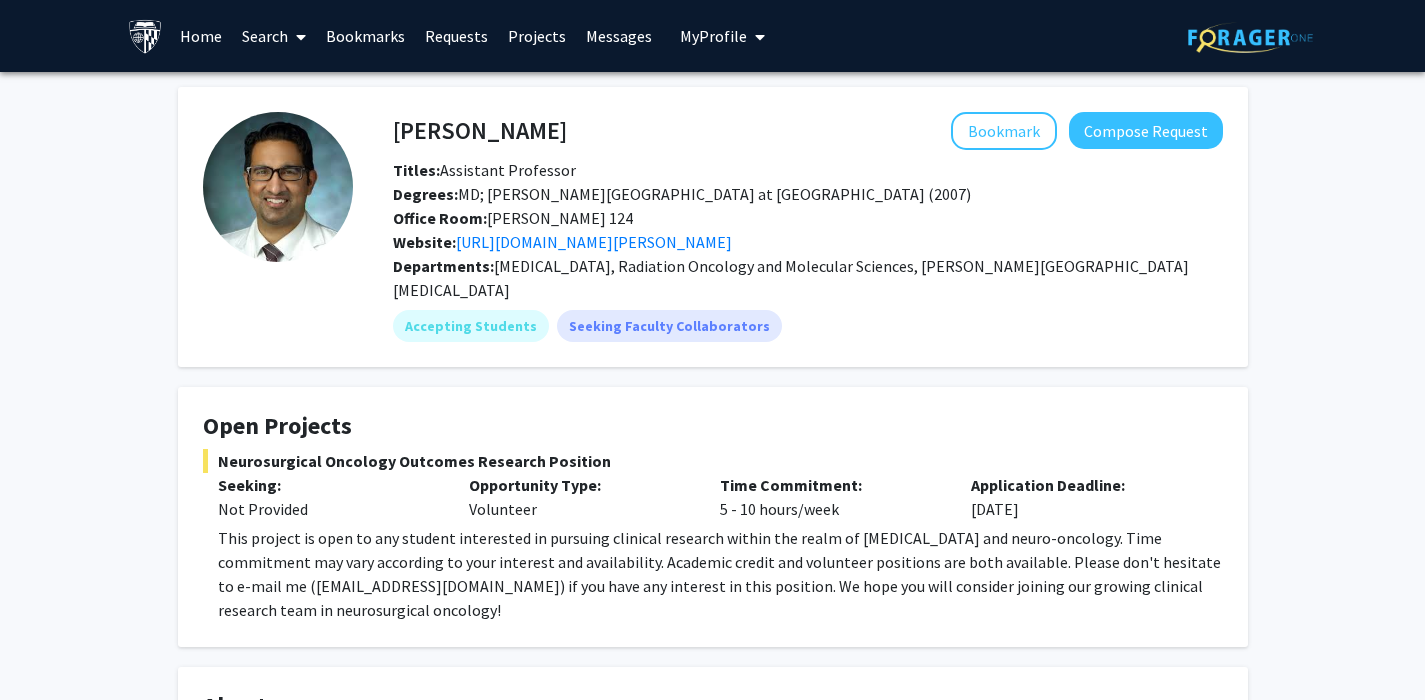 click on "Requests" at bounding box center [456, 36] 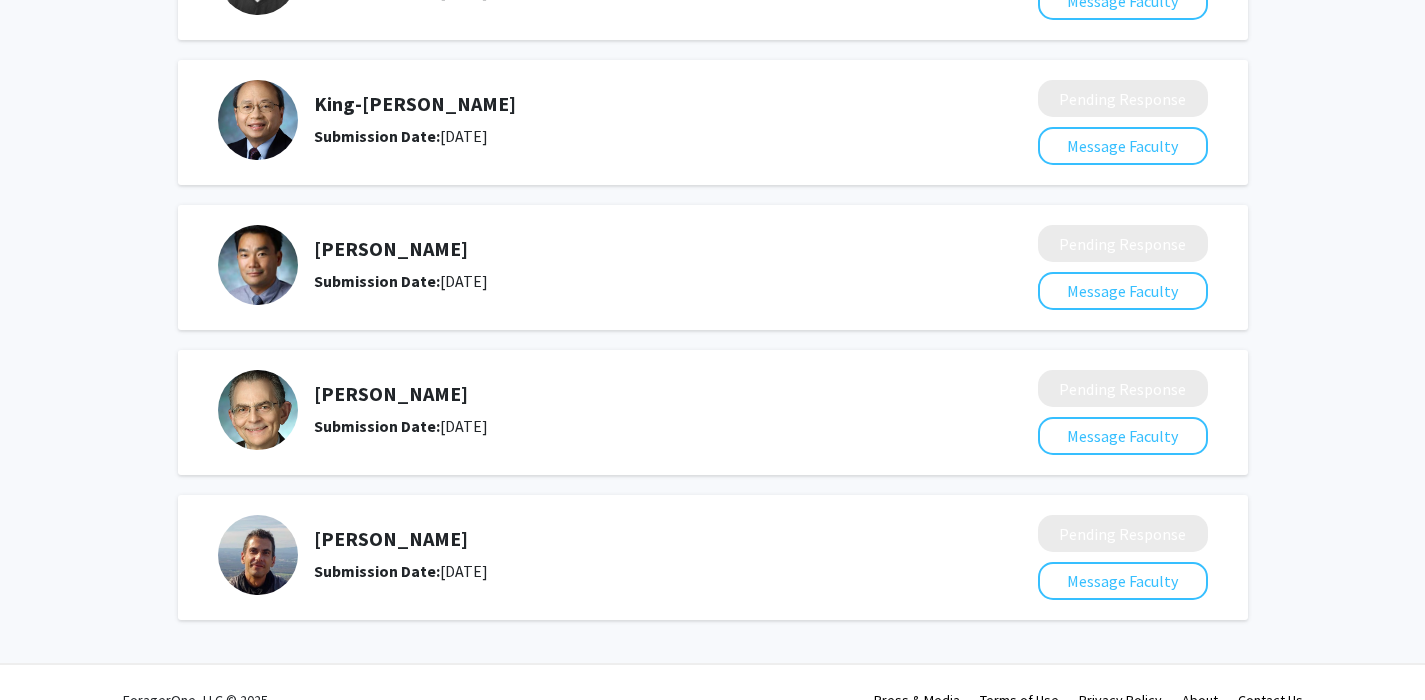 scroll, scrollTop: 990, scrollLeft: 0, axis: vertical 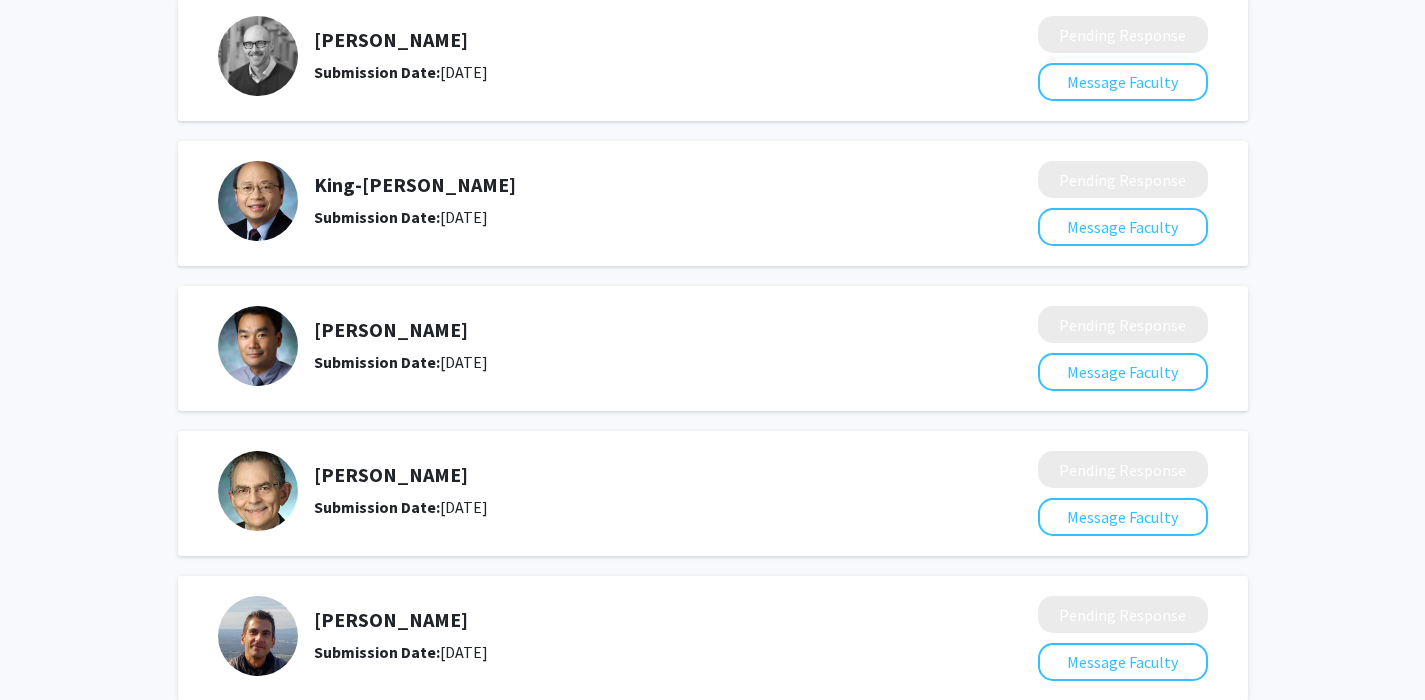 click on "King-[PERSON_NAME]  Submission Date:  [DATE]" 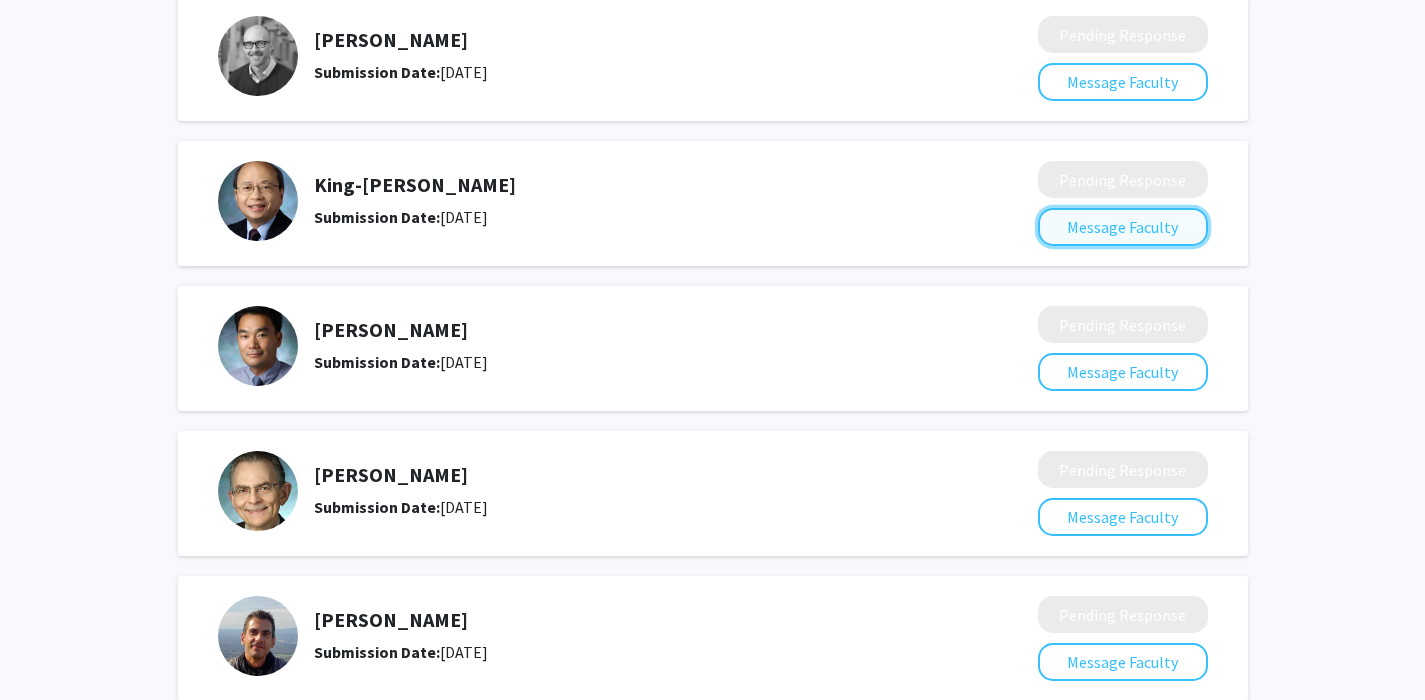click on "Message Faculty" 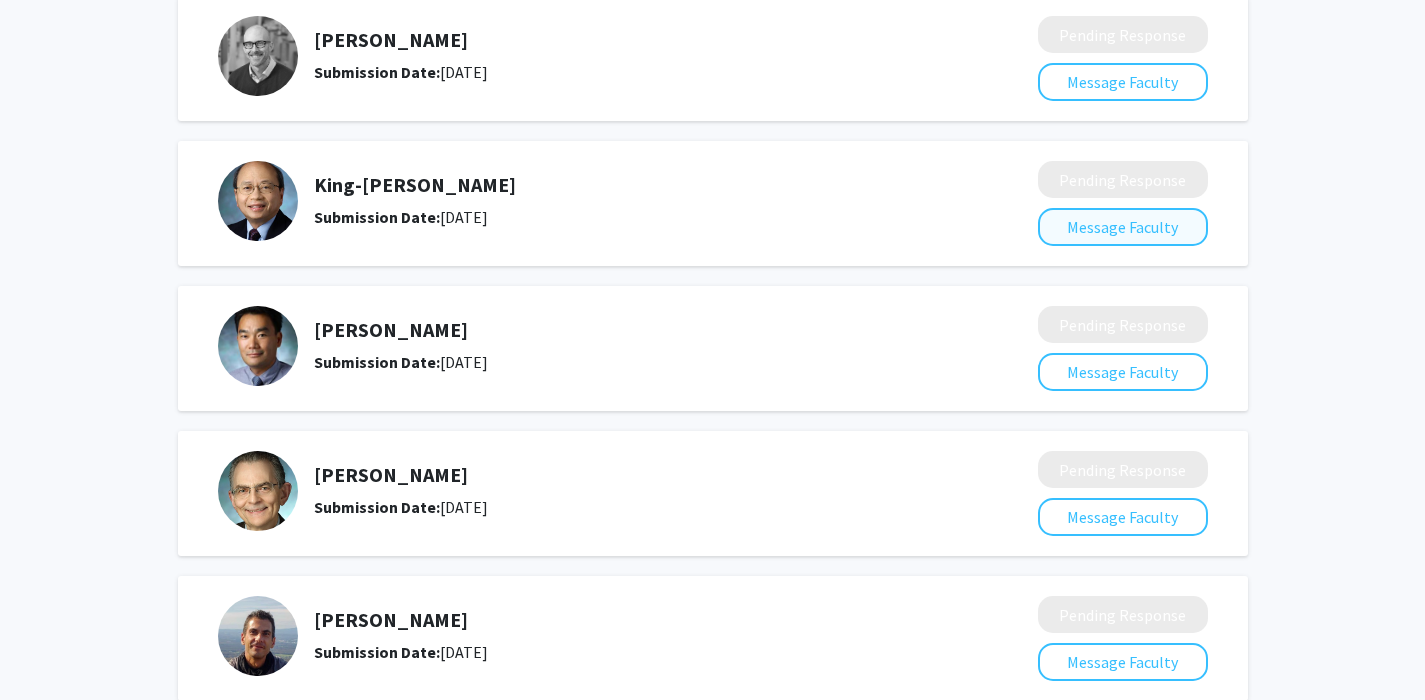 scroll, scrollTop: 0, scrollLeft: 0, axis: both 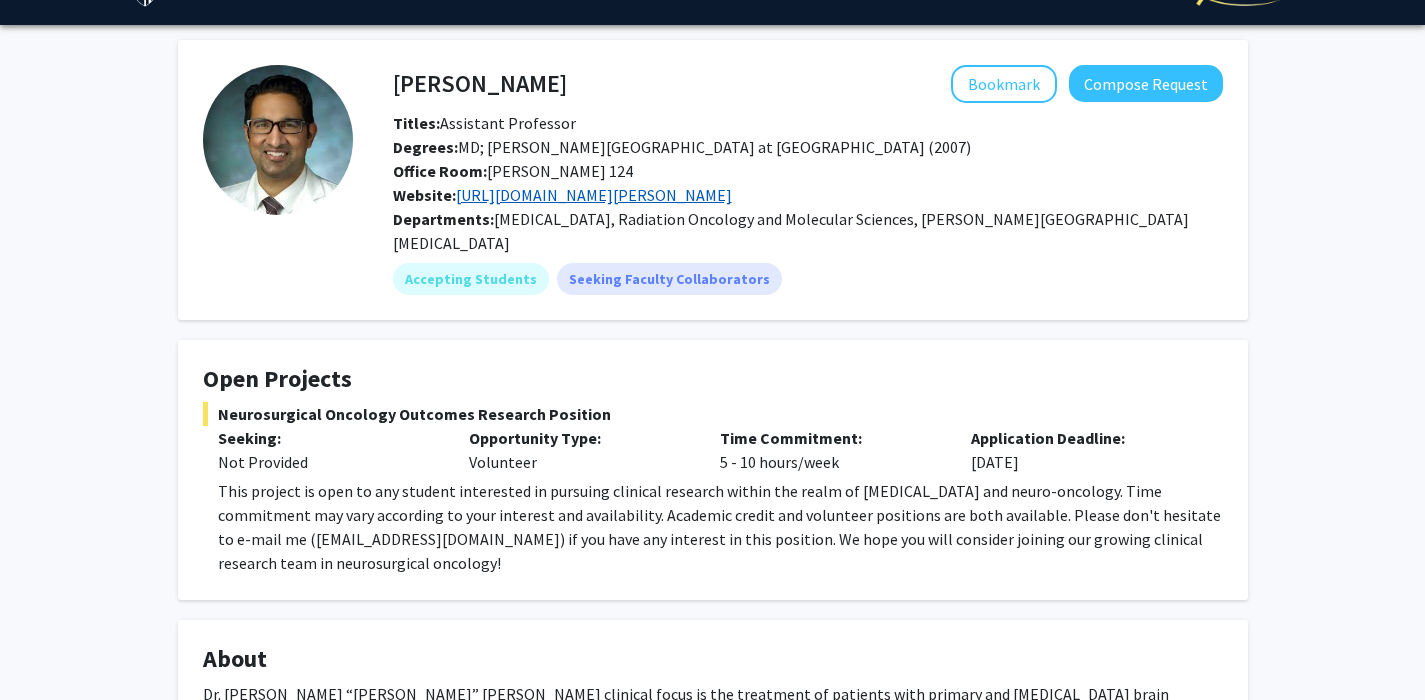 click on "[URL][DOMAIN_NAME][PERSON_NAME]" 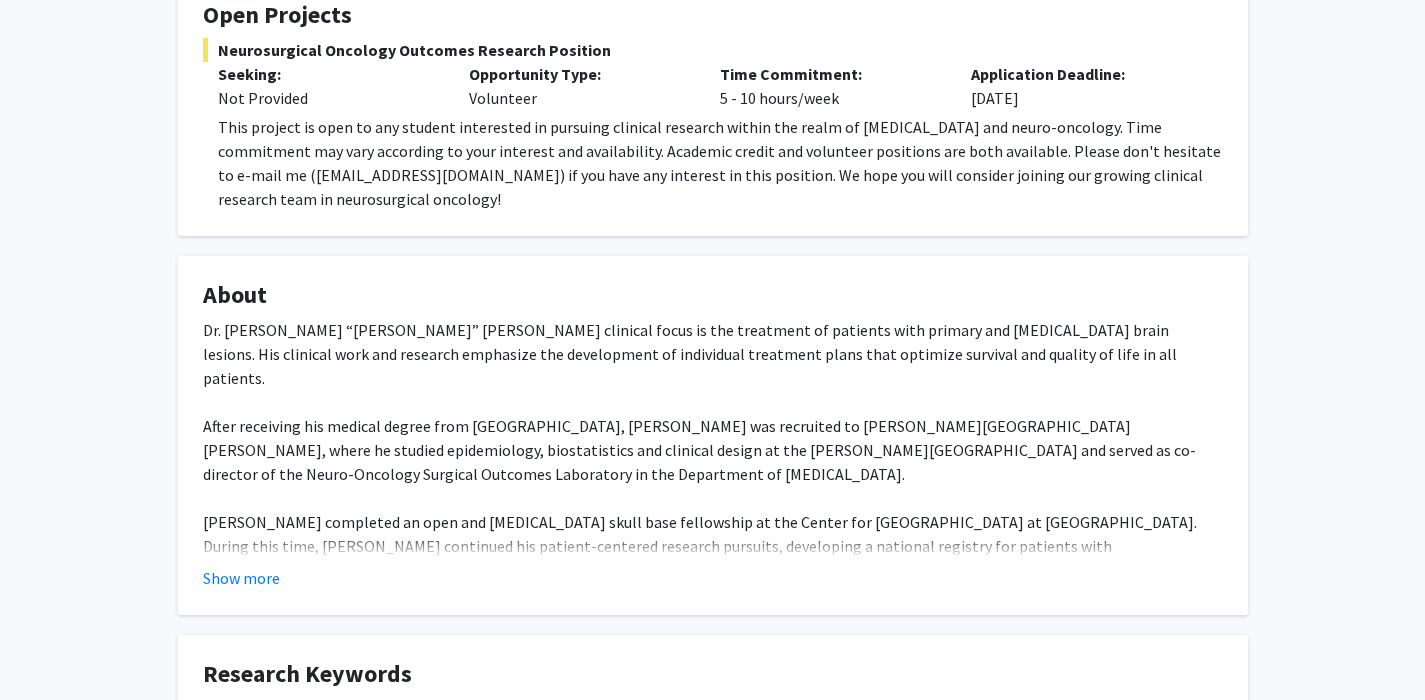 scroll, scrollTop: 420, scrollLeft: 0, axis: vertical 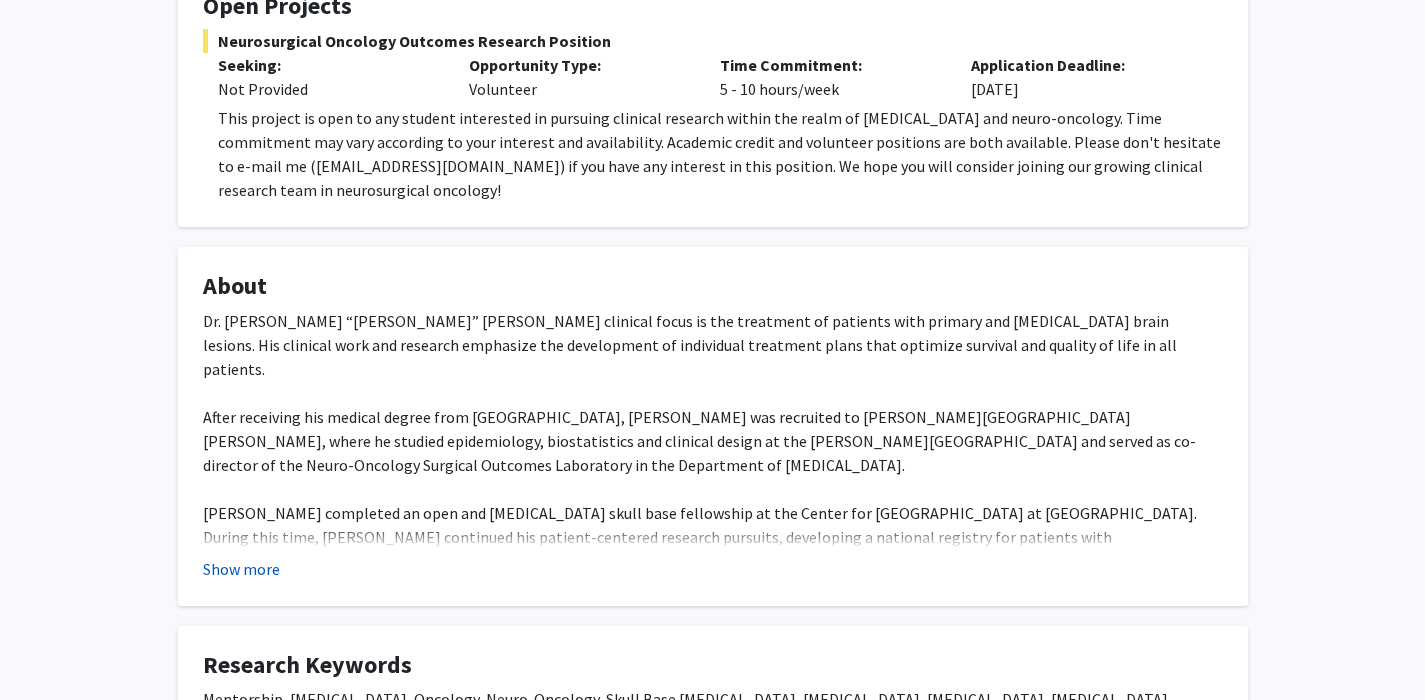 click on "Show more" 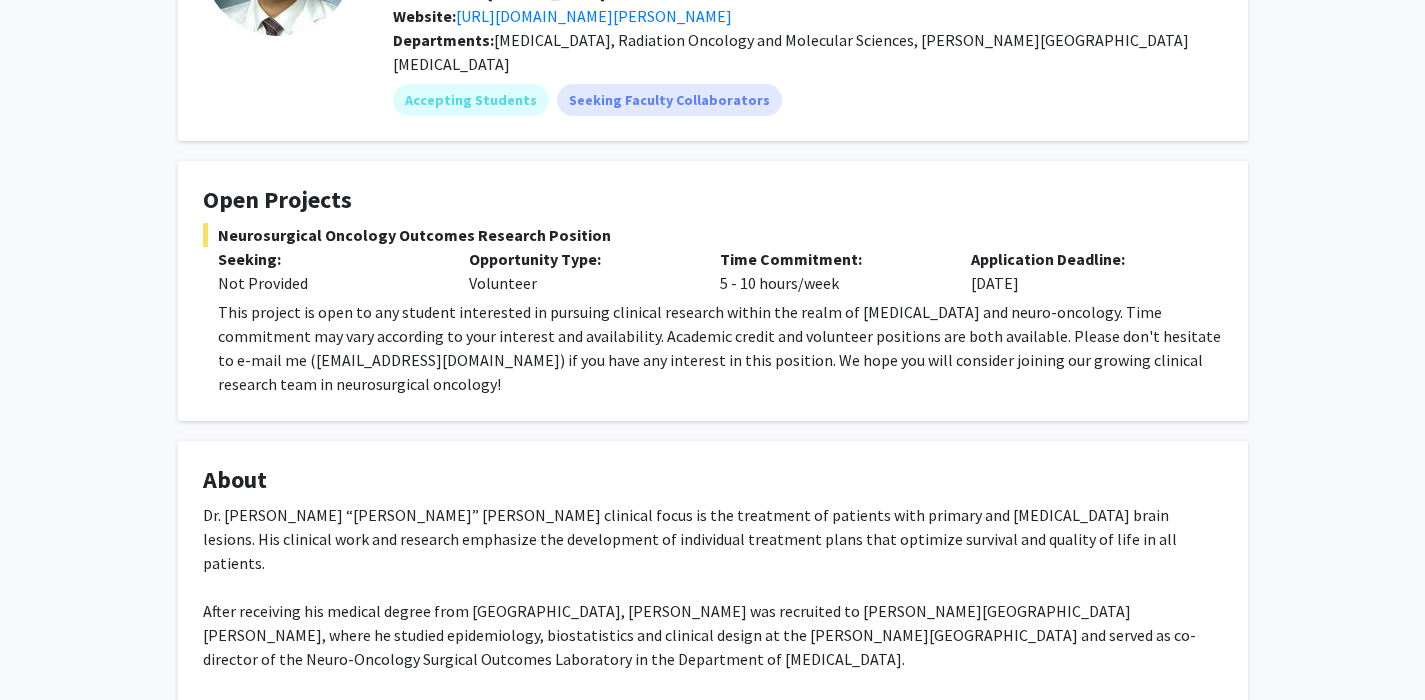 scroll, scrollTop: 0, scrollLeft: 0, axis: both 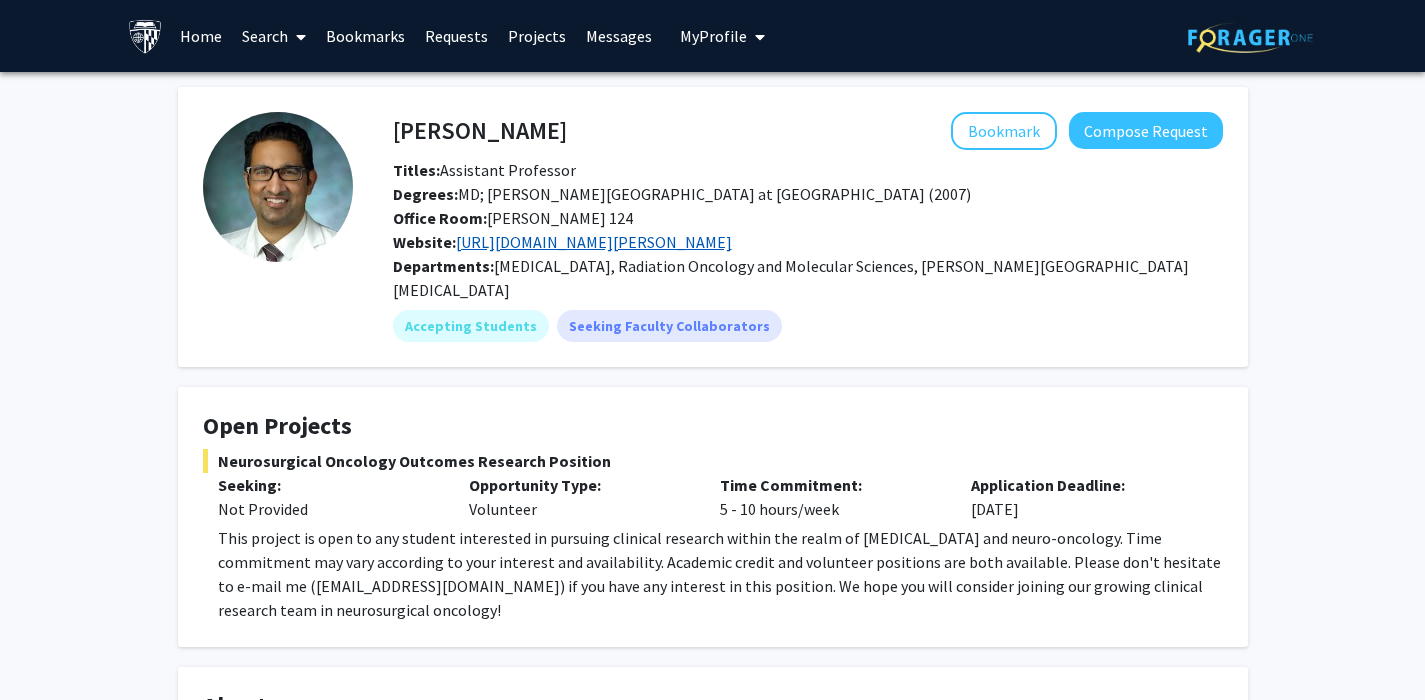 click on "[URL][DOMAIN_NAME][PERSON_NAME]" 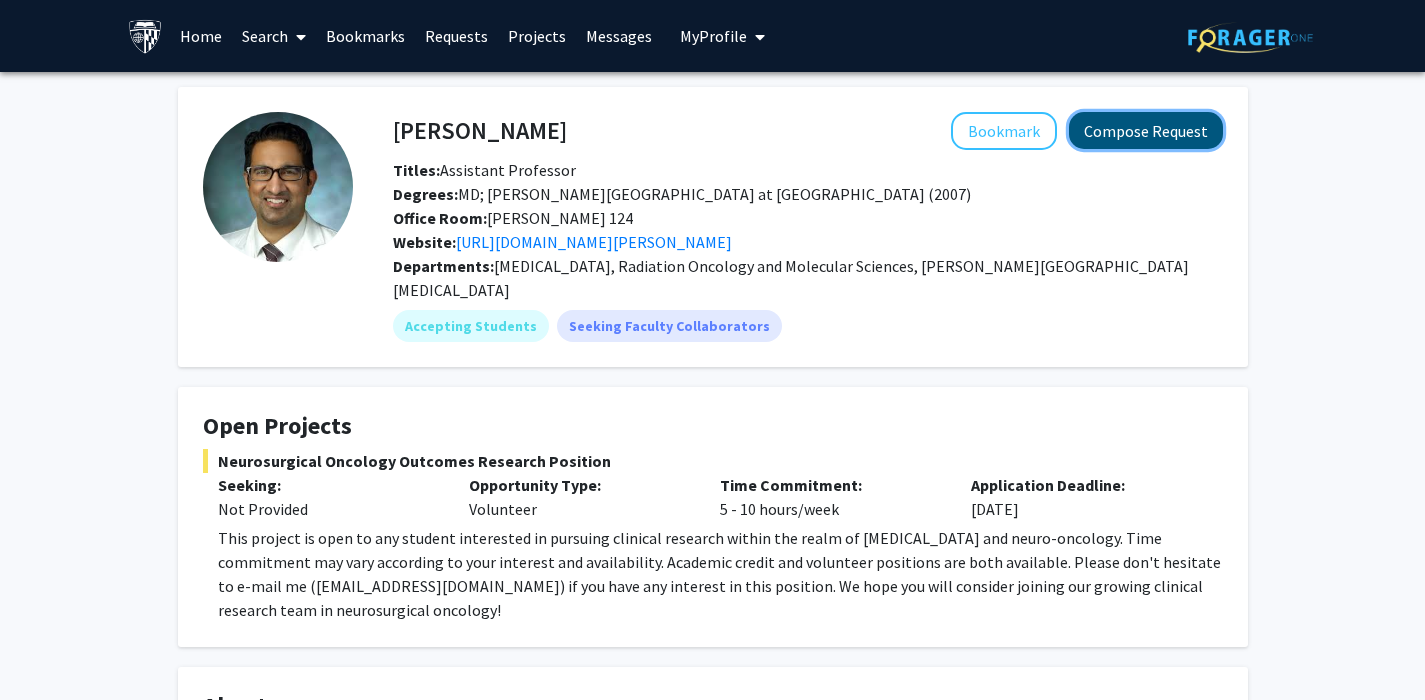 click on "Compose Request" 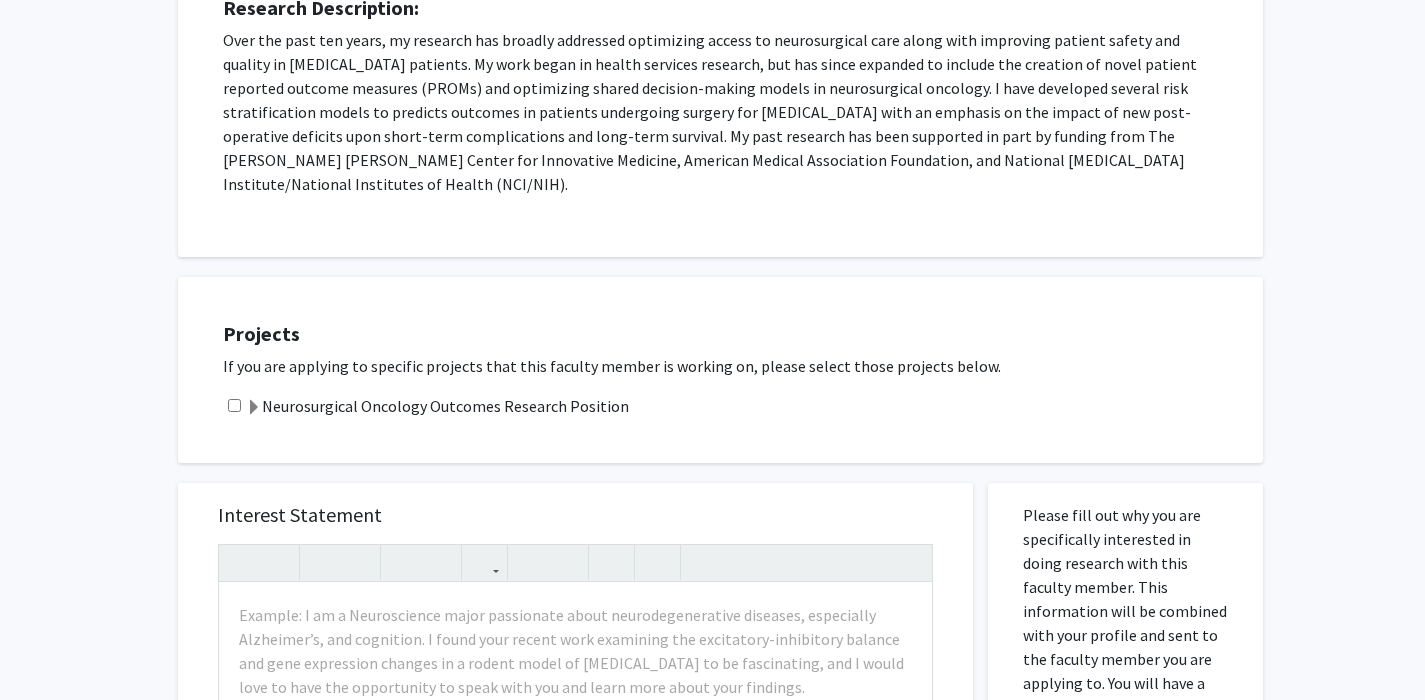 scroll, scrollTop: 811, scrollLeft: 0, axis: vertical 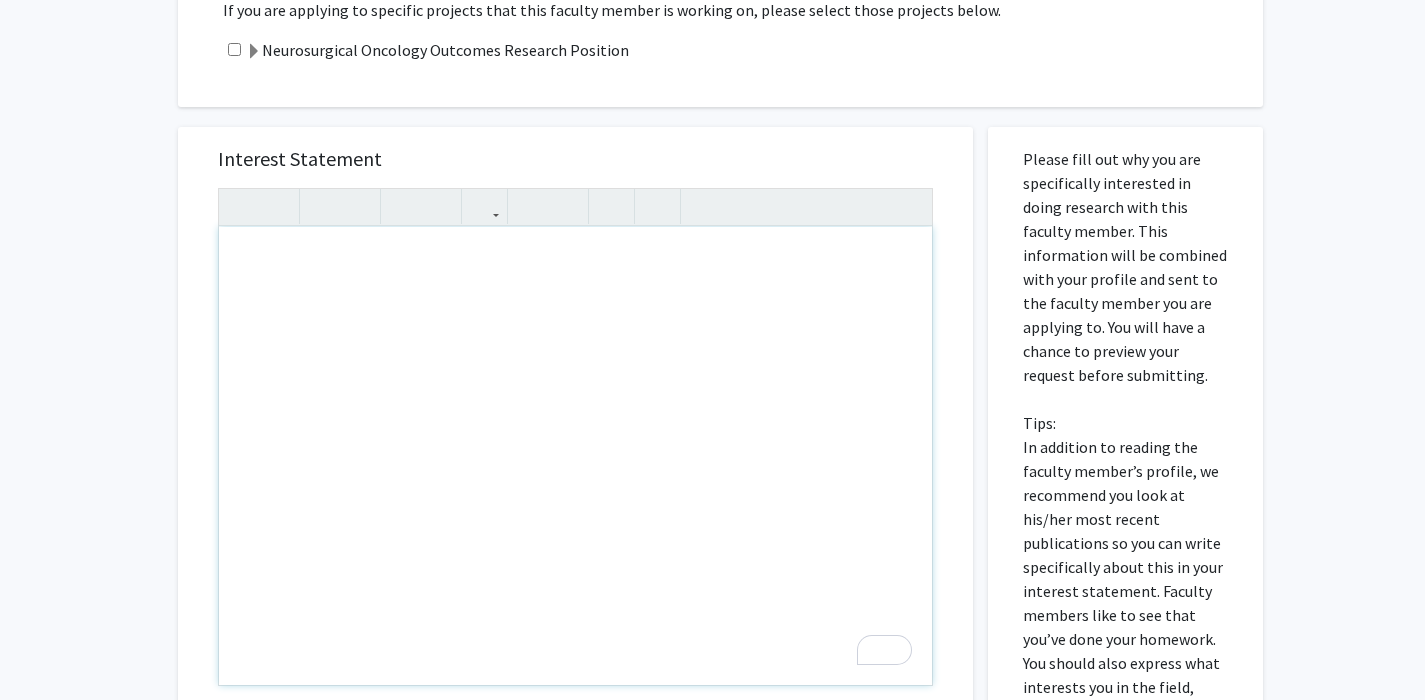 click at bounding box center [575, 456] 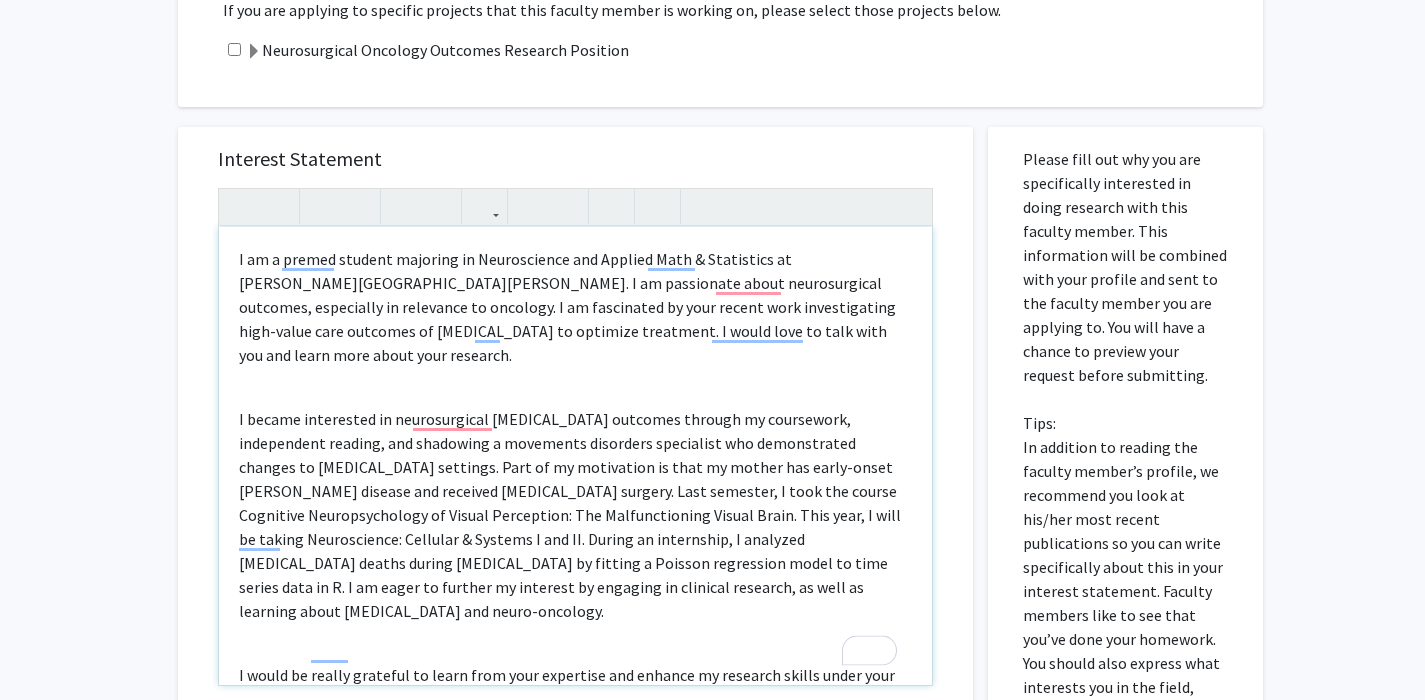 scroll, scrollTop: 62, scrollLeft: 0, axis: vertical 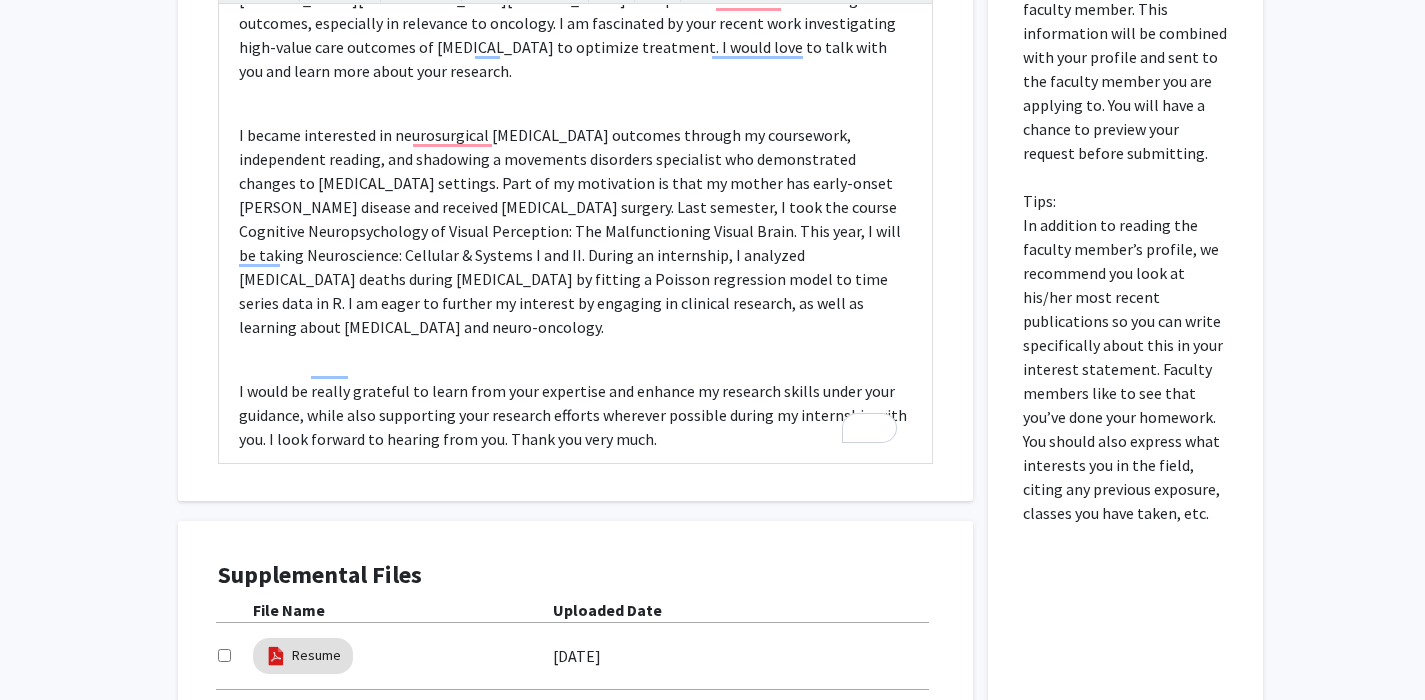 click at bounding box center (235, 656) 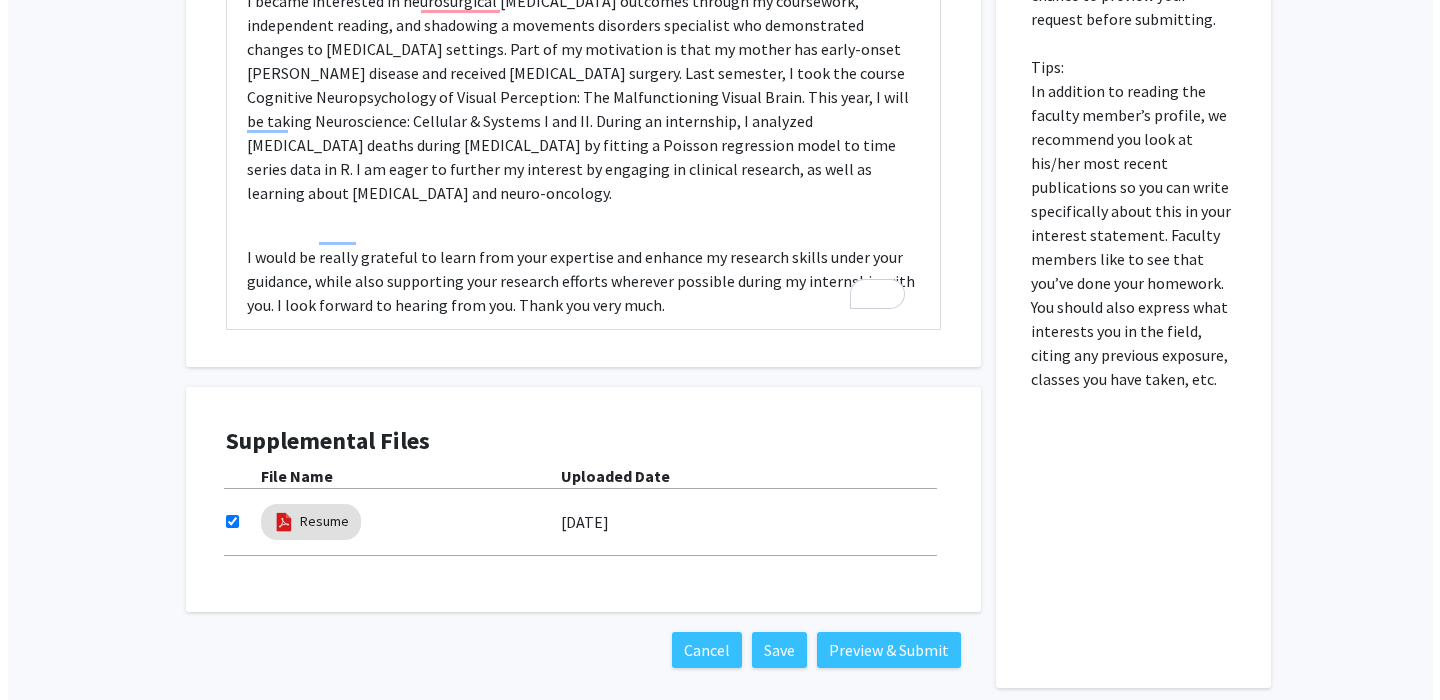 scroll, scrollTop: 1212, scrollLeft: 0, axis: vertical 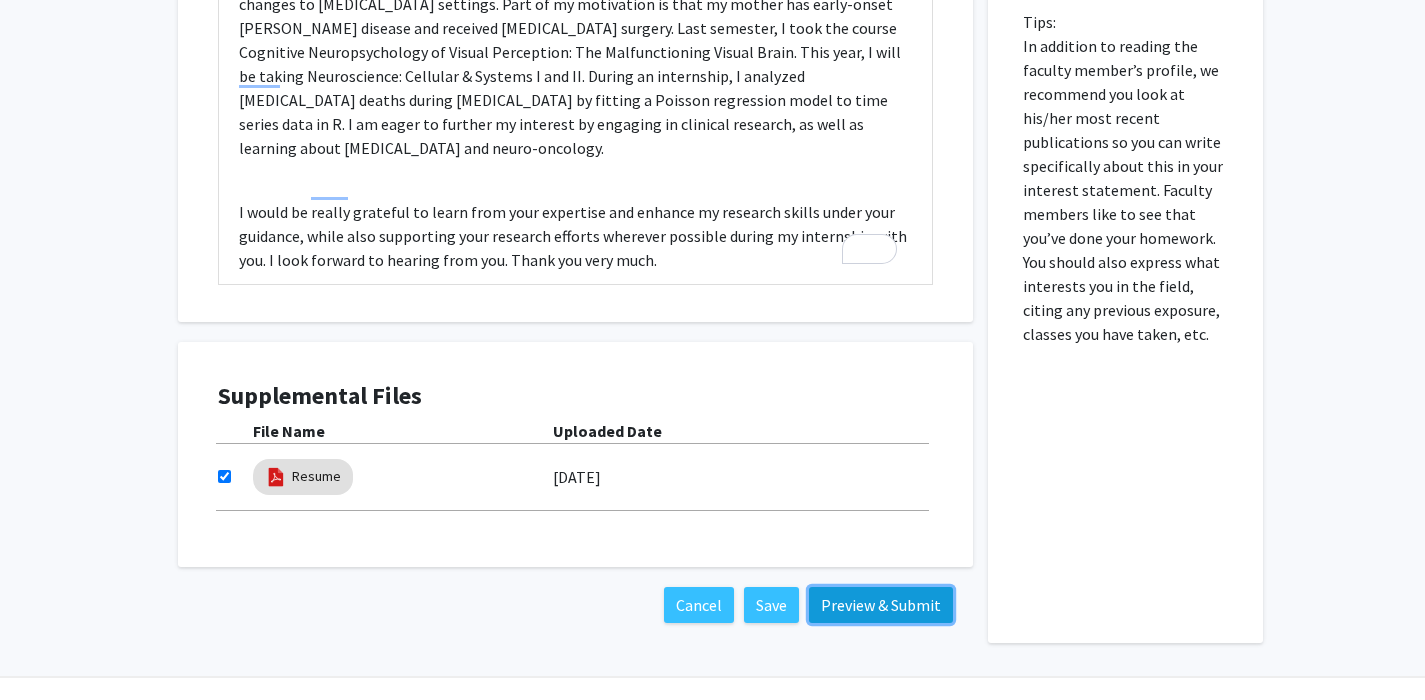 click on "Preview & Submit" at bounding box center (881, 605) 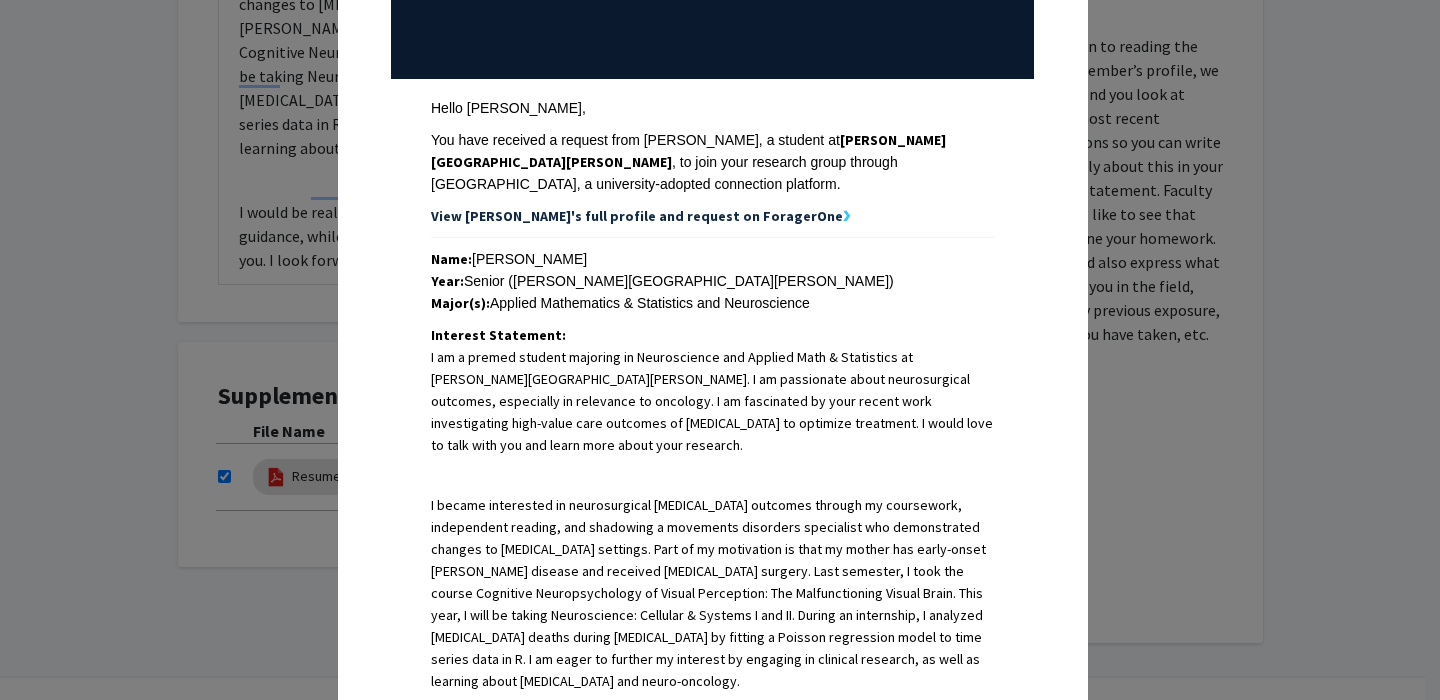 scroll, scrollTop: 641, scrollLeft: 0, axis: vertical 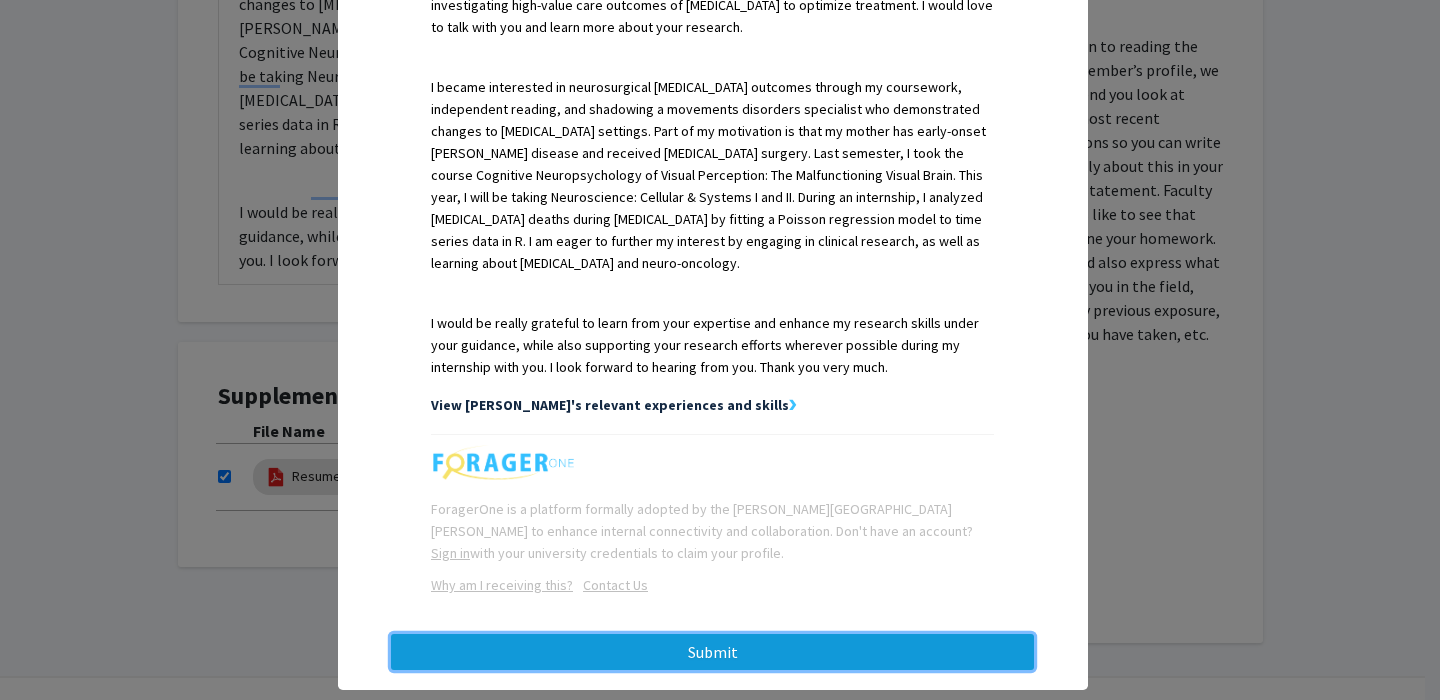 click on "Submit" at bounding box center (712, 652) 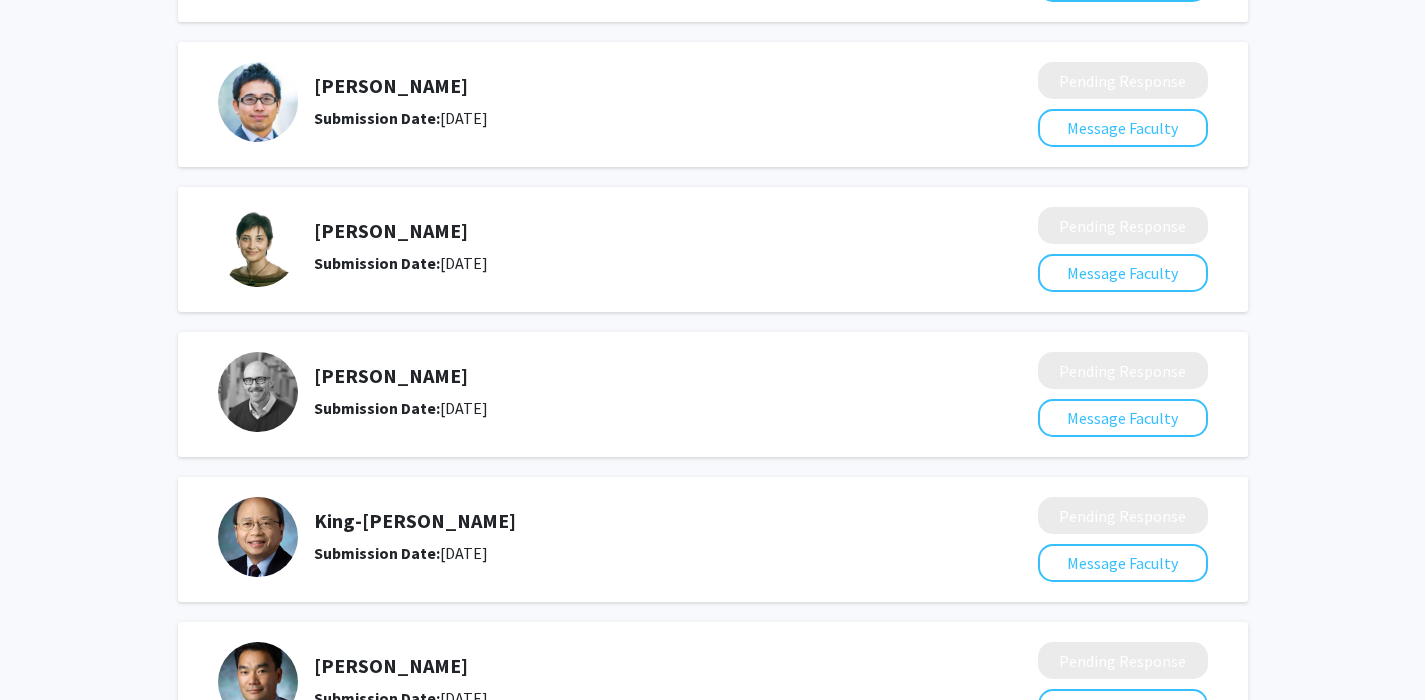 scroll, scrollTop: 1167, scrollLeft: 0, axis: vertical 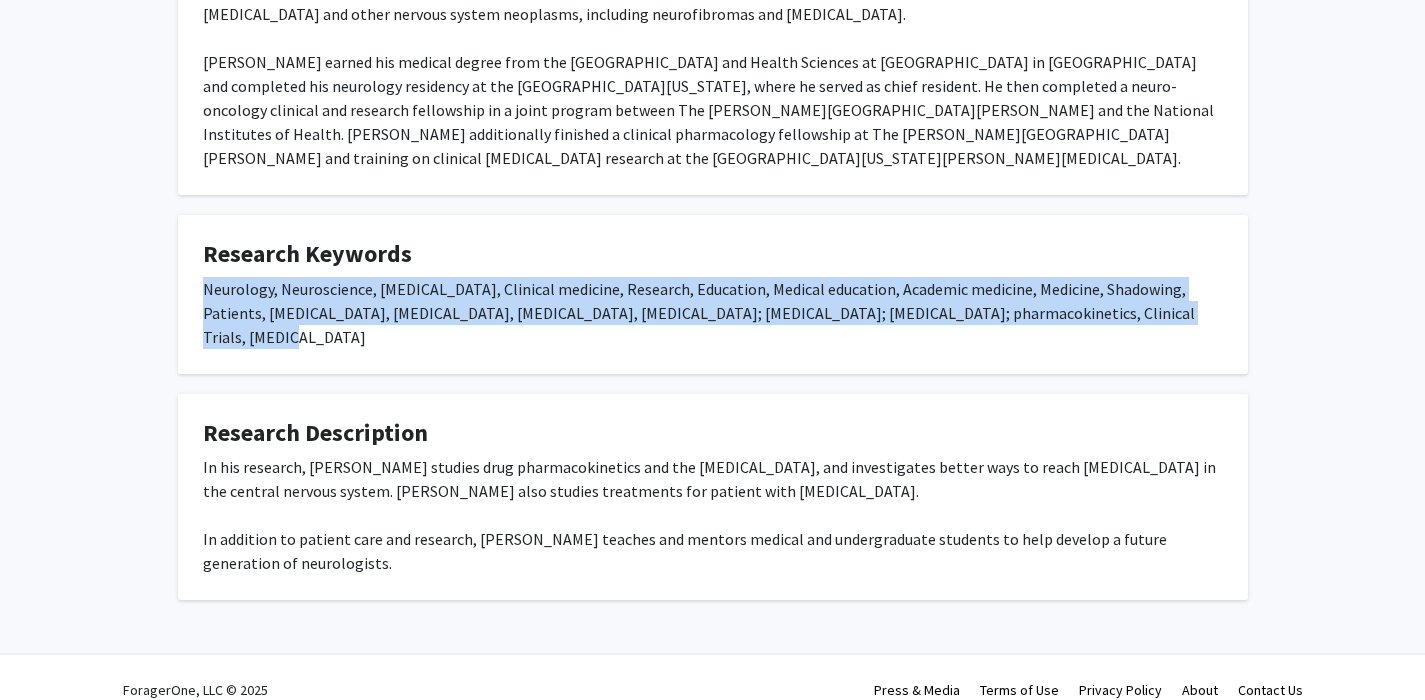 drag, startPoint x: 201, startPoint y: 282, endPoint x: 1194, endPoint y: 326, distance: 993.97437 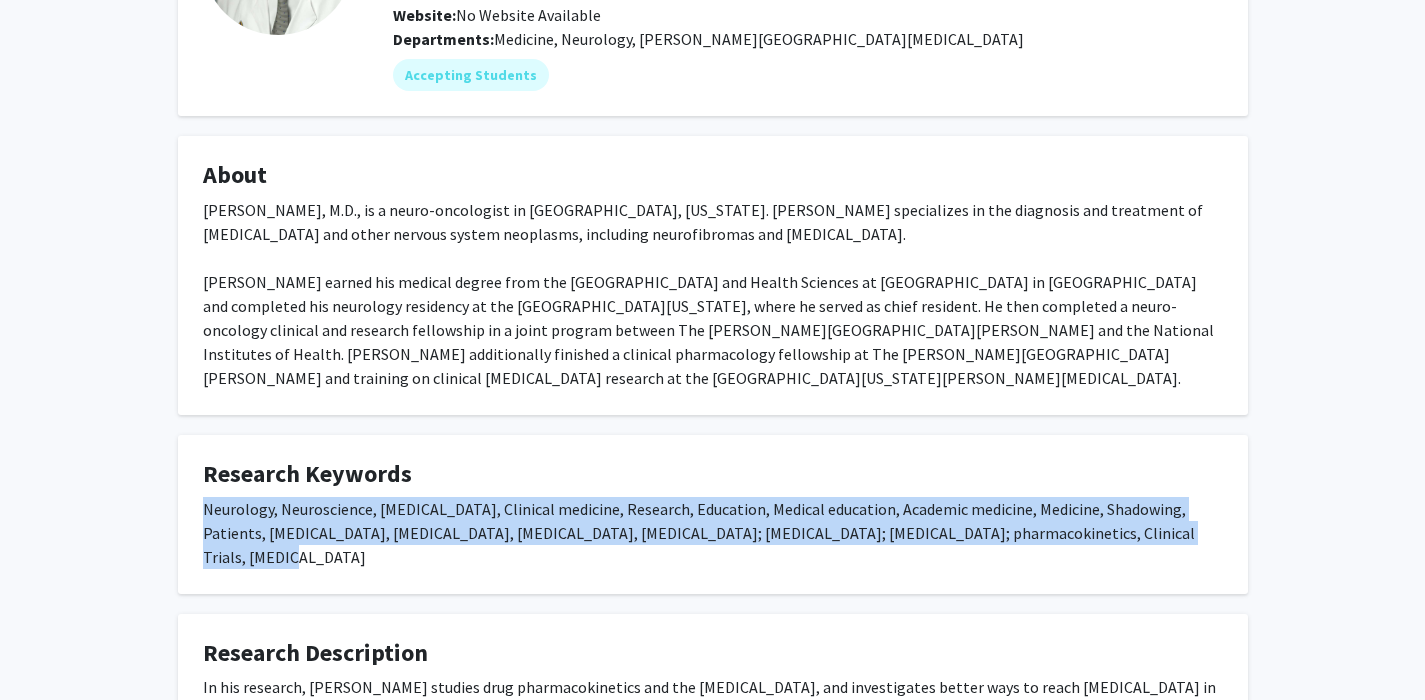 scroll, scrollTop: 116, scrollLeft: 0, axis: vertical 